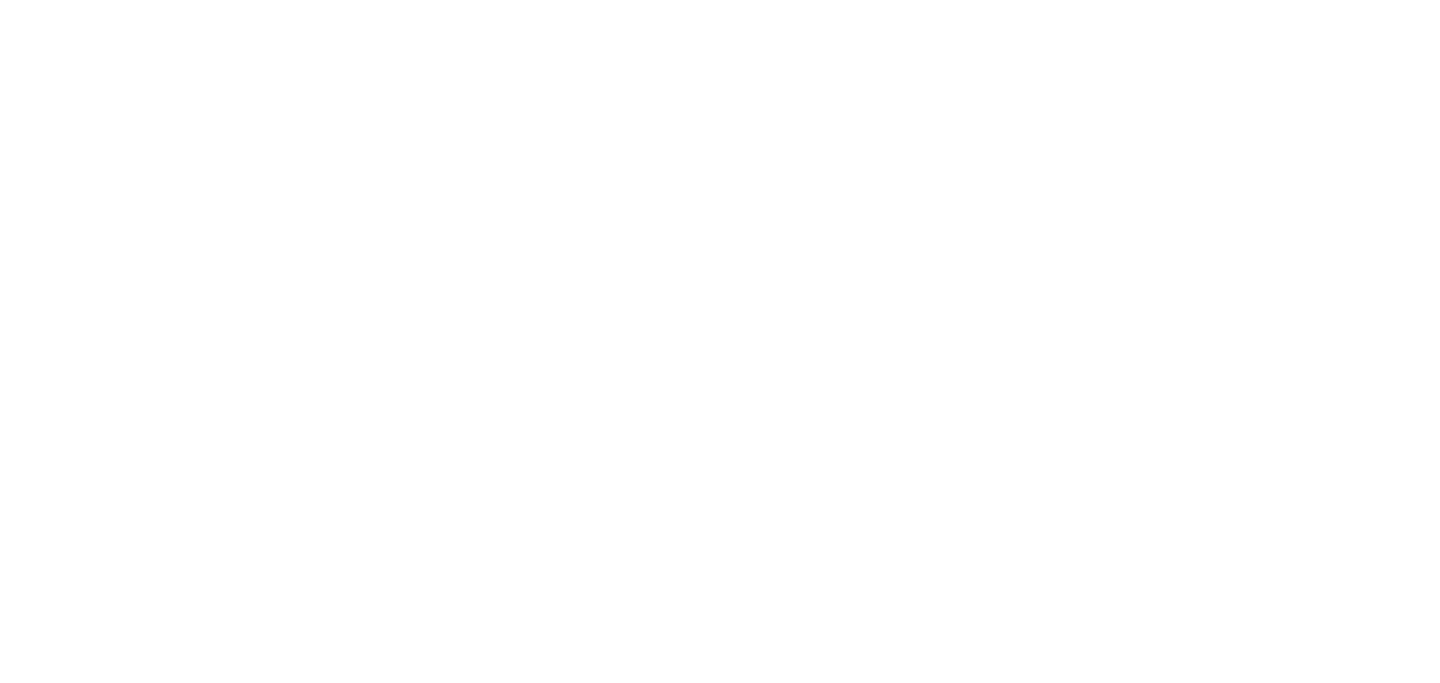 scroll, scrollTop: 0, scrollLeft: 0, axis: both 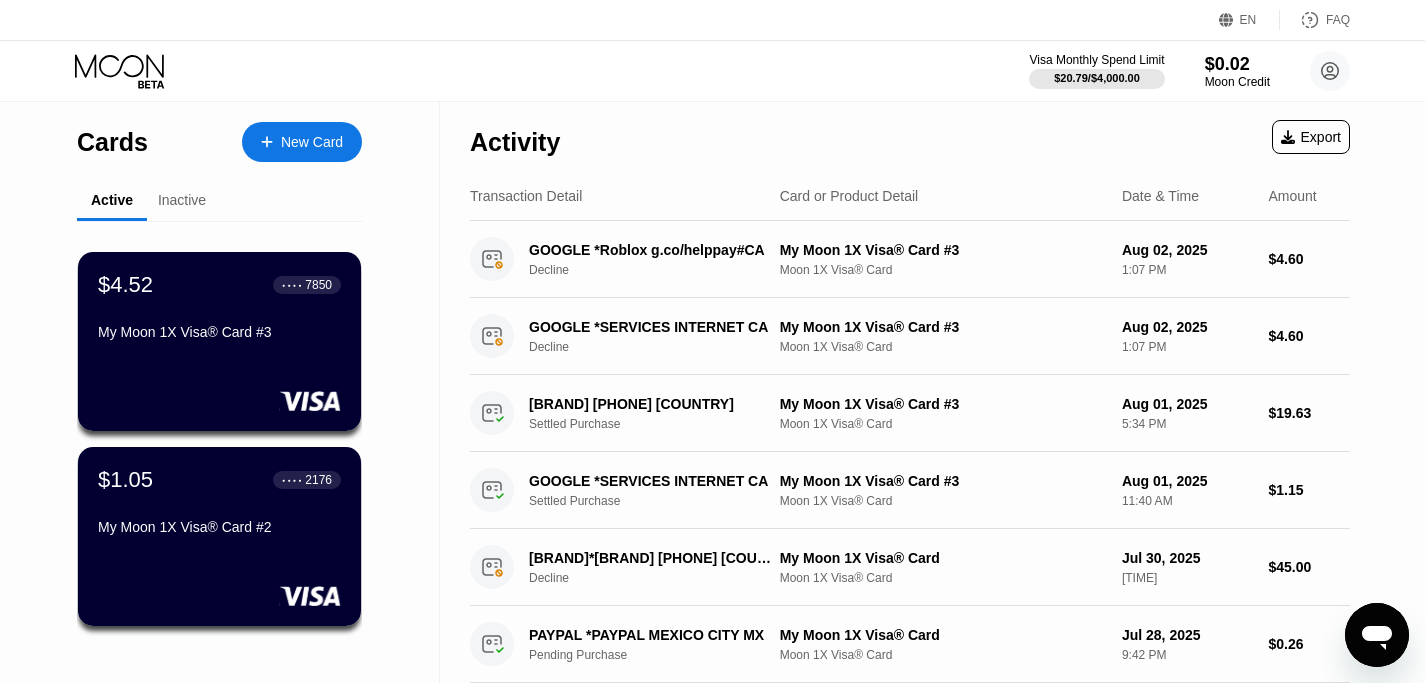 click on "New Card" at bounding box center [312, 142] 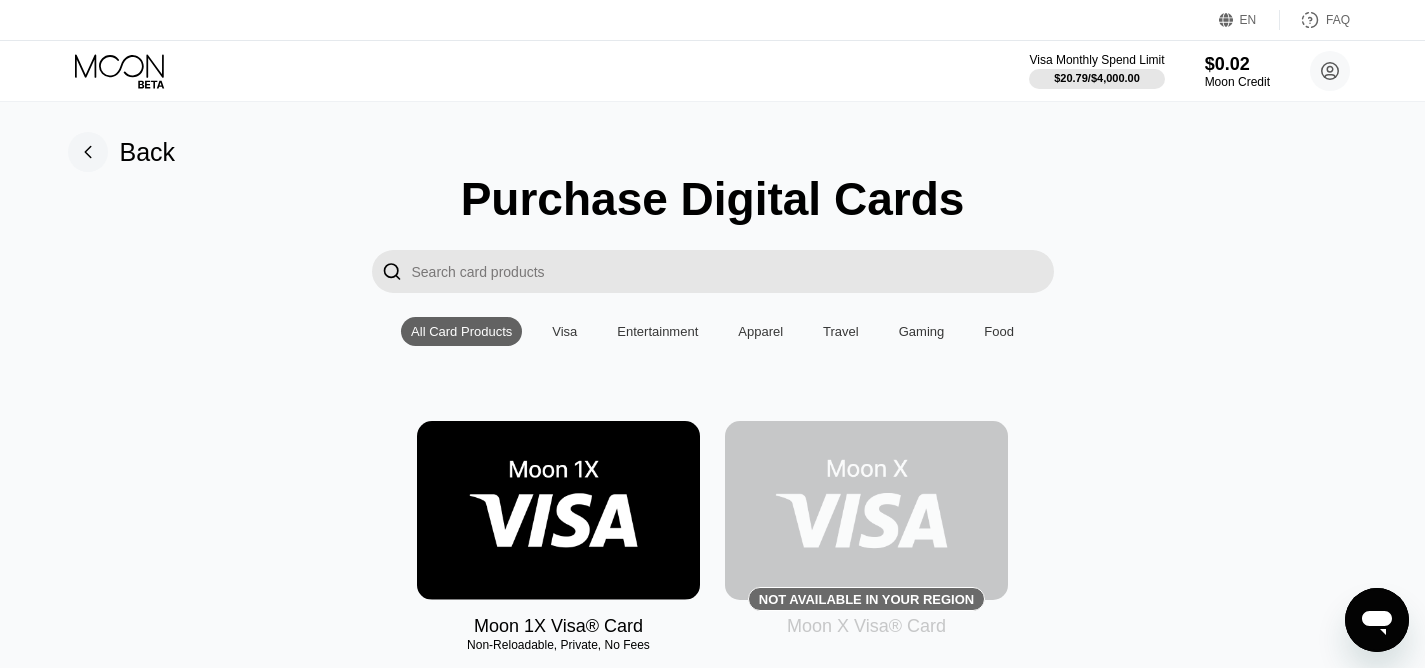 click at bounding box center (558, 510) 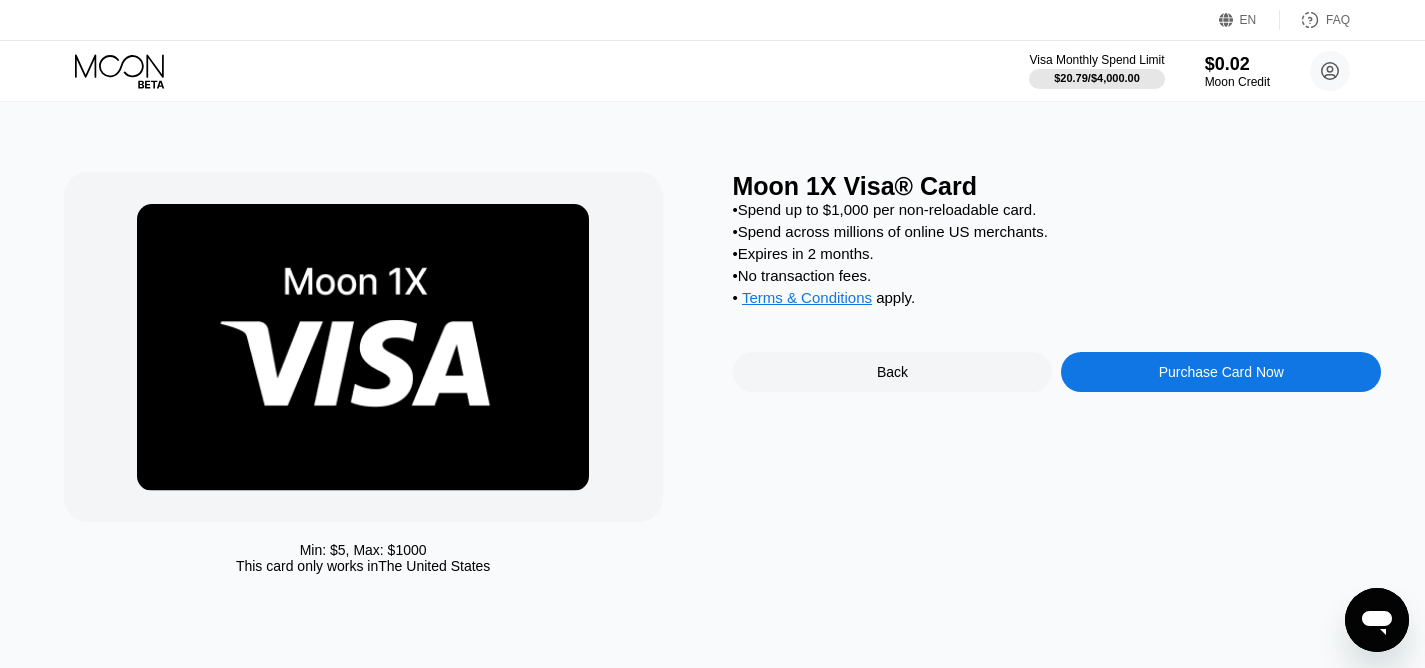 click on "Purchase Card Now" at bounding box center (1221, 372) 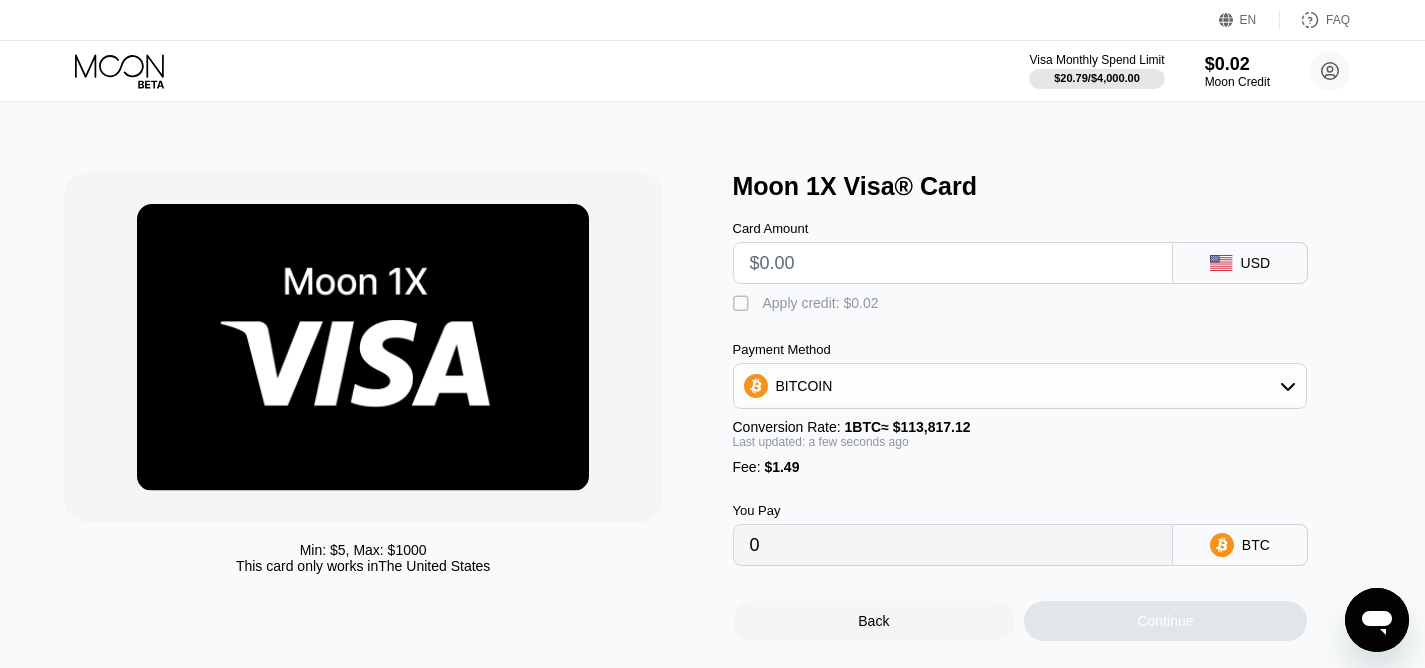click at bounding box center [953, 263] 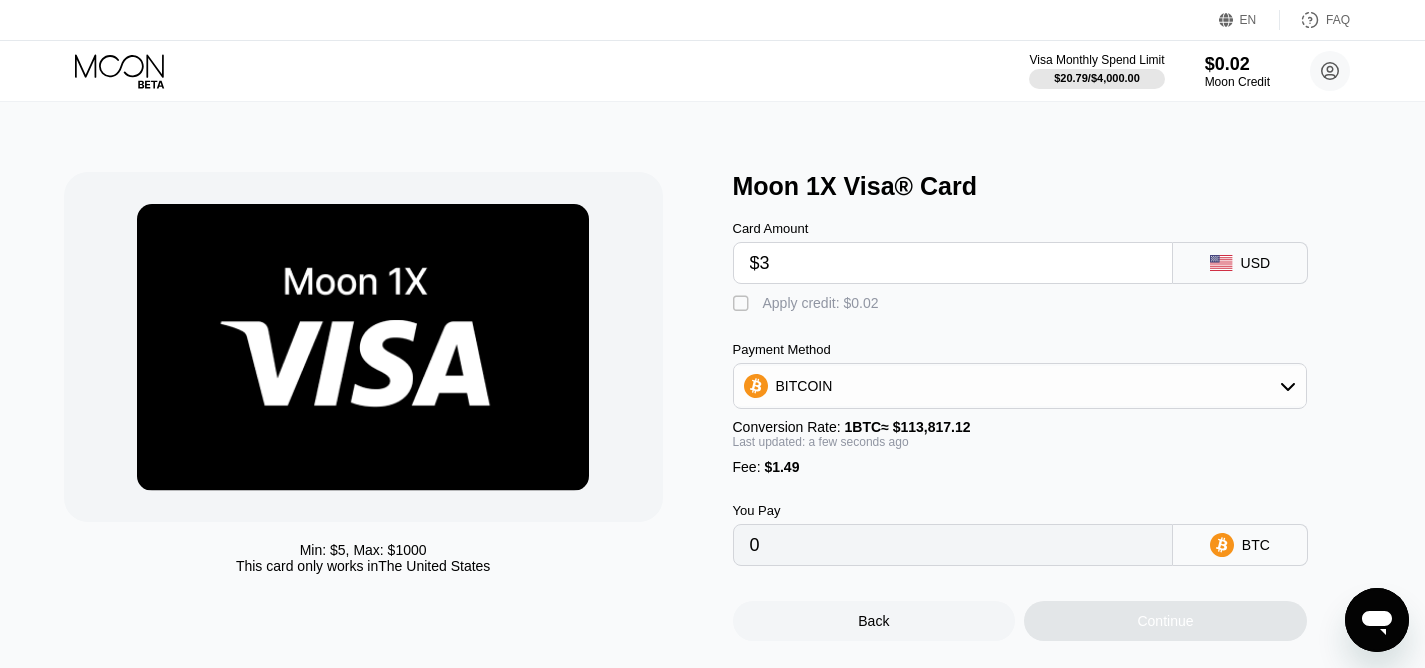 type on "0.00003945" 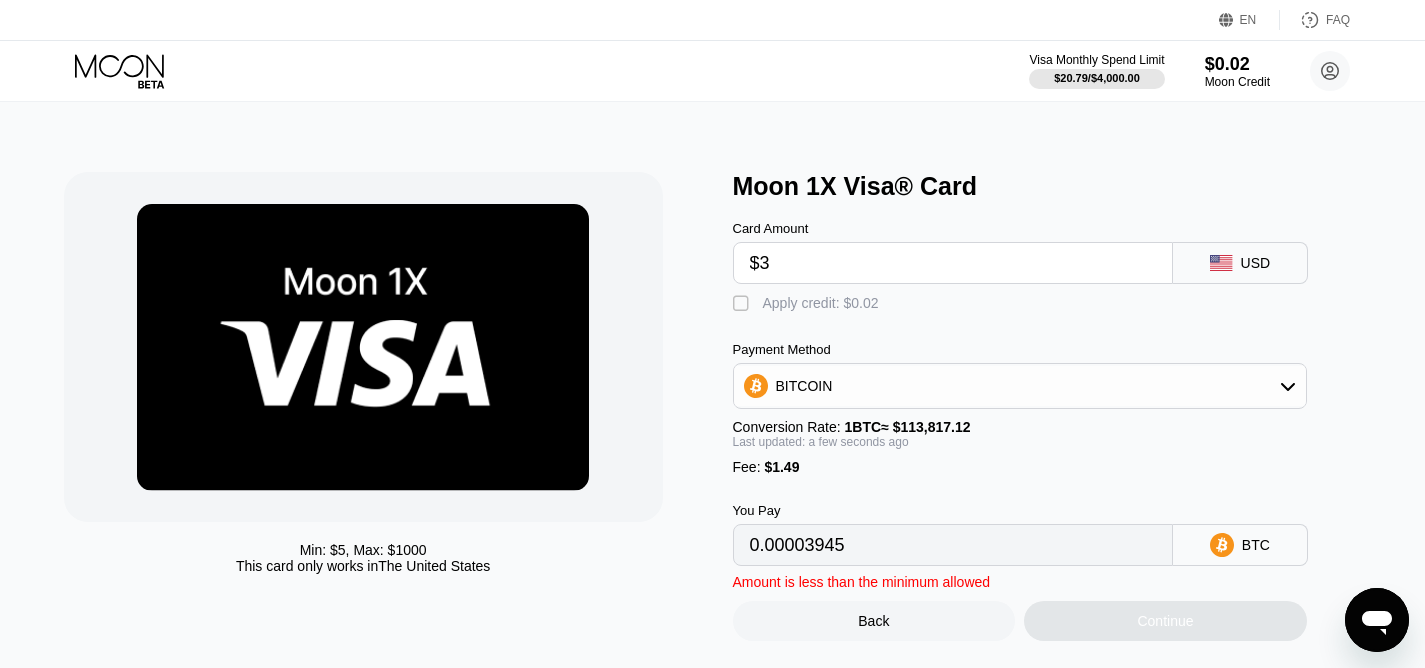 type on "$30" 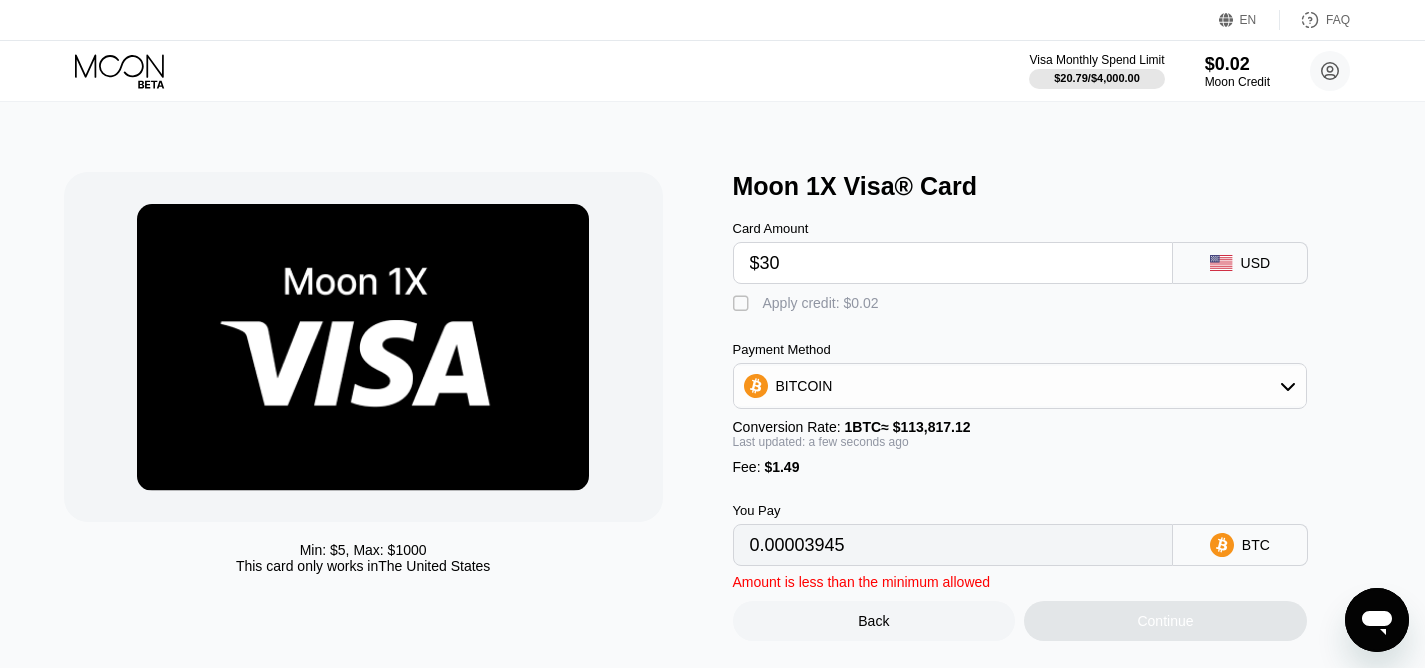 type on "0.00027668" 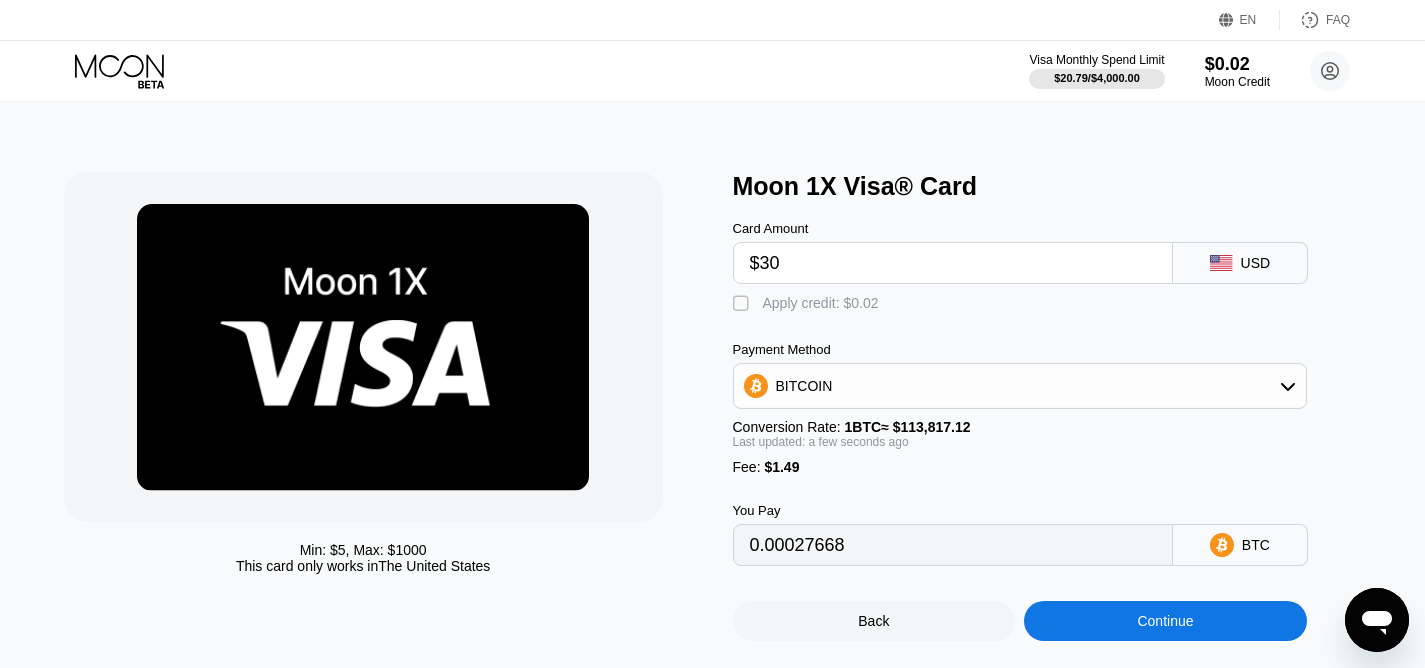 type on "$300" 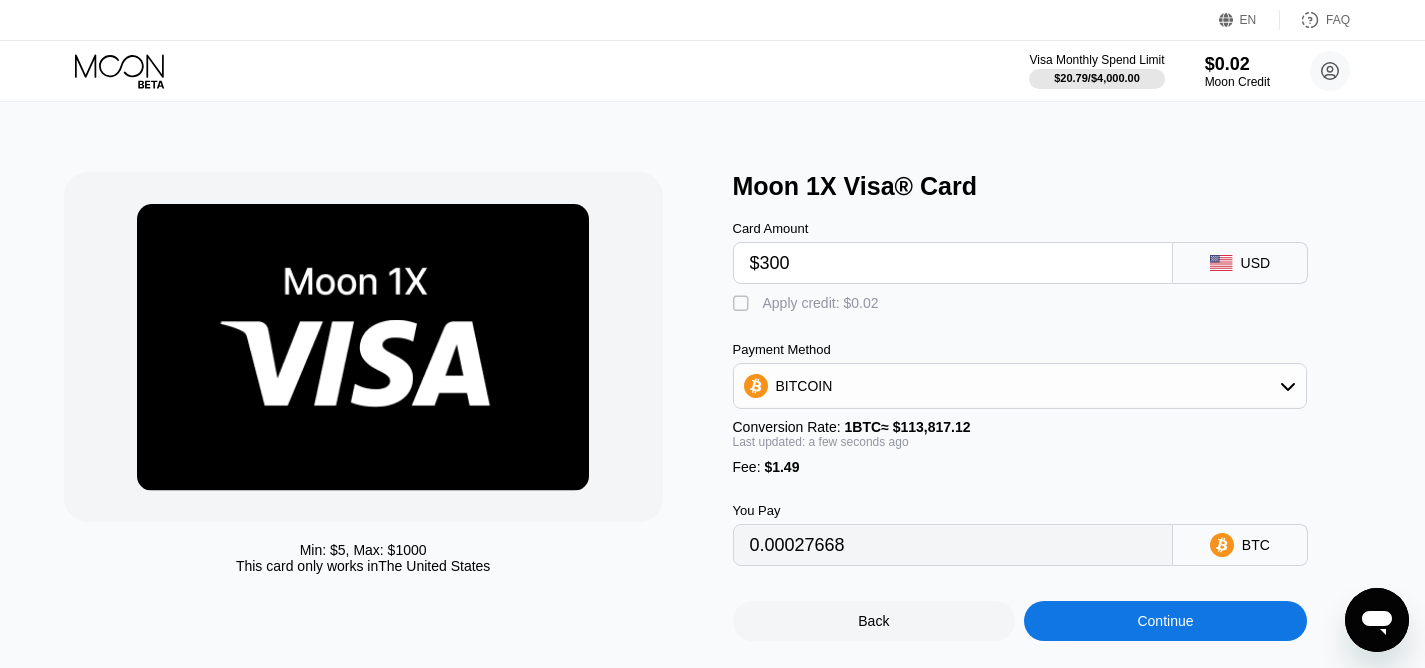 type on "0.00264890" 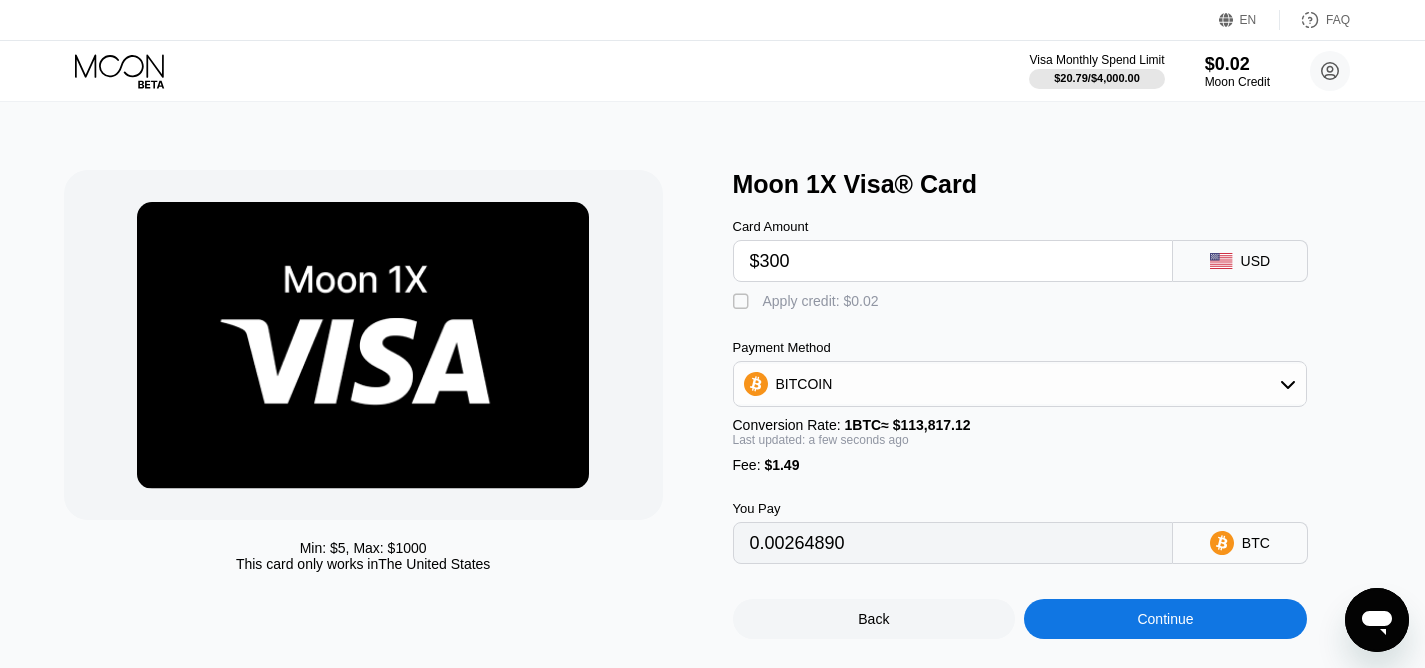 scroll, scrollTop: 4, scrollLeft: 0, axis: vertical 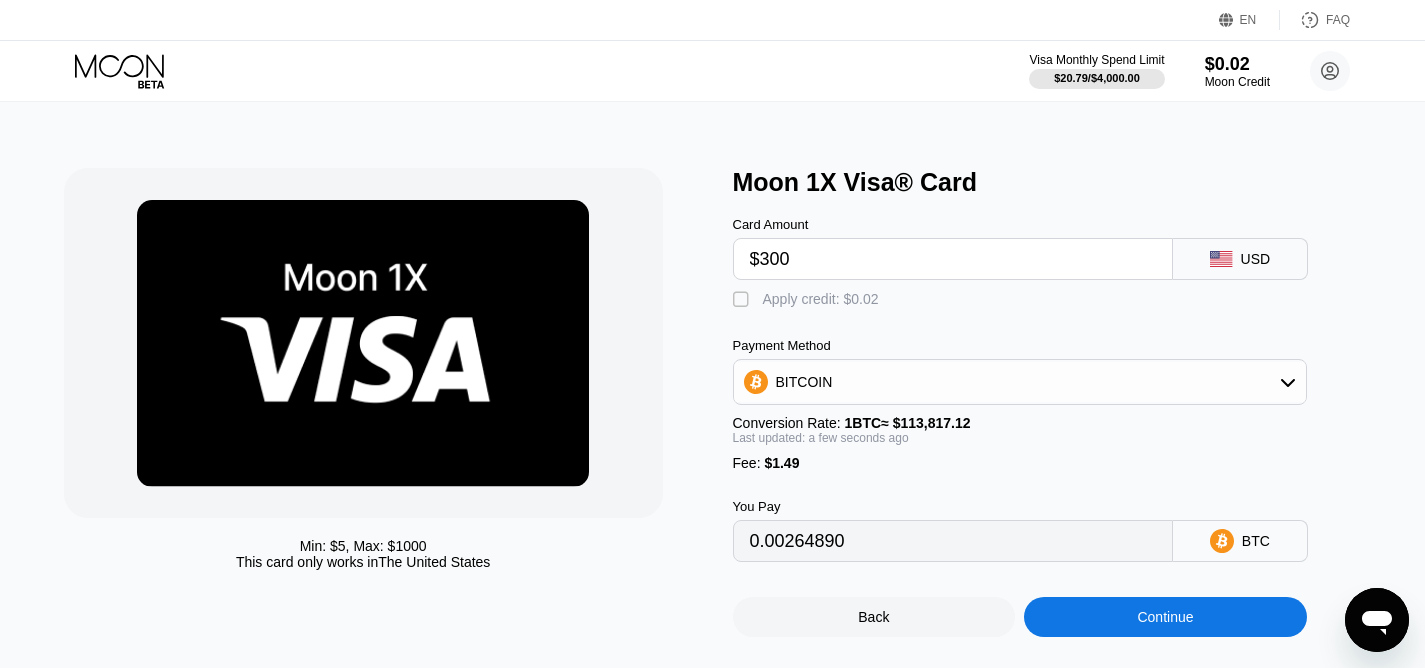 type on "$300" 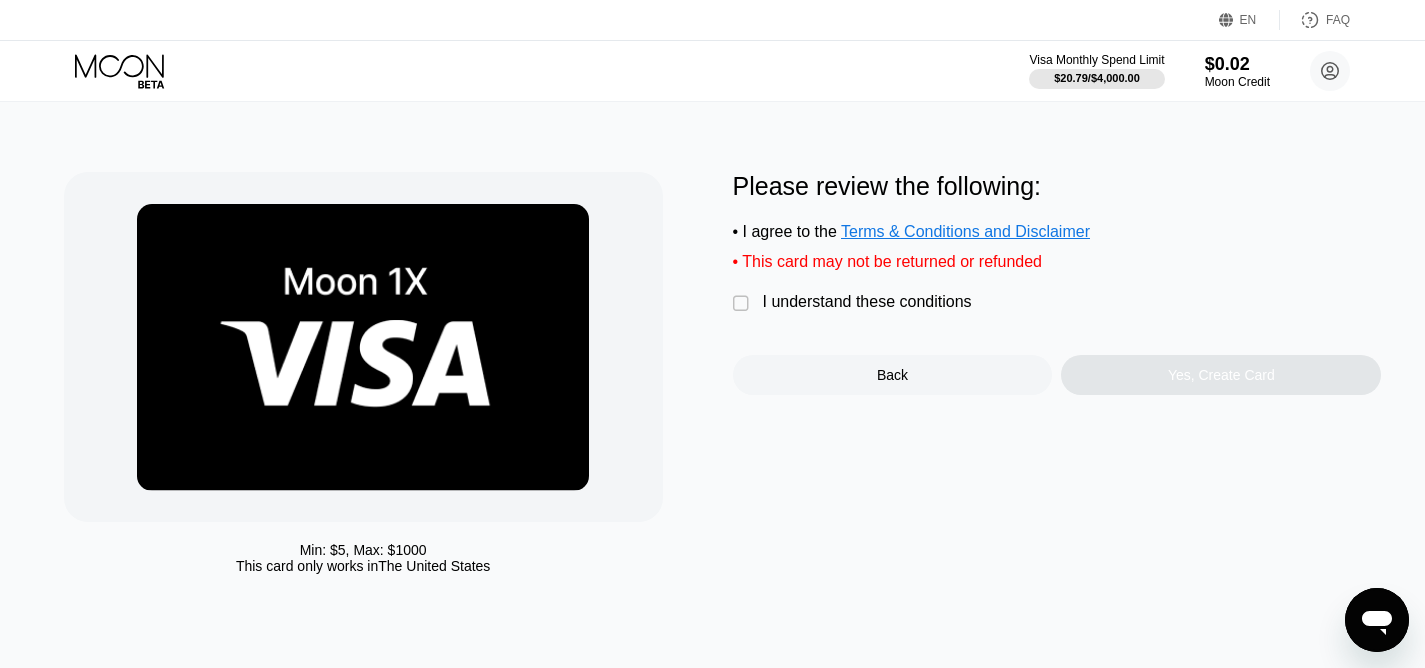 click on "" at bounding box center [743, 304] 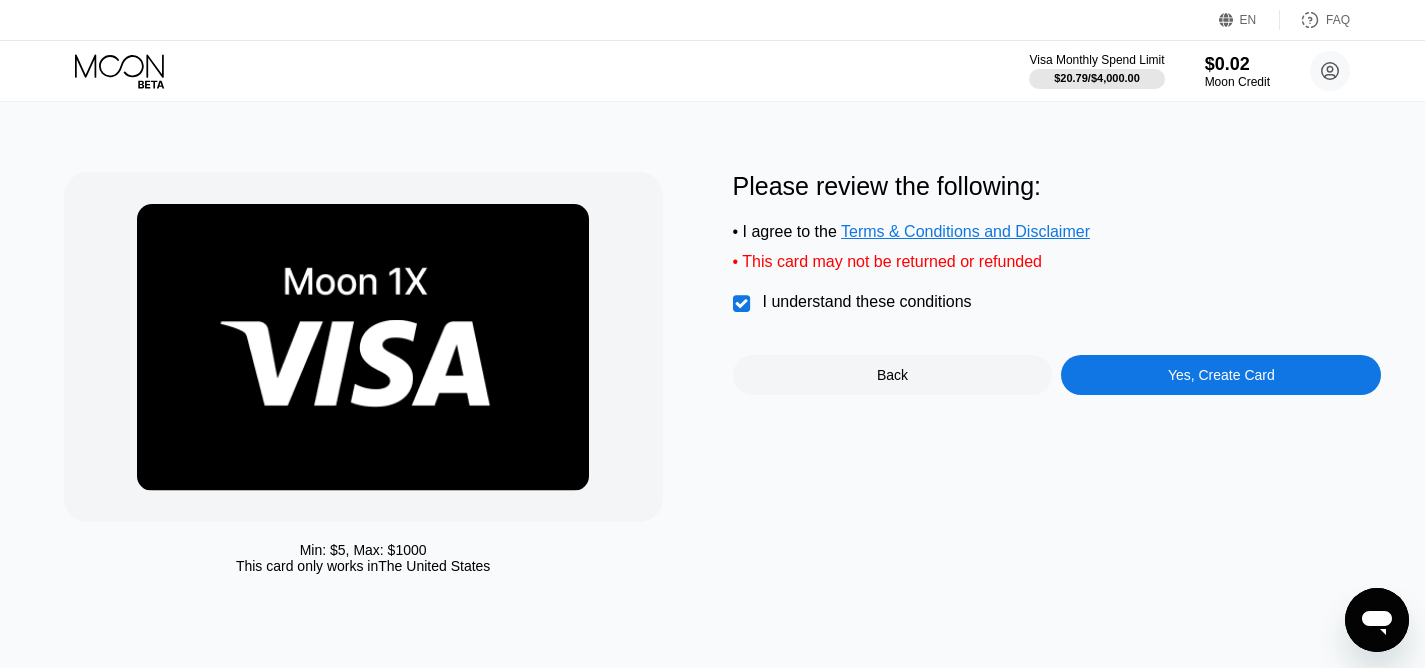 click on "Yes, Create Card" at bounding box center (1221, 375) 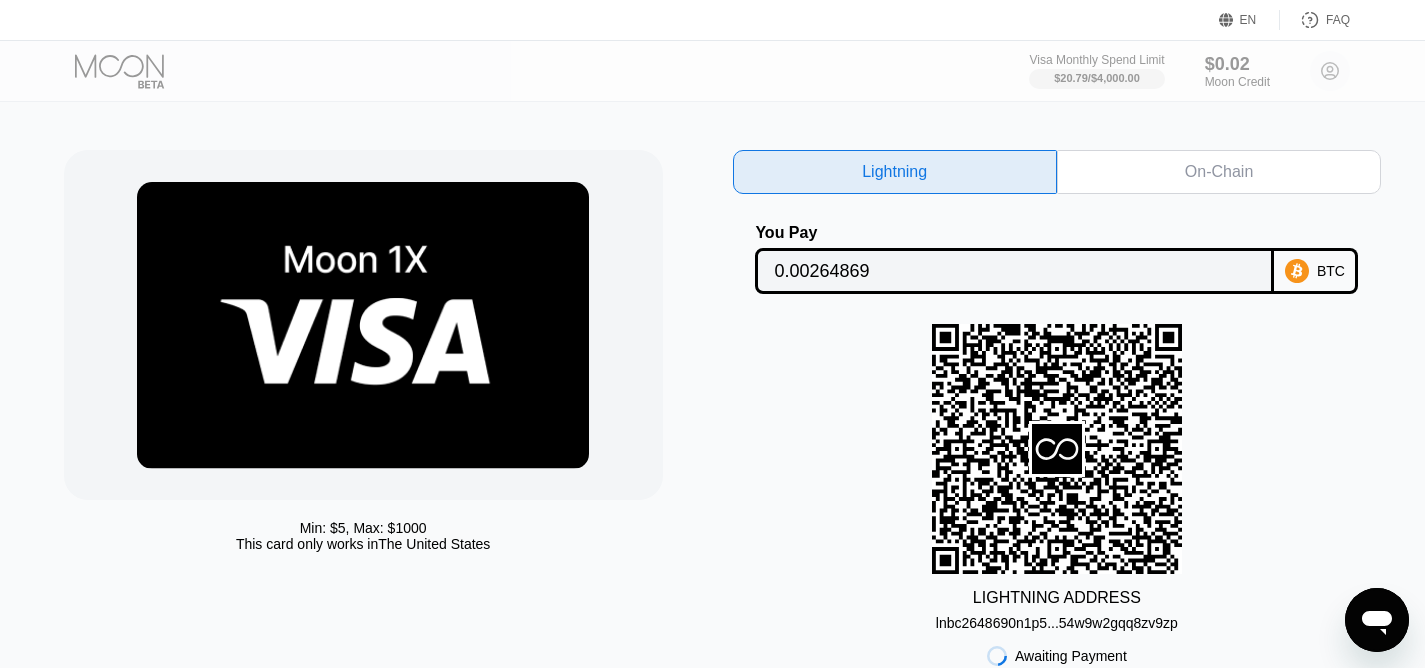 scroll, scrollTop: 21, scrollLeft: 0, axis: vertical 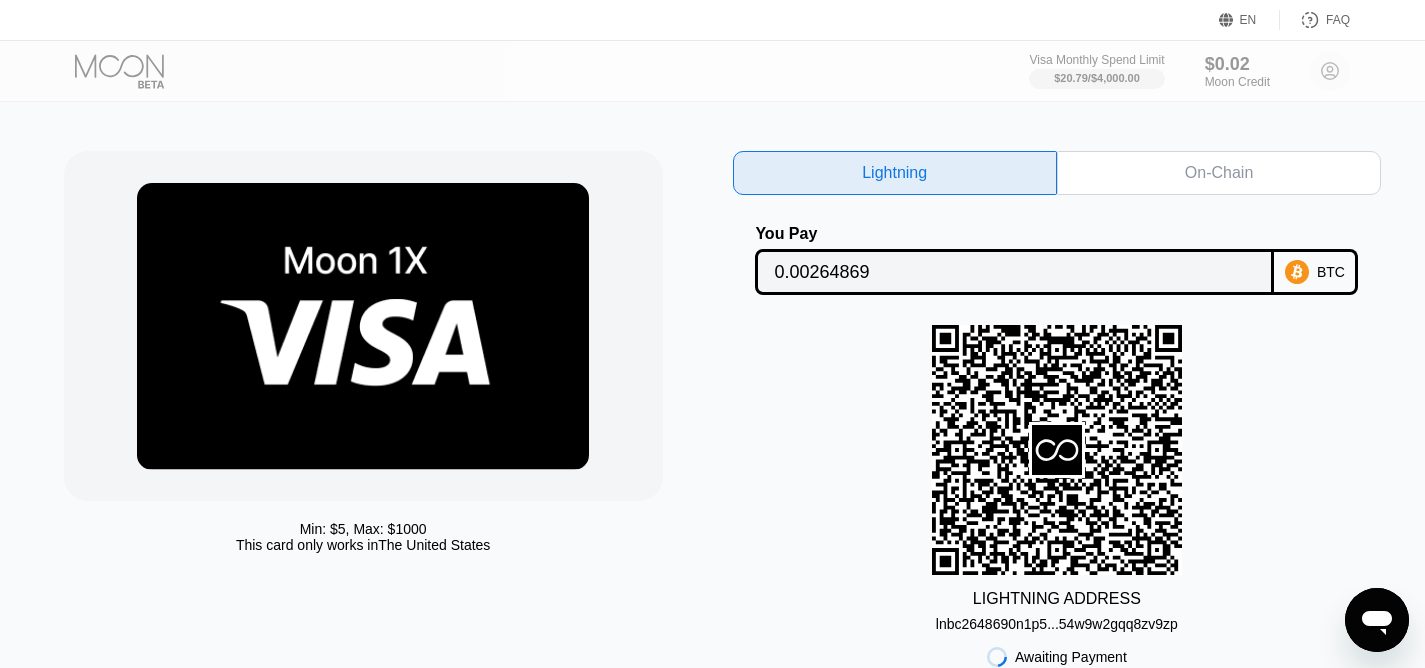 click on "On-Chain" at bounding box center [1219, 173] 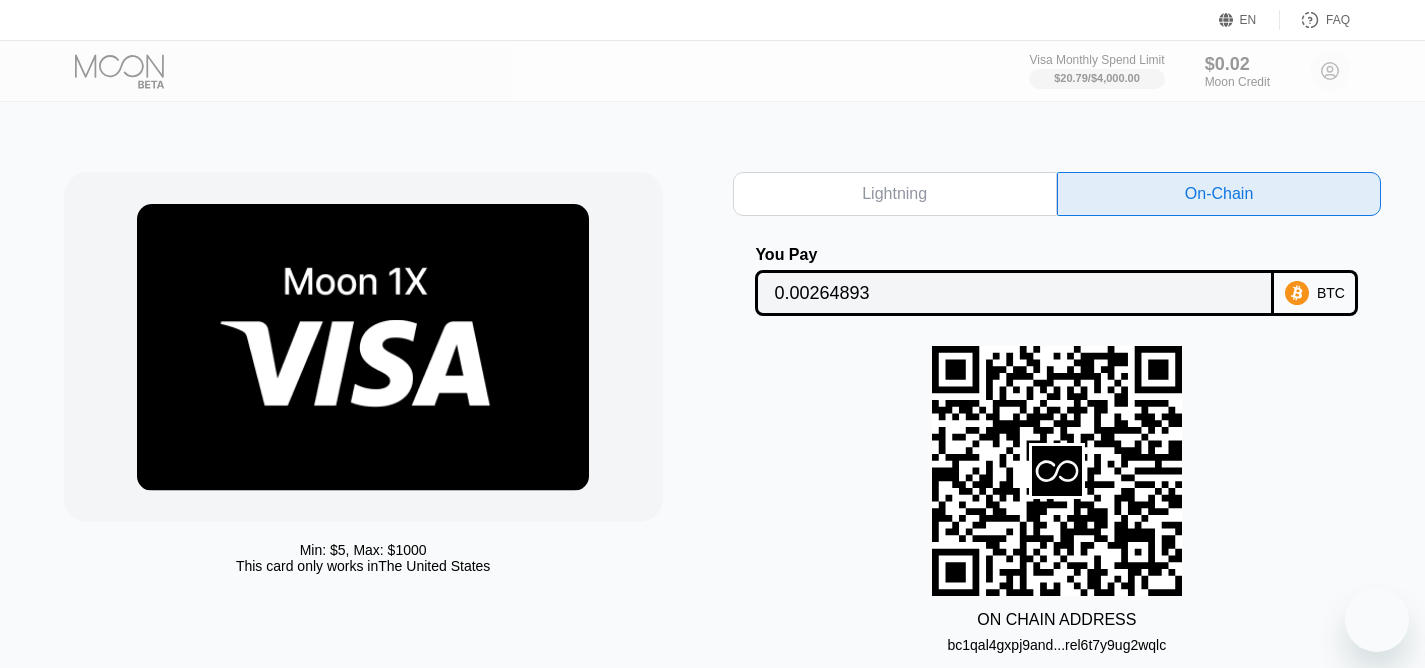 scroll, scrollTop: 21, scrollLeft: 0, axis: vertical 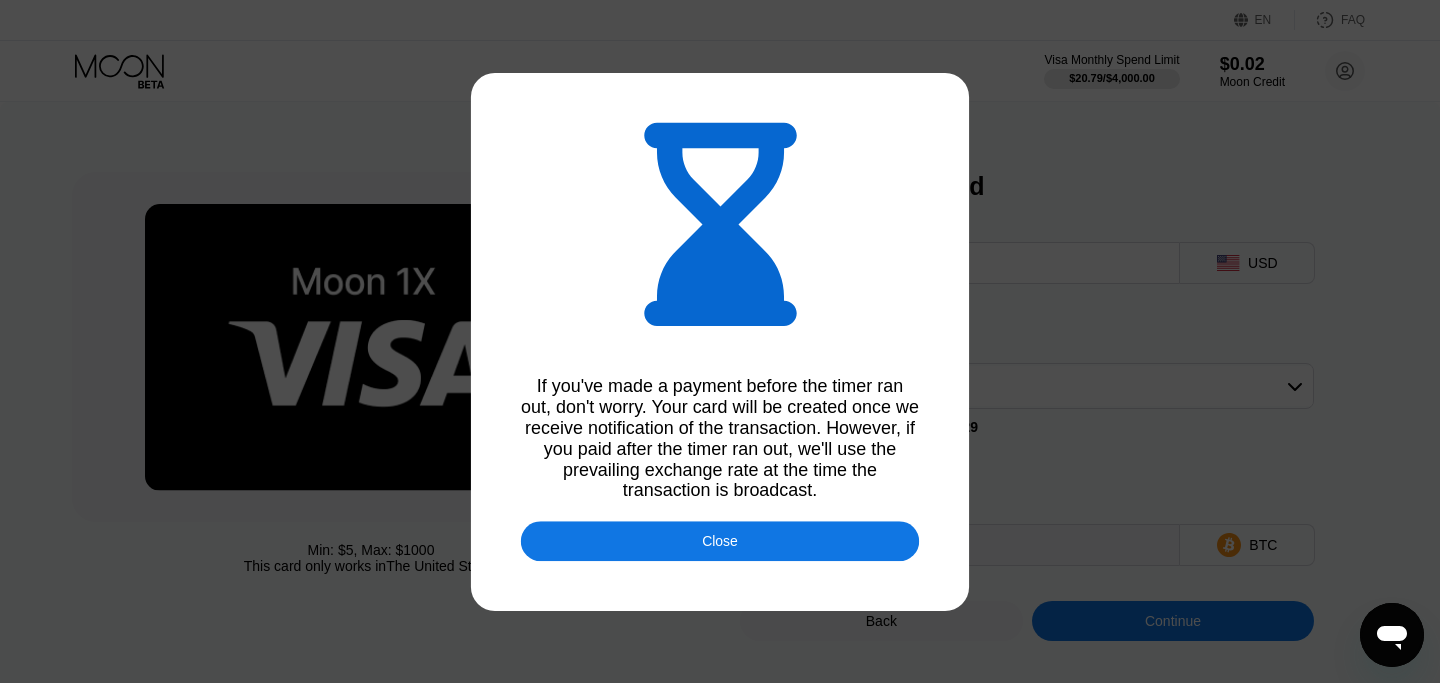 type on "0.00264712" 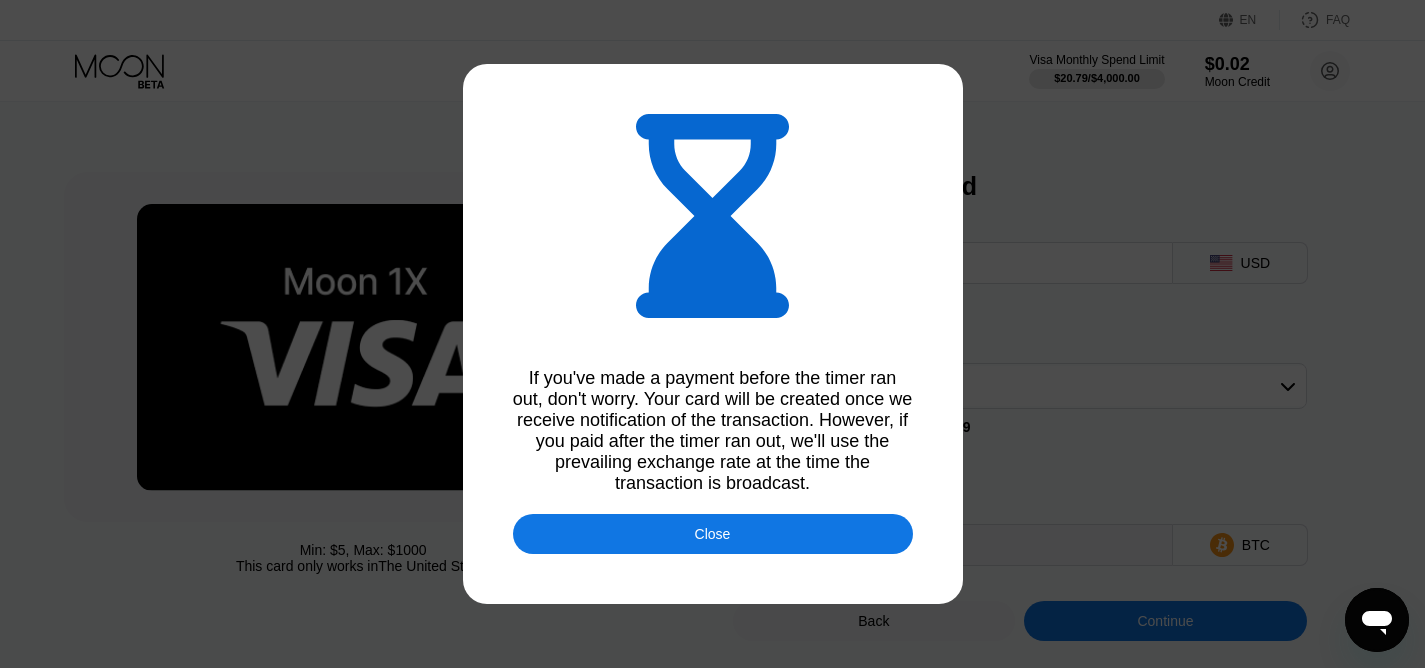 click on "Close" at bounding box center [713, 534] 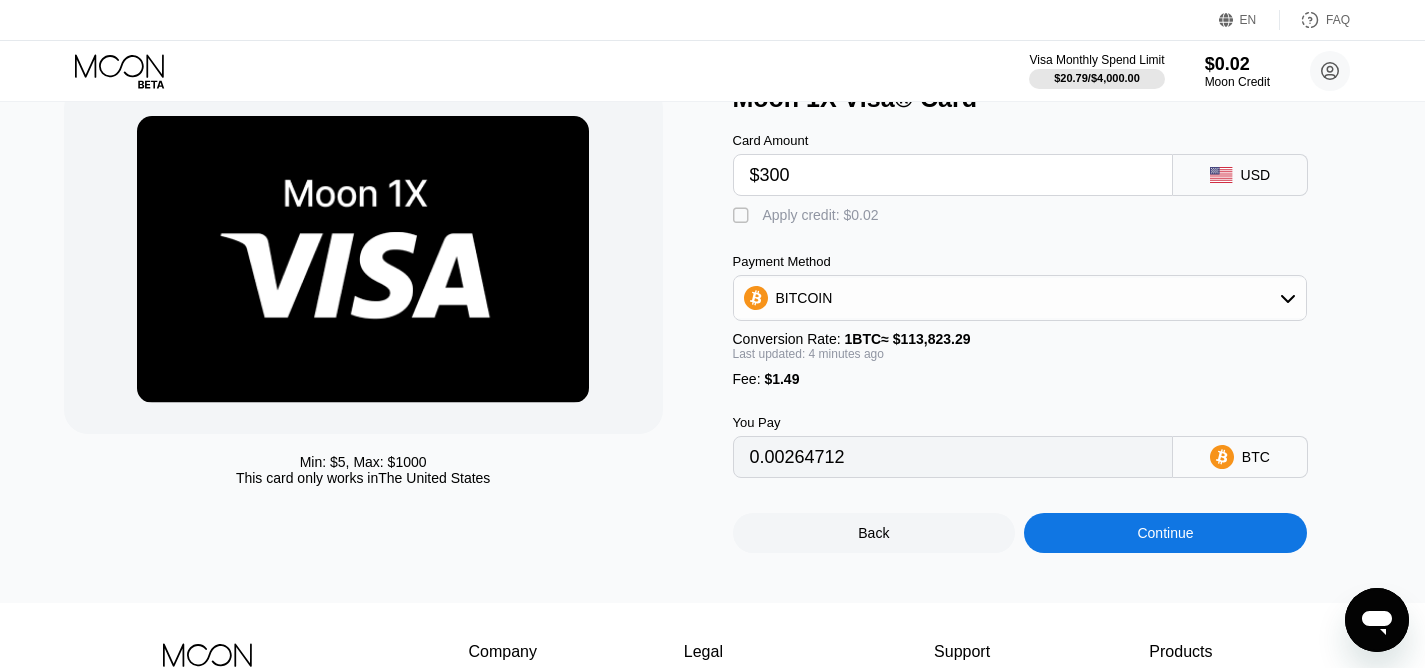 scroll, scrollTop: 84, scrollLeft: 0, axis: vertical 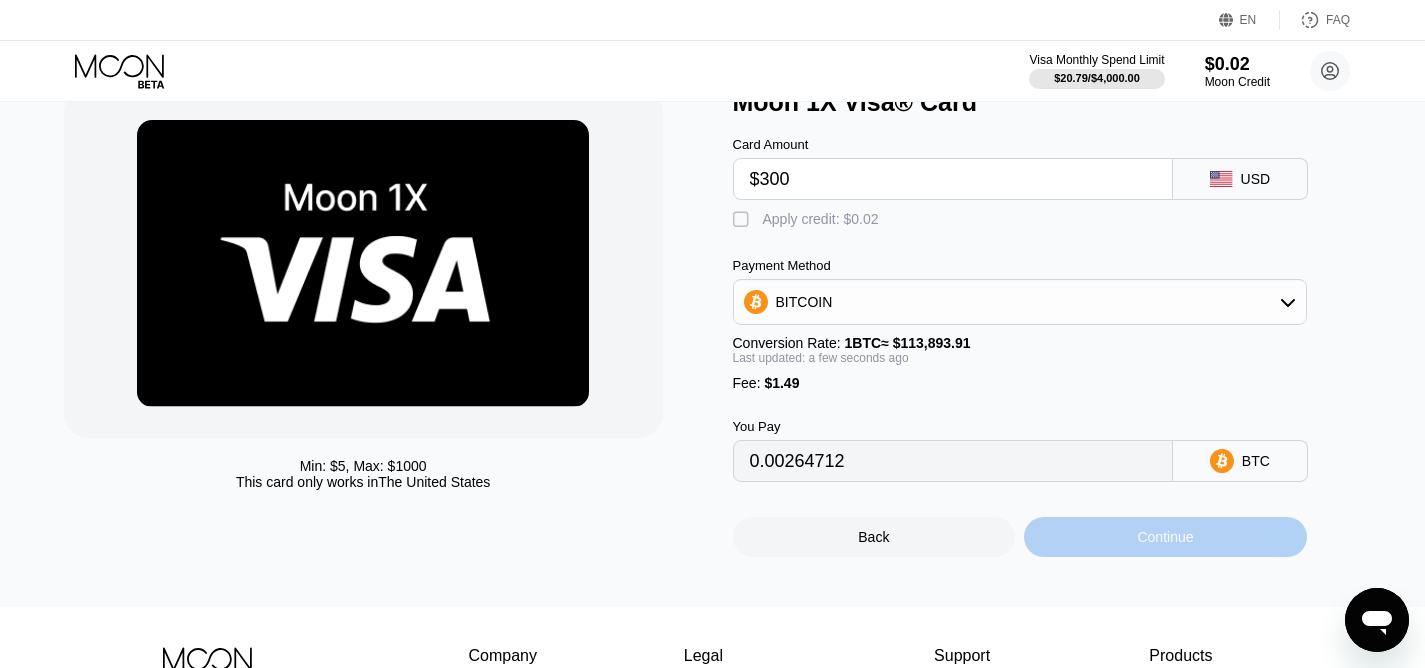 click on "Continue" at bounding box center (1165, 537) 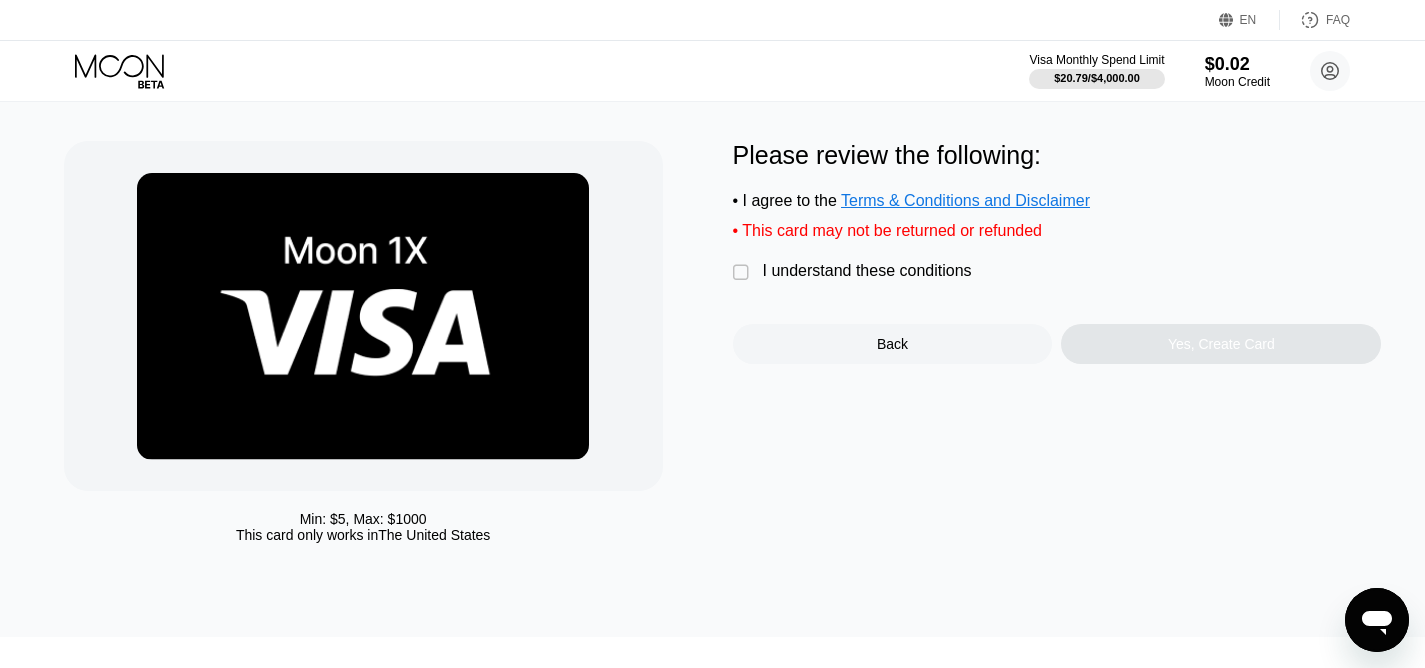 scroll, scrollTop: 0, scrollLeft: 0, axis: both 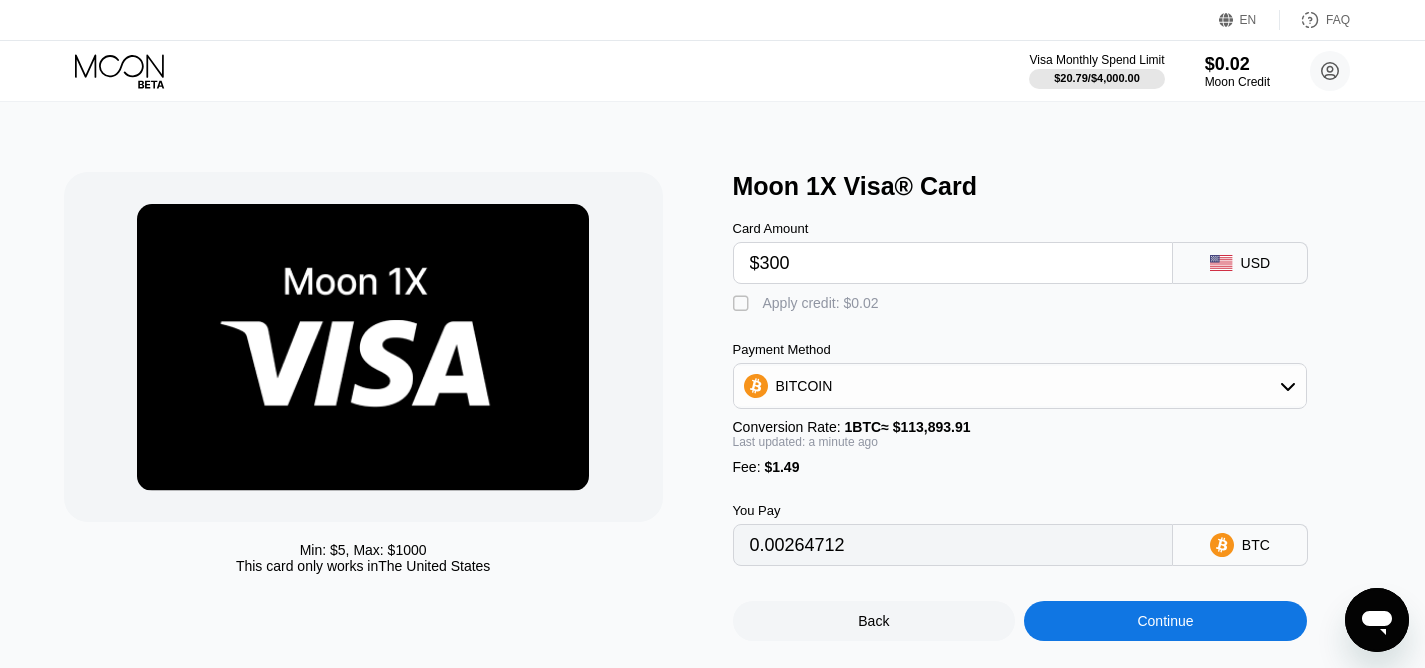 click 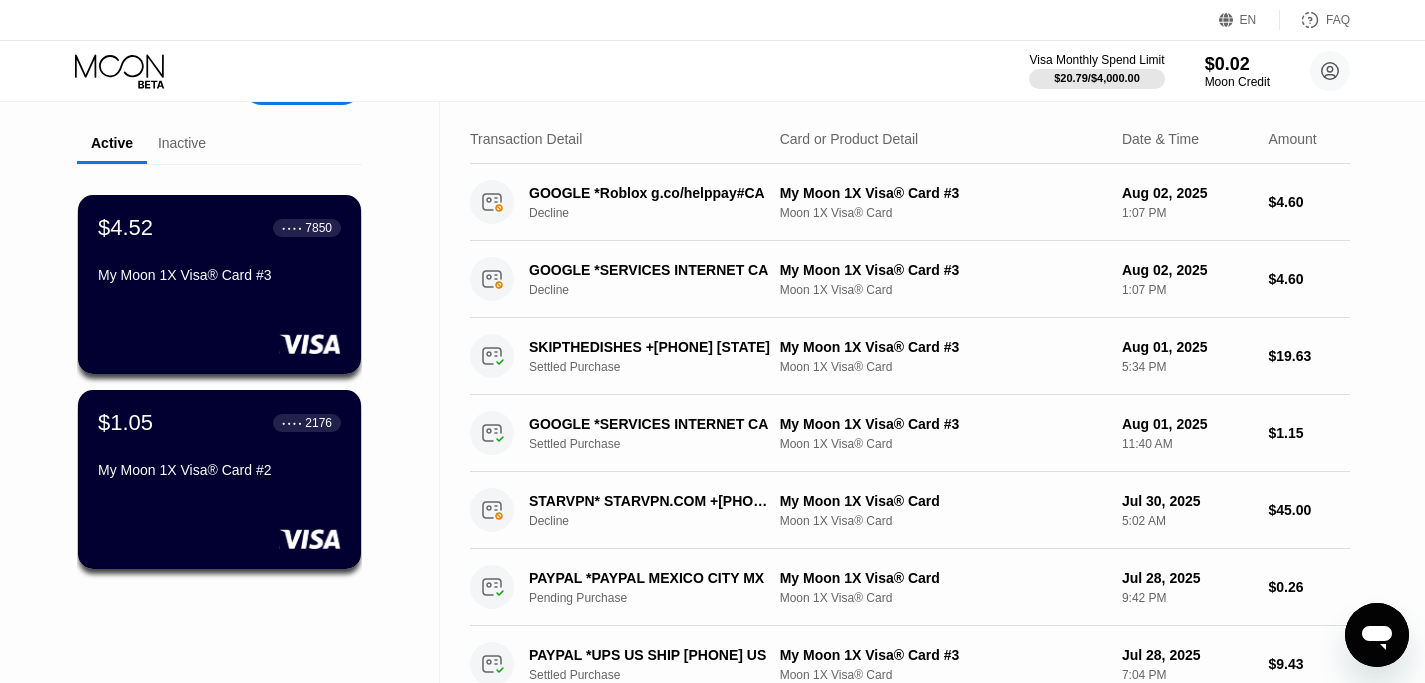 scroll, scrollTop: 0, scrollLeft: 0, axis: both 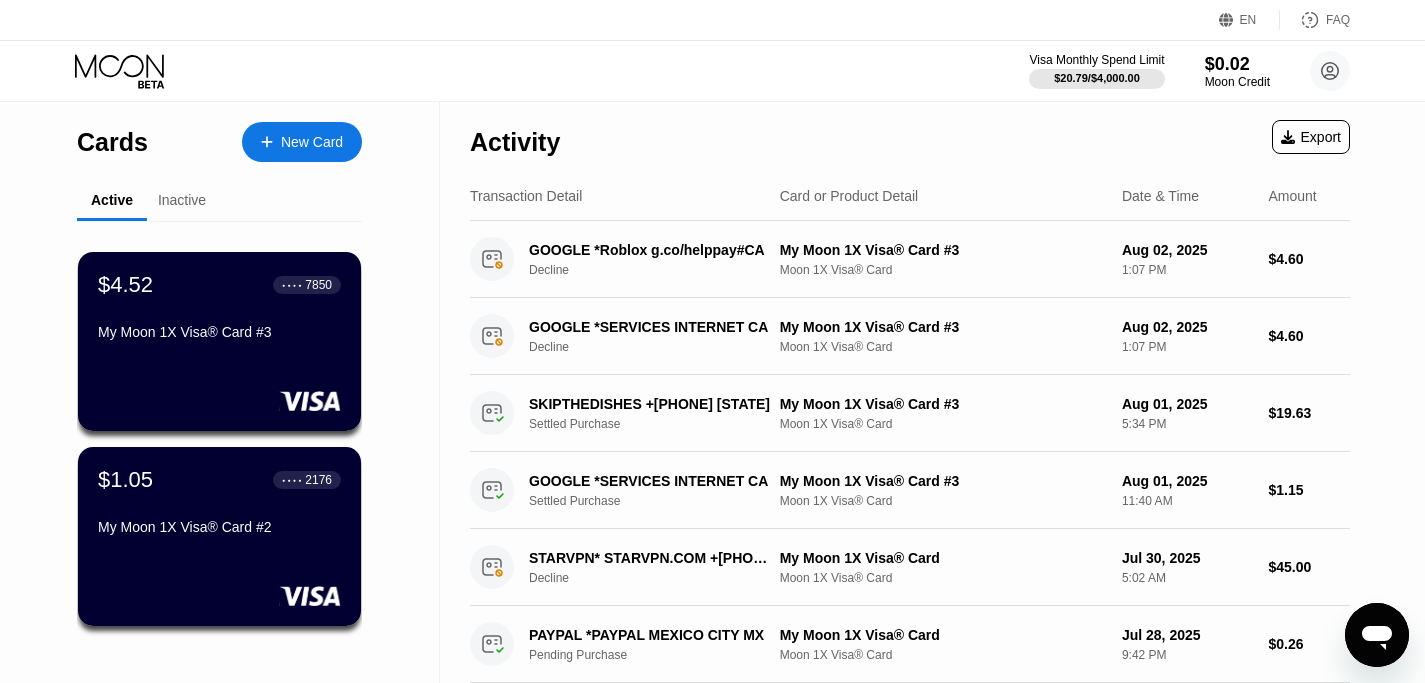 click on "Inactive" at bounding box center [182, 200] 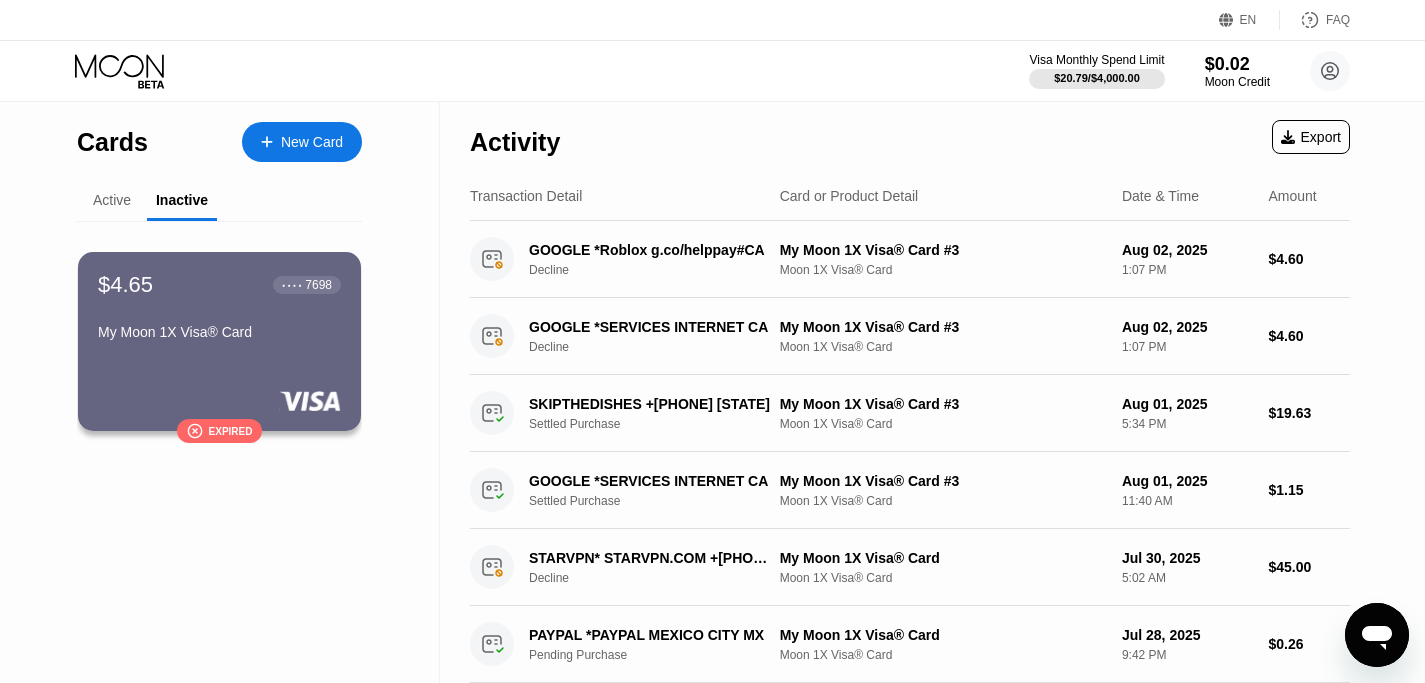 click on "Active" at bounding box center (112, 201) 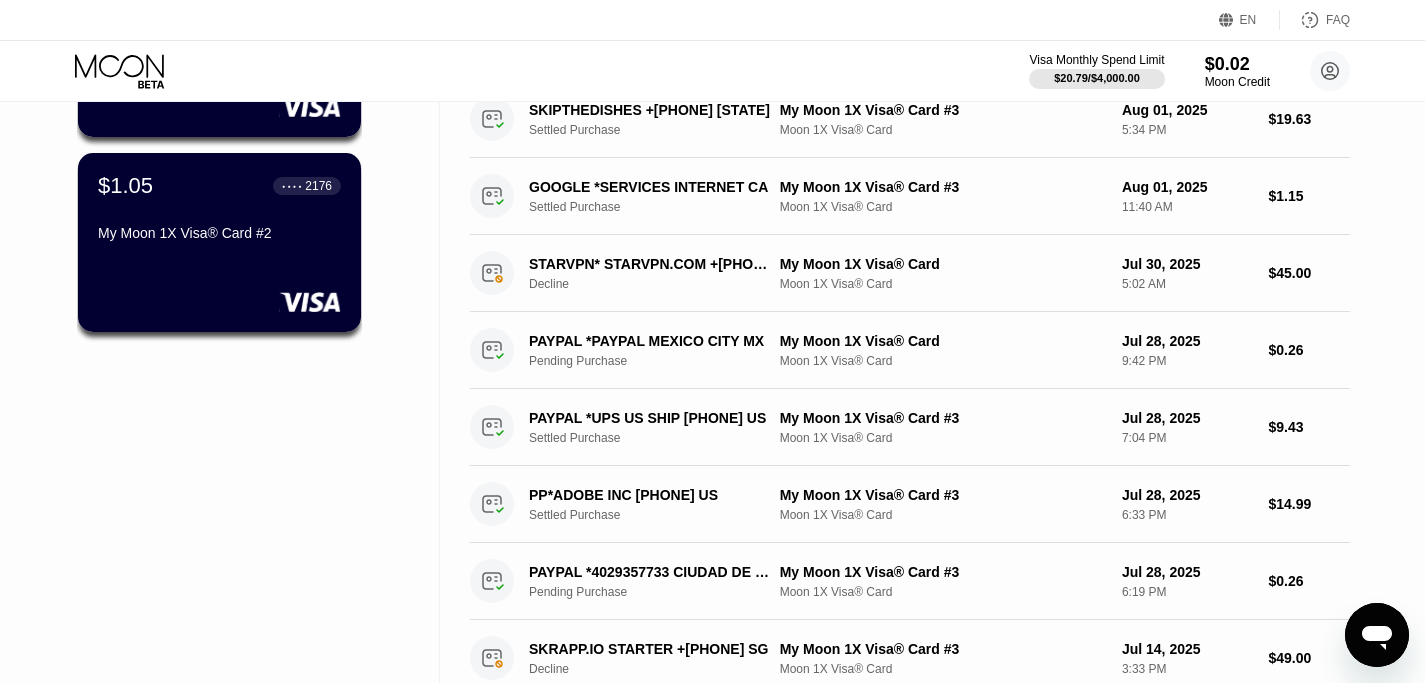scroll, scrollTop: 0, scrollLeft: 0, axis: both 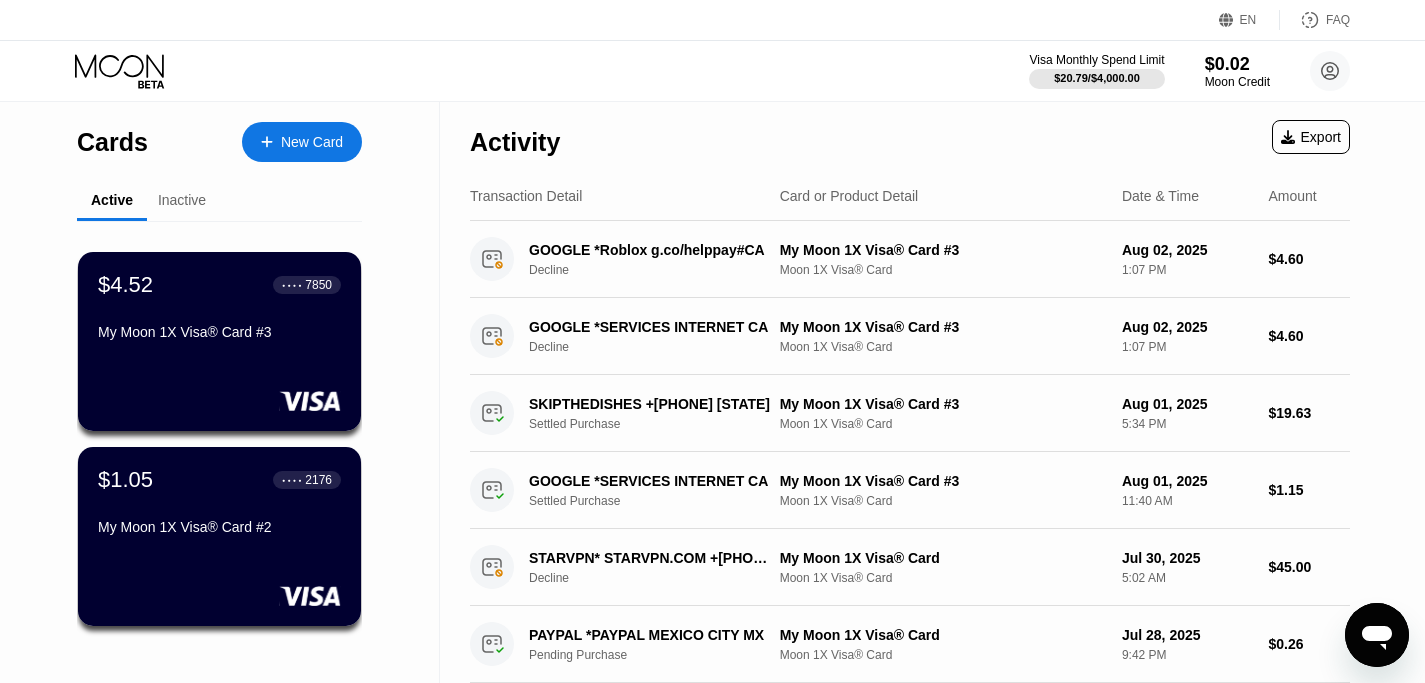 click 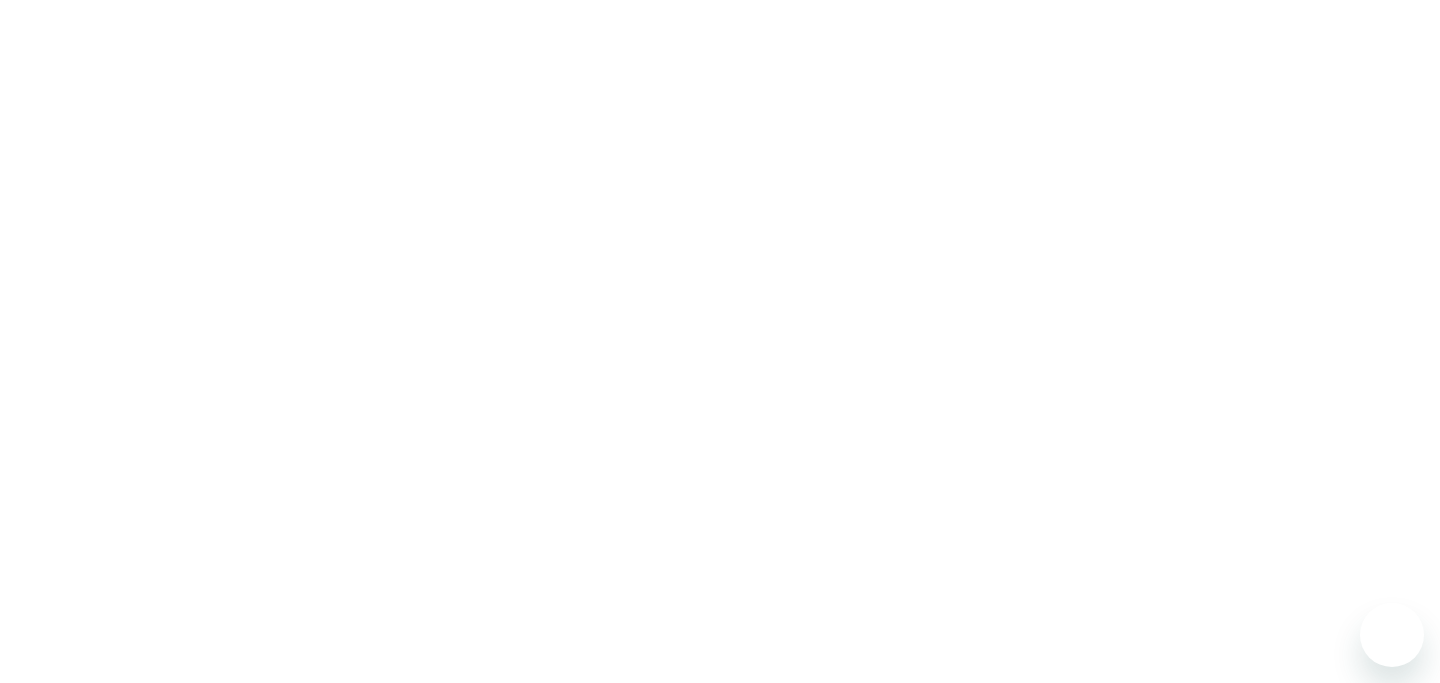 scroll, scrollTop: 0, scrollLeft: 0, axis: both 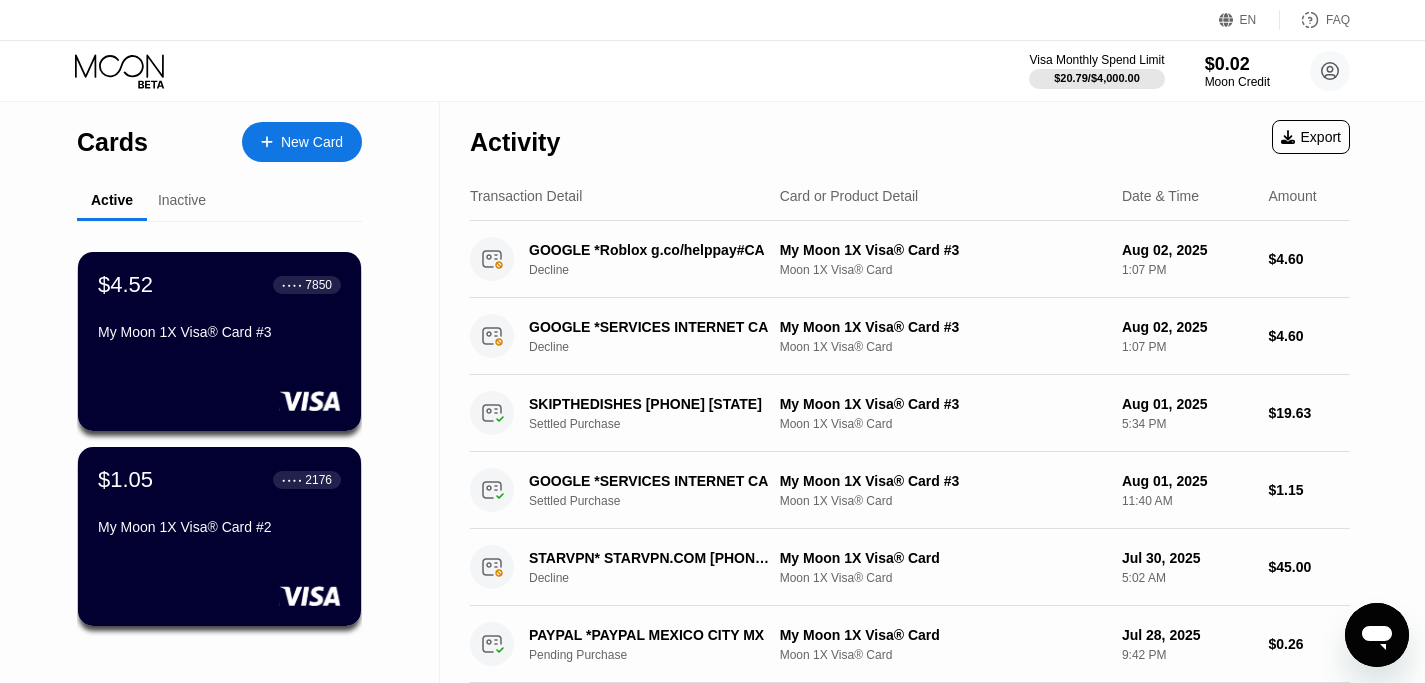 click 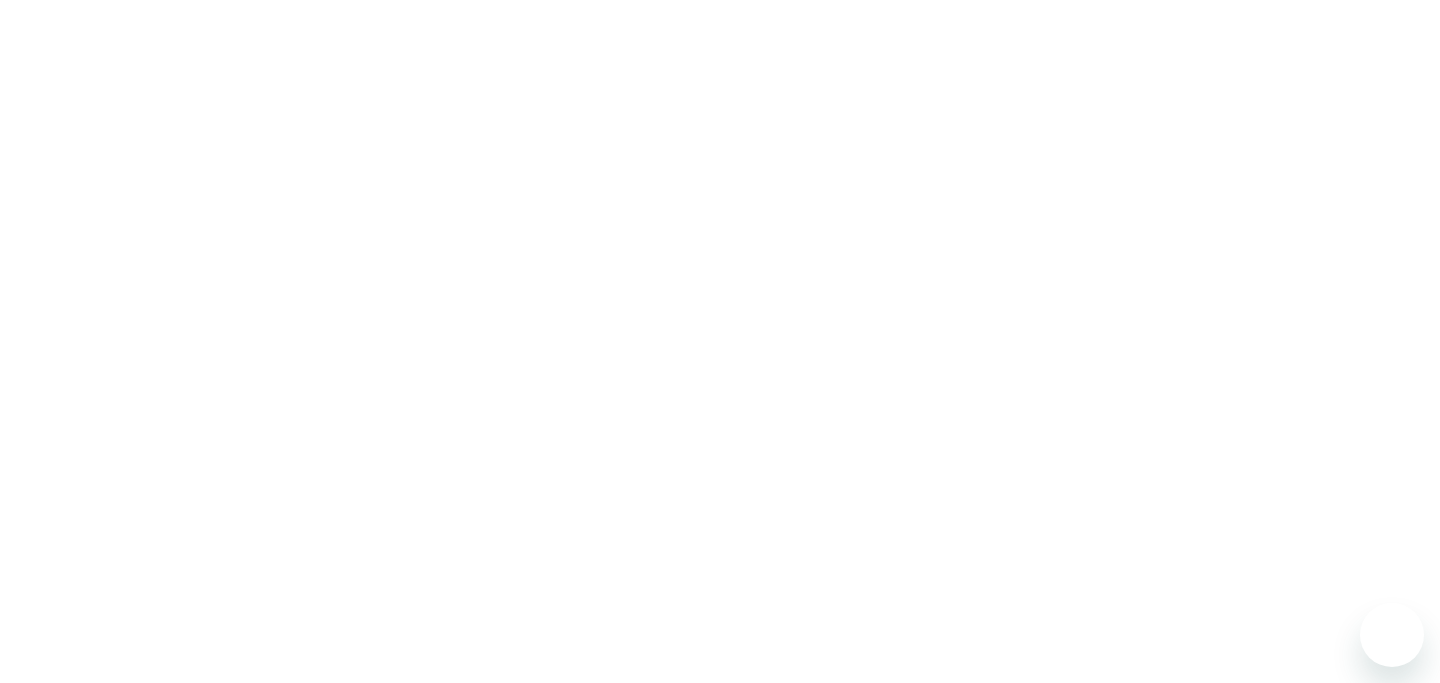 scroll, scrollTop: 0, scrollLeft: 0, axis: both 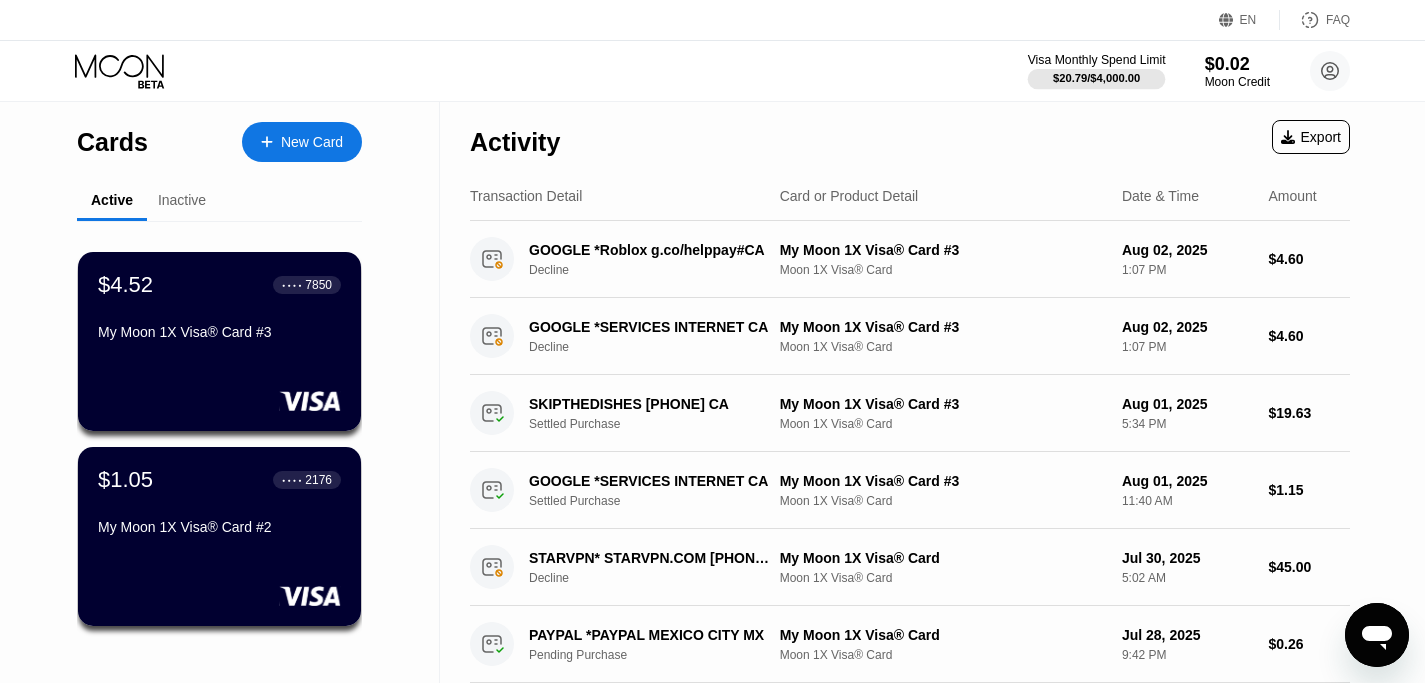 click on "$20.79 / $4,000.00" at bounding box center [1097, 78] 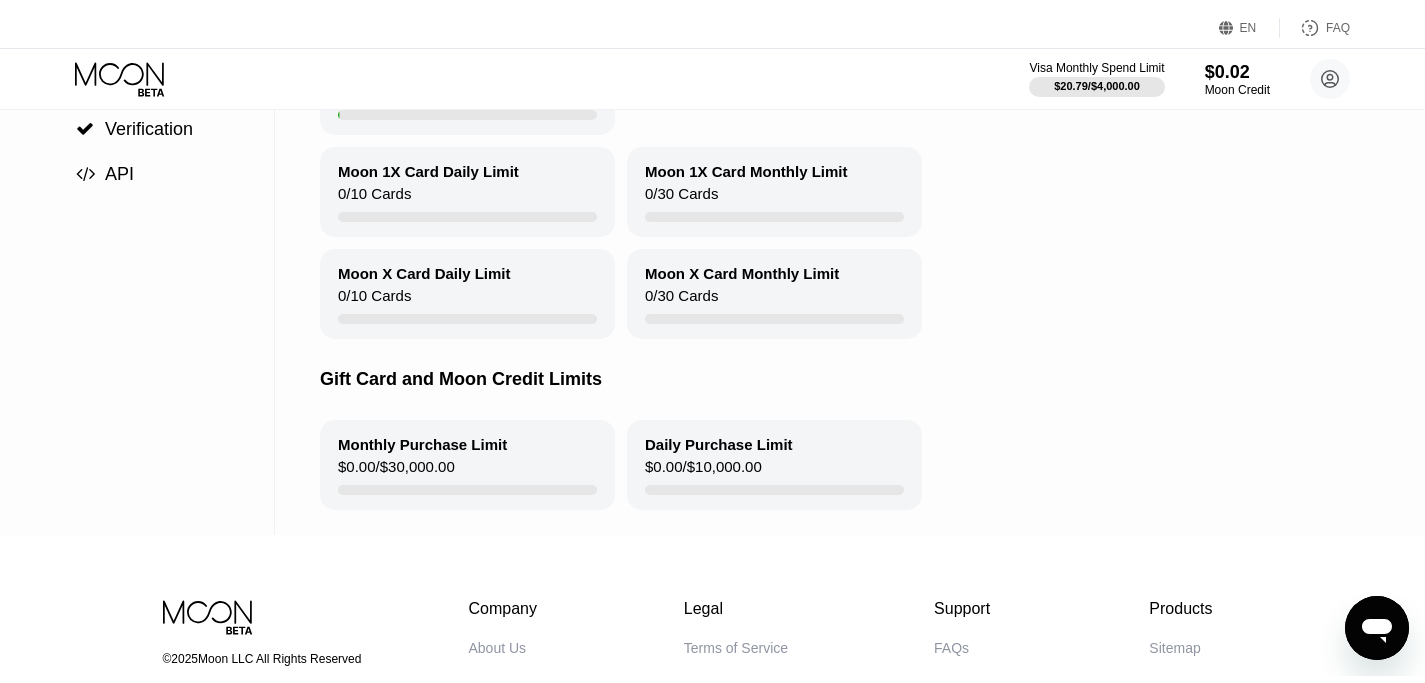 scroll, scrollTop: 0, scrollLeft: 0, axis: both 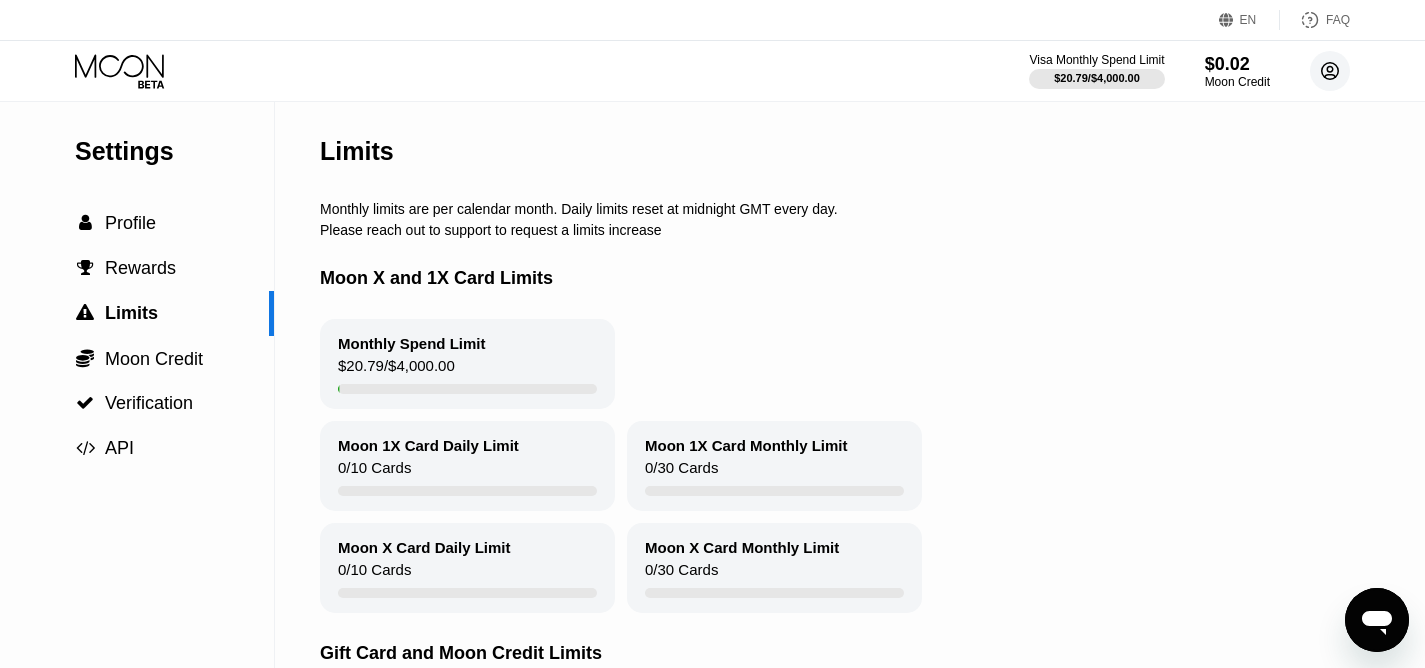 click 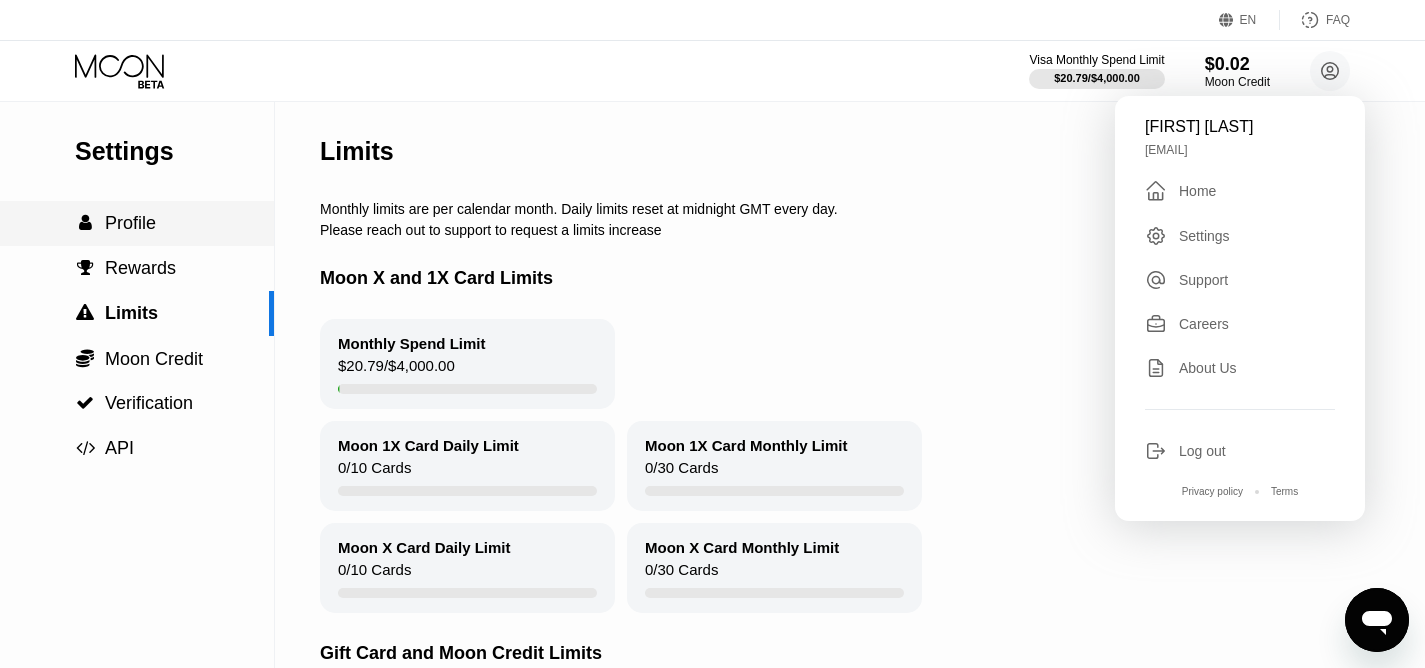 click on "Profile" at bounding box center [130, 223] 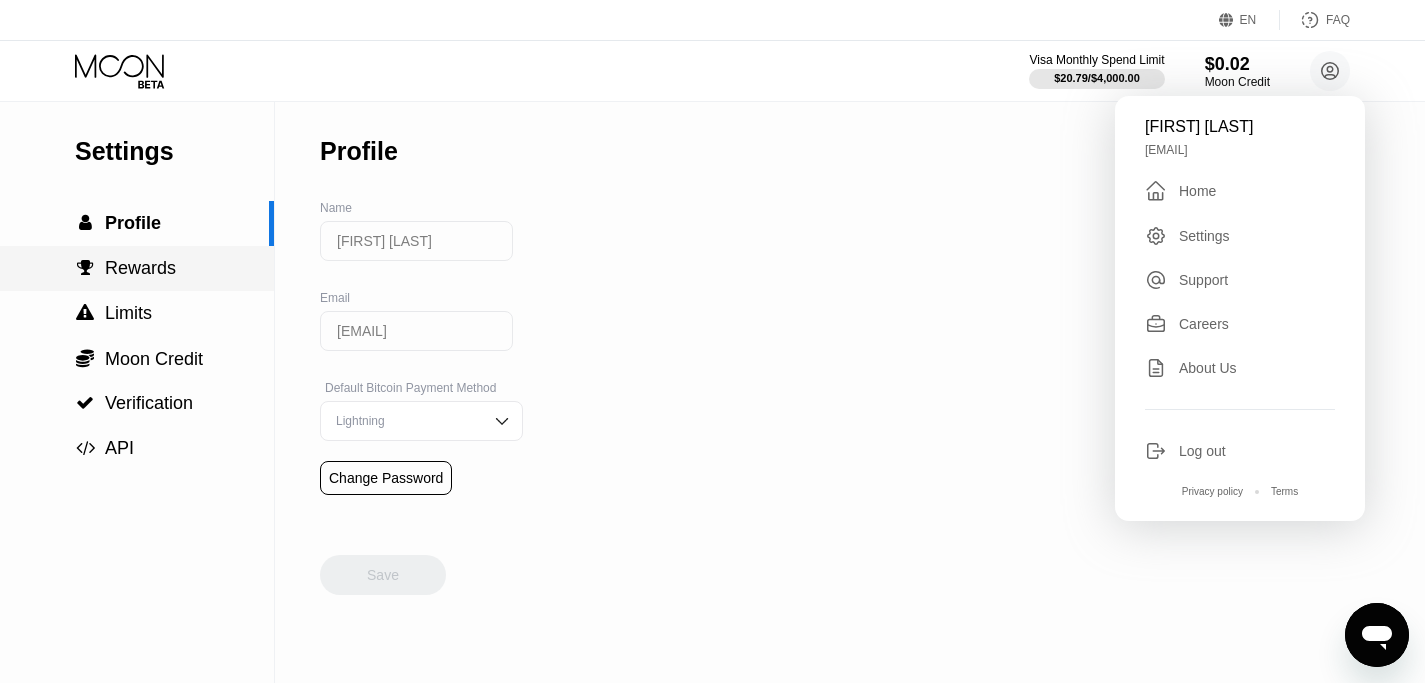click on "Rewards" at bounding box center (140, 268) 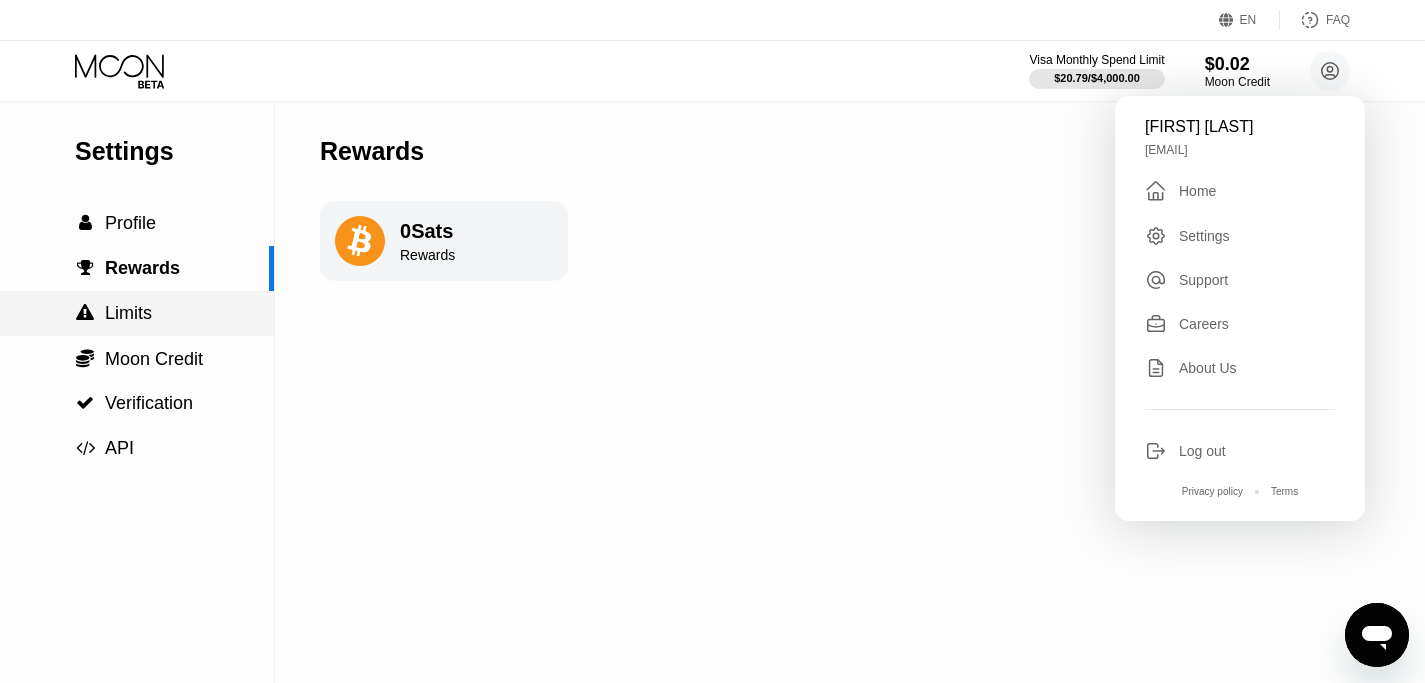 click on "Limits" at bounding box center (128, 313) 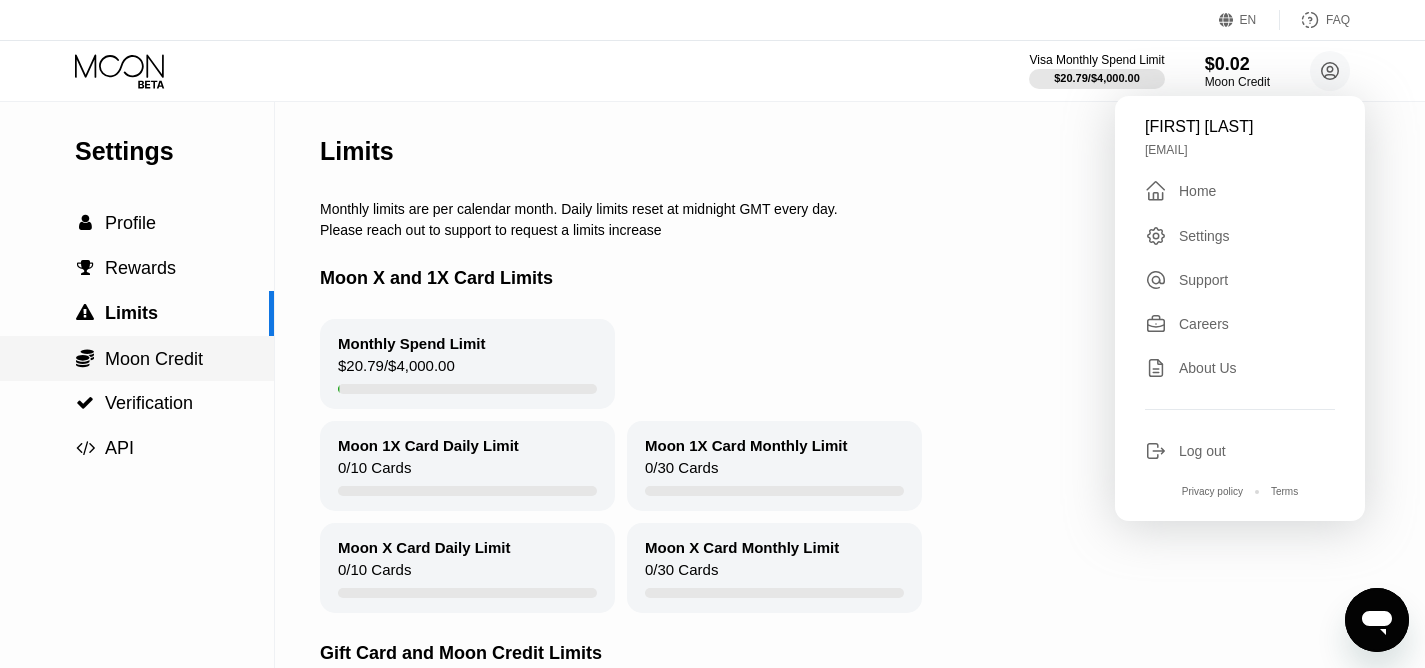 click on "Moon Credit" at bounding box center [154, 359] 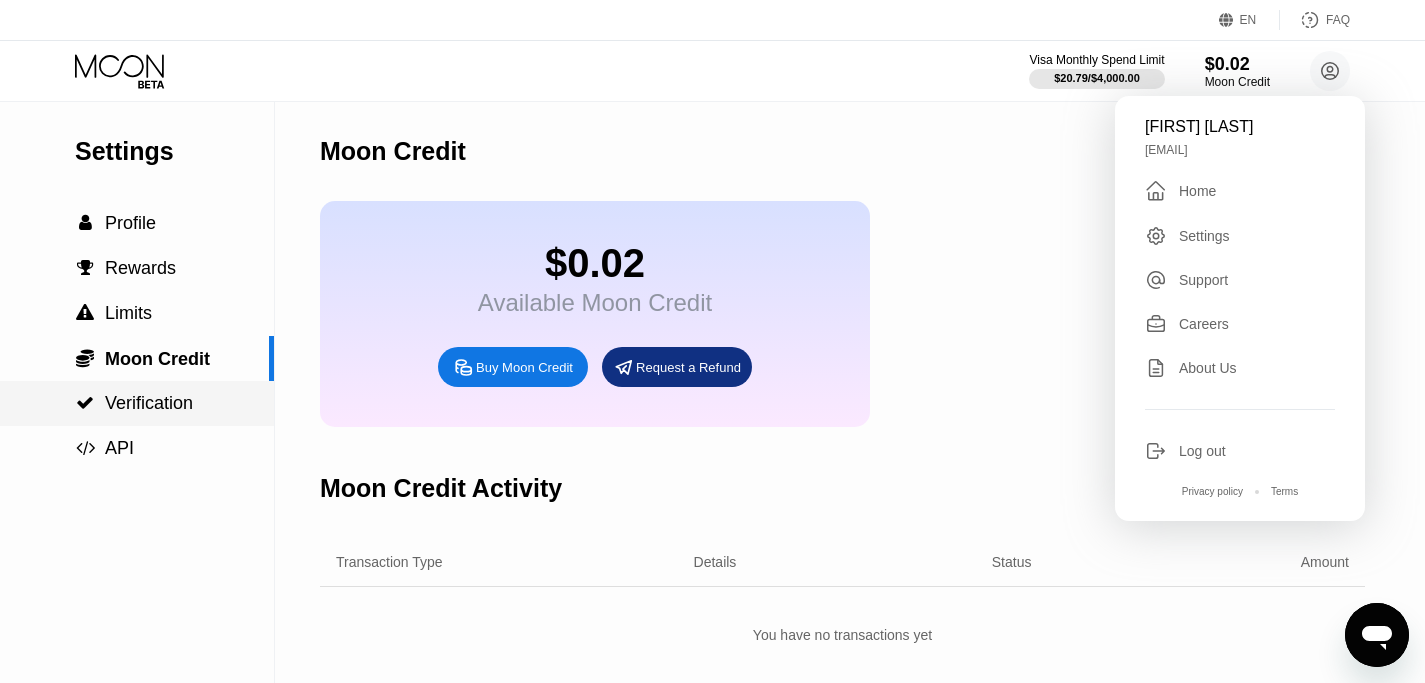 click on "Verification" at bounding box center (149, 403) 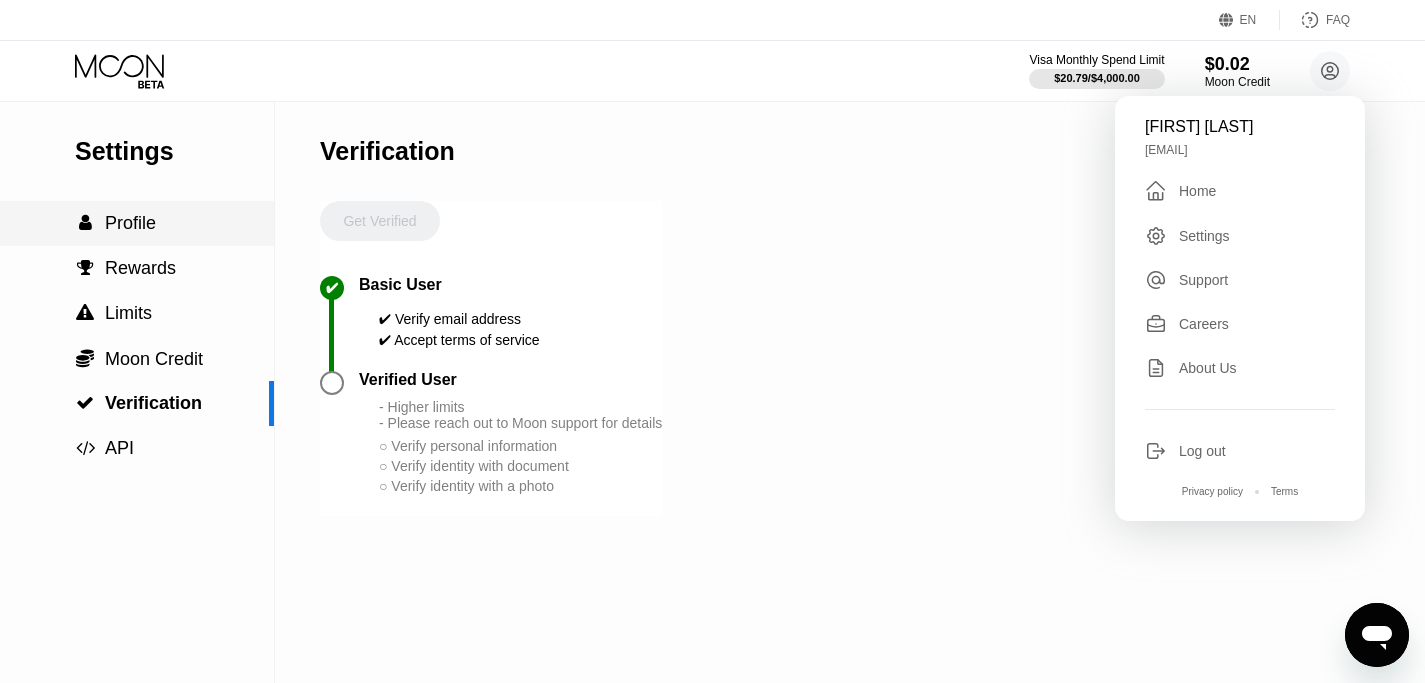 click on "Profile" at bounding box center [130, 223] 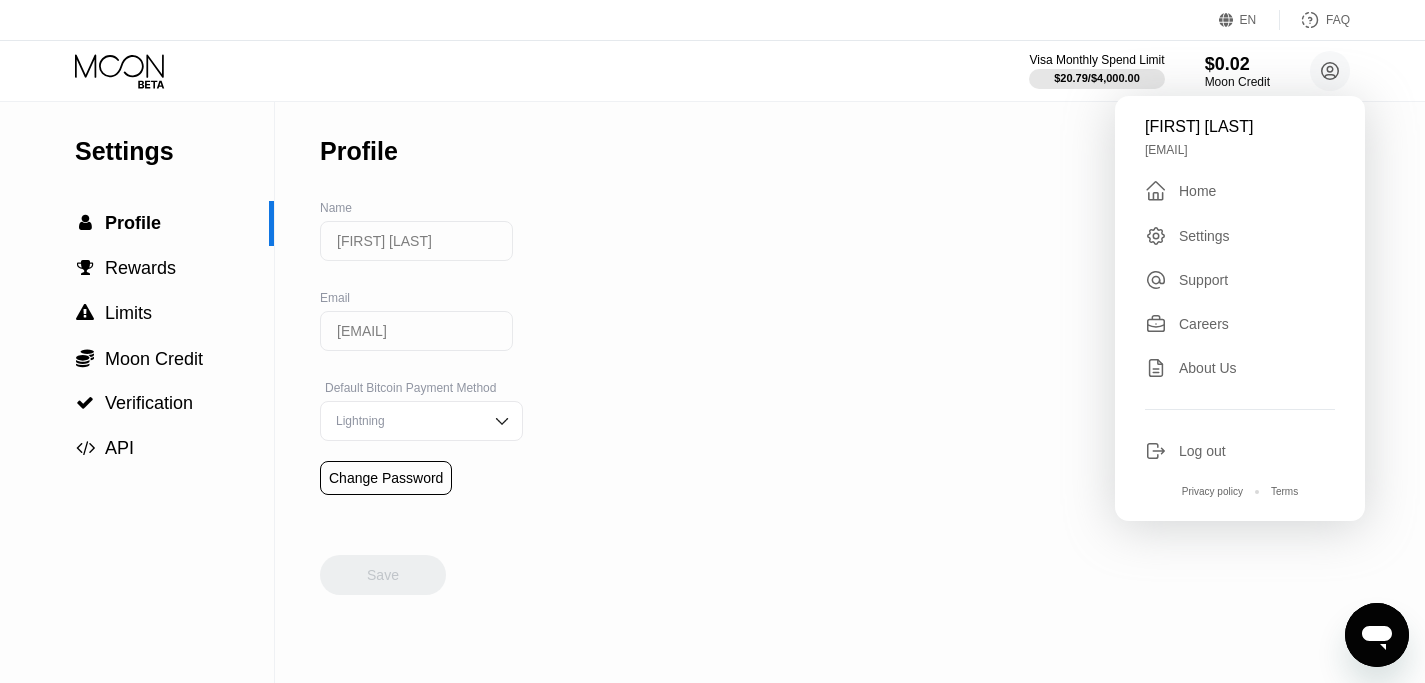click on "Settings  Profile  Rewards  Limits  Moon Credit  Verification  API Profile Name James Foster Email foster@thebergsteingroup.com Default Bitcoin Payment Method Lightning Change Password Save" at bounding box center [712, 392] 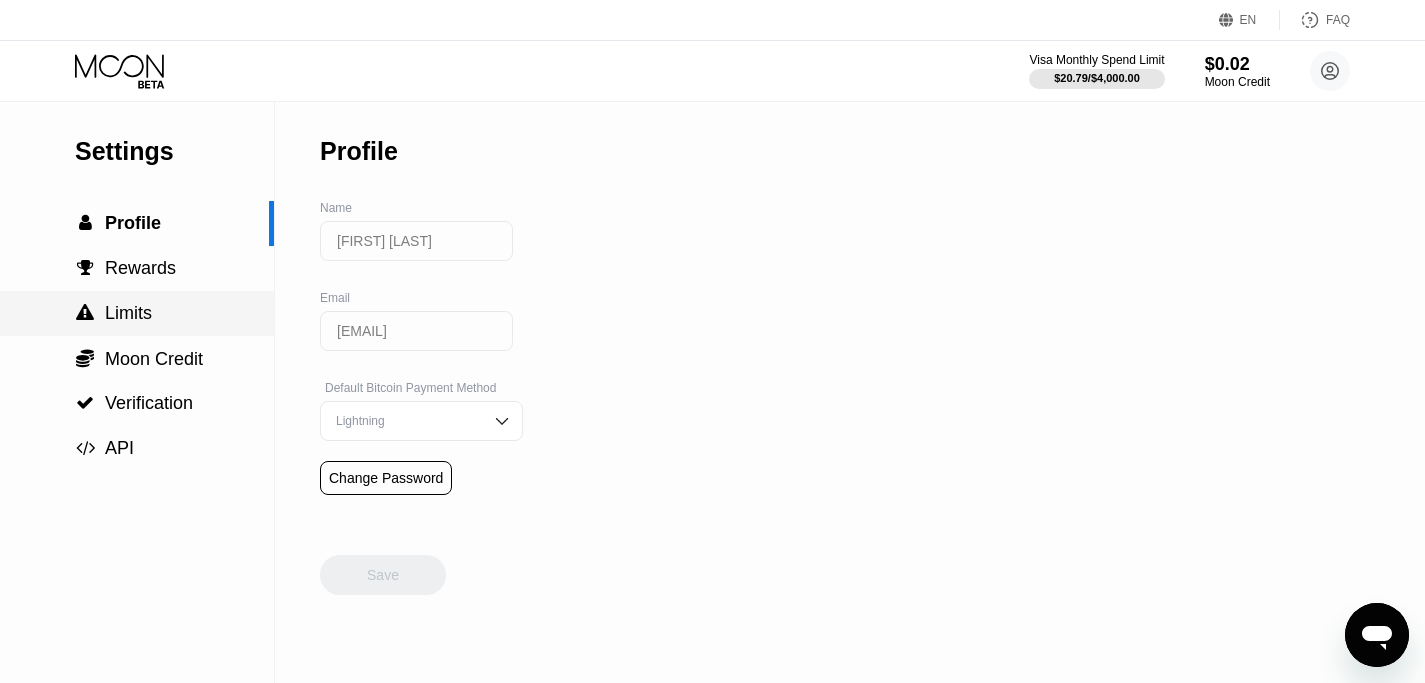 click on "Limits" at bounding box center (128, 313) 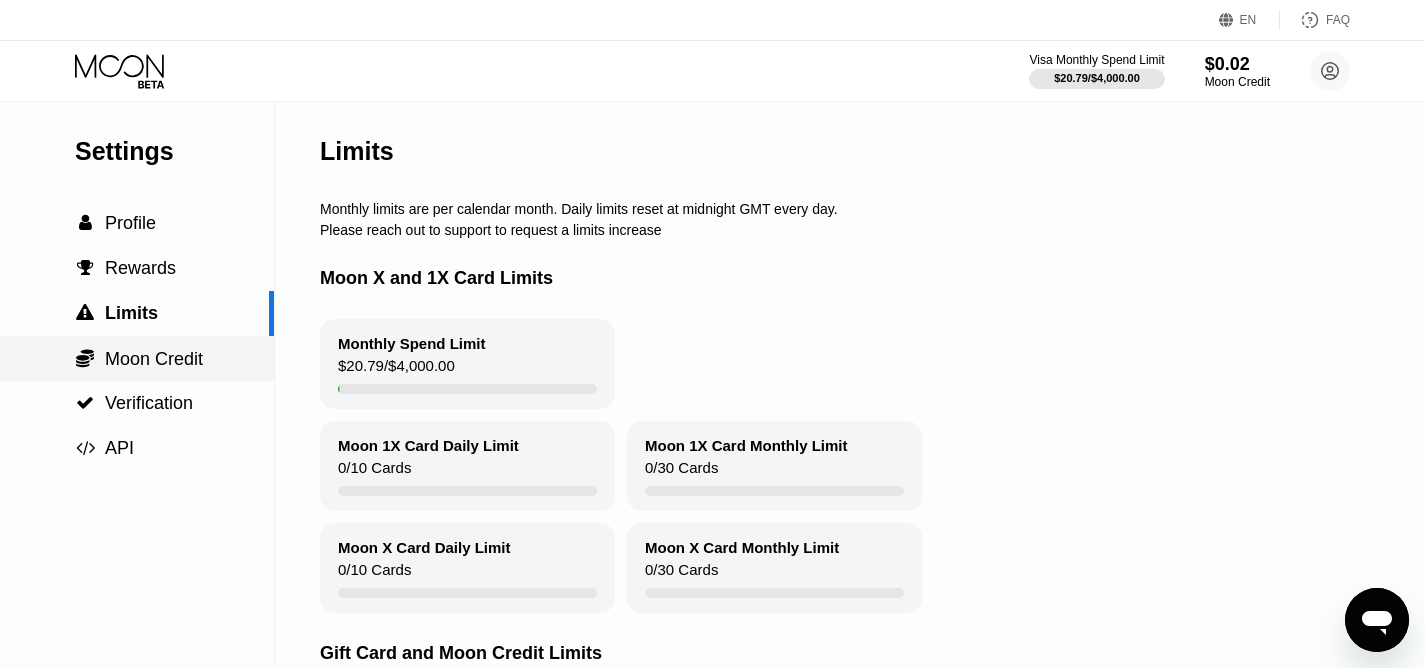click on "Moon Credit" at bounding box center [154, 359] 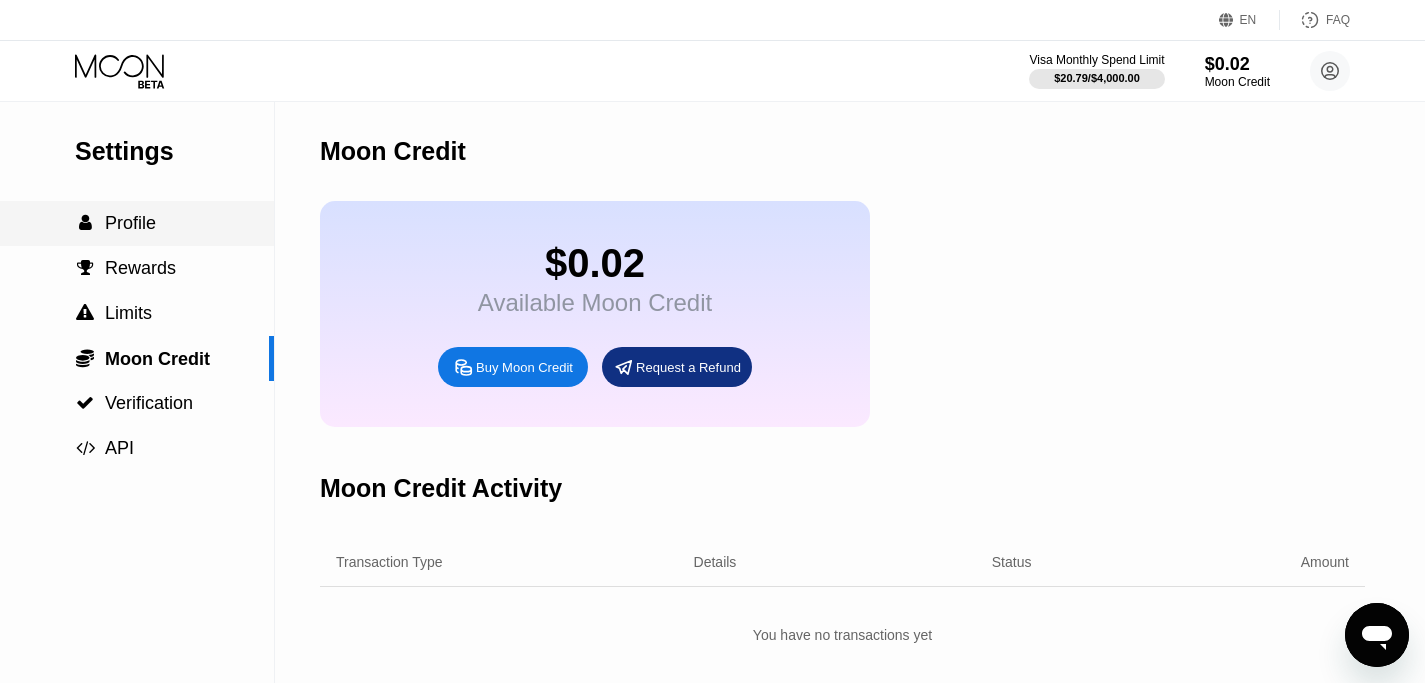 click on "Profile" at bounding box center (130, 223) 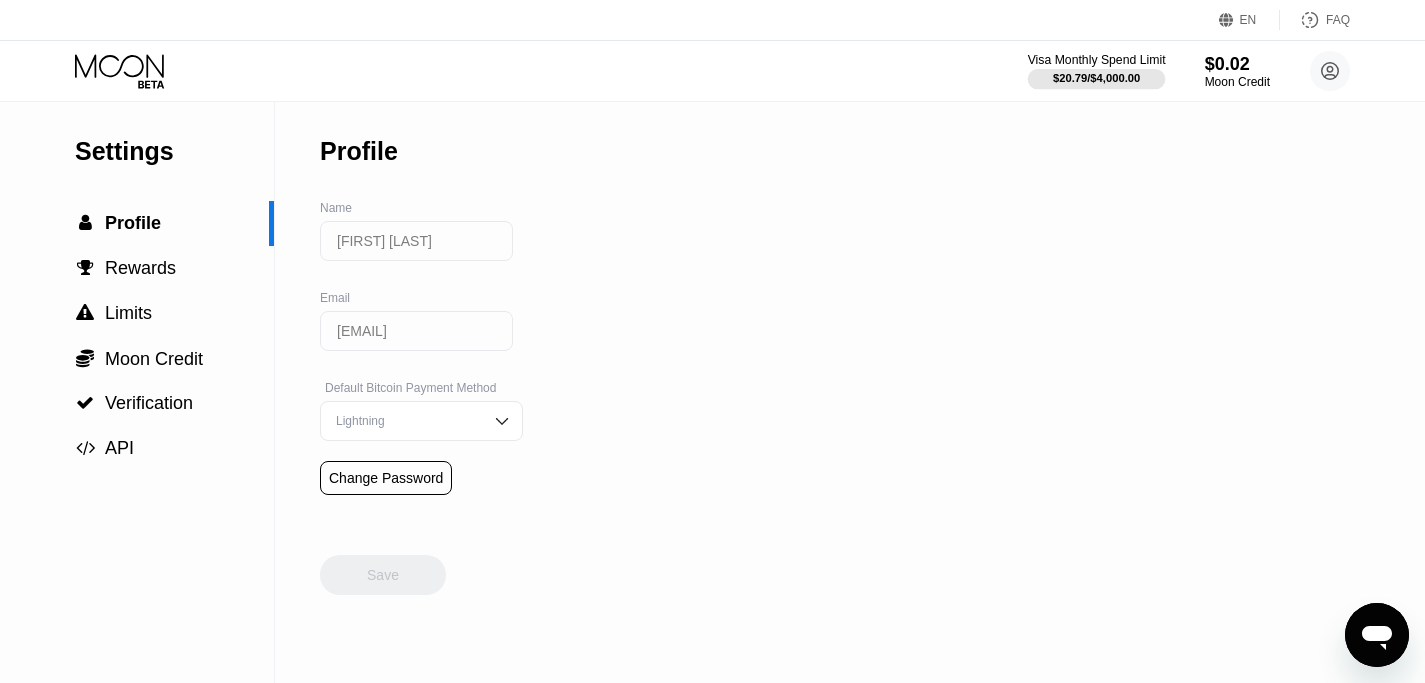click on "$20.79 / $4,000.00" at bounding box center [1096, 78] 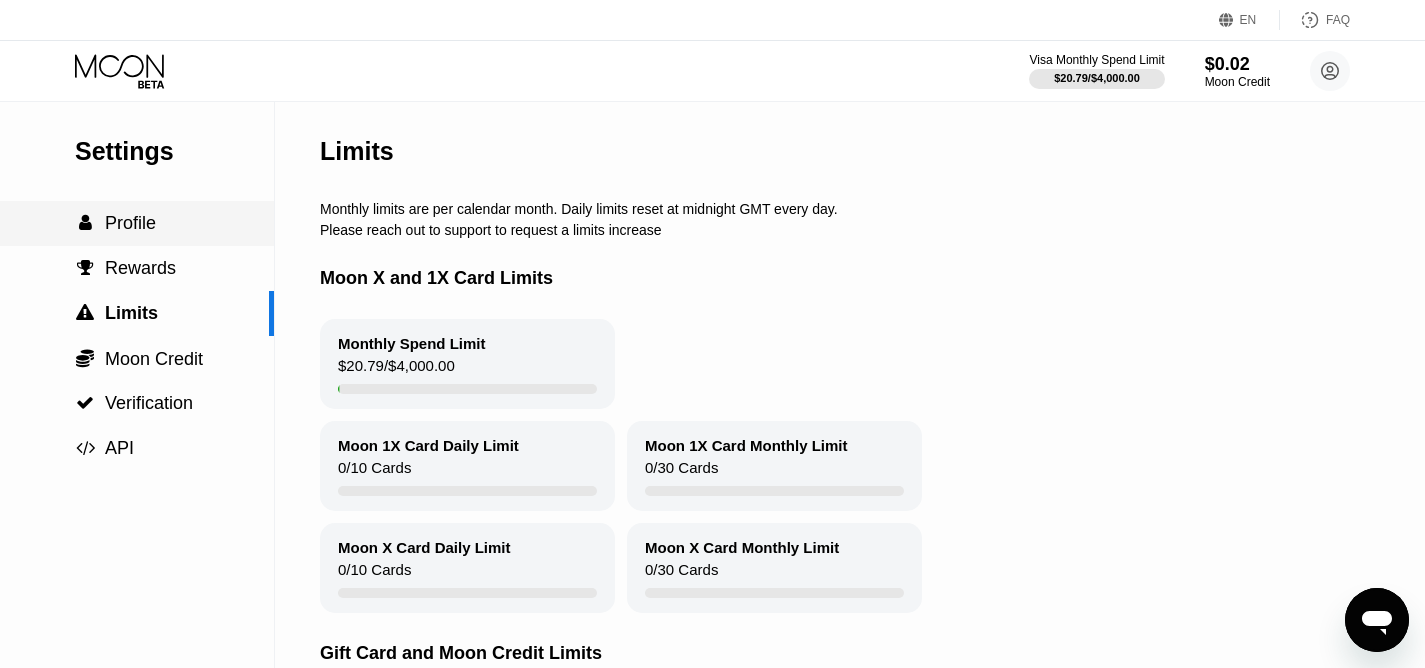 click on "Profile" at bounding box center (130, 223) 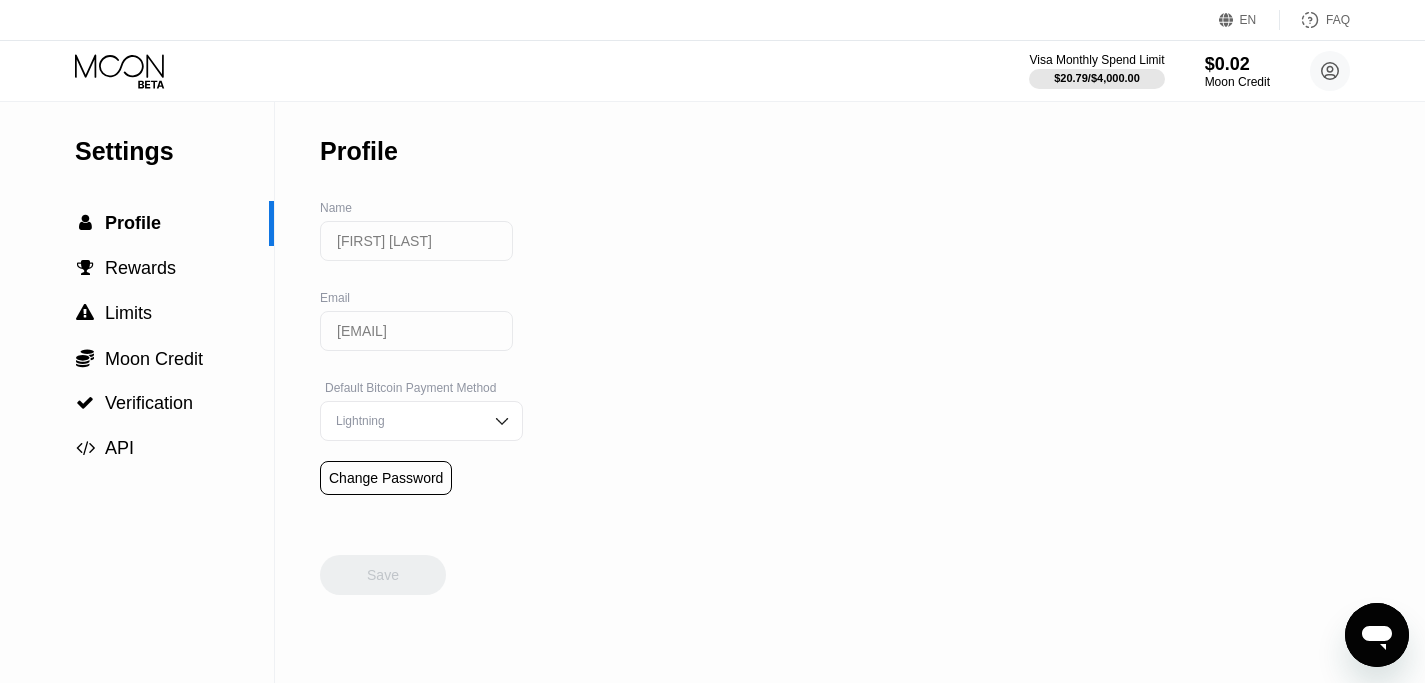 click 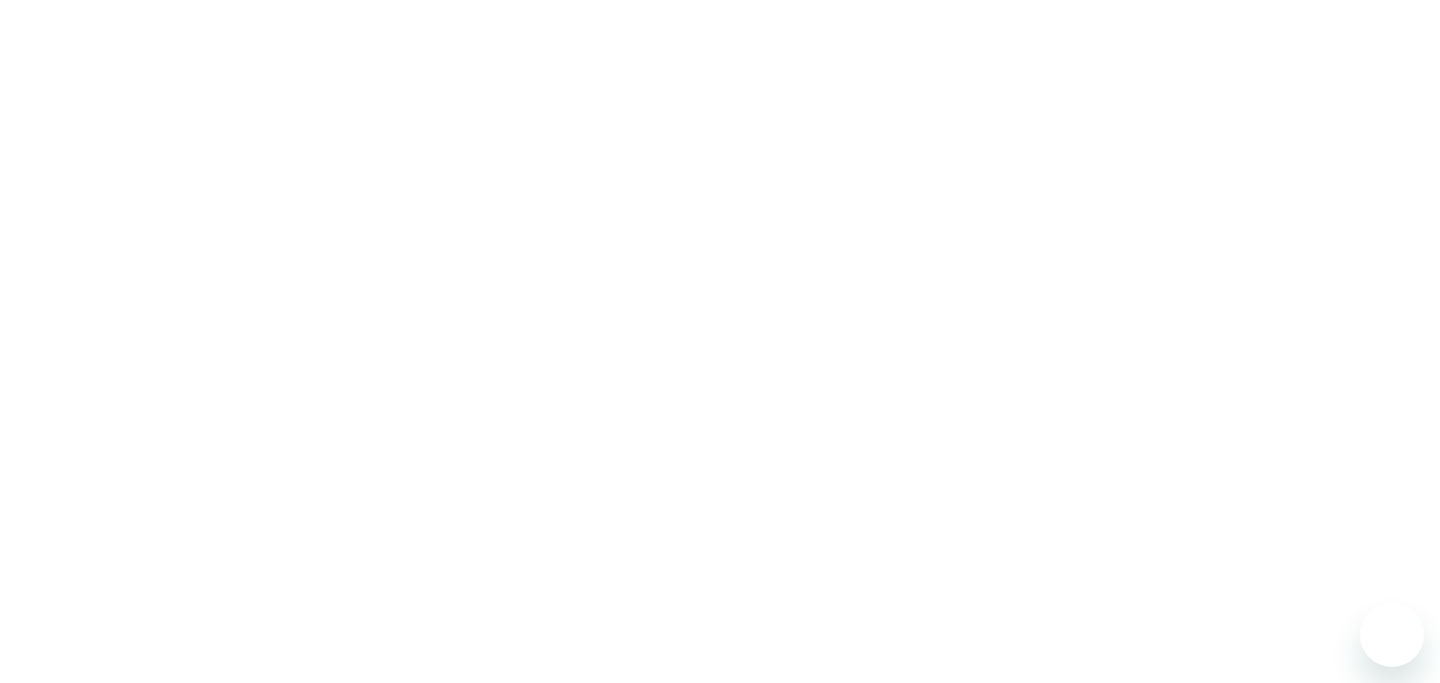 scroll, scrollTop: 0, scrollLeft: 0, axis: both 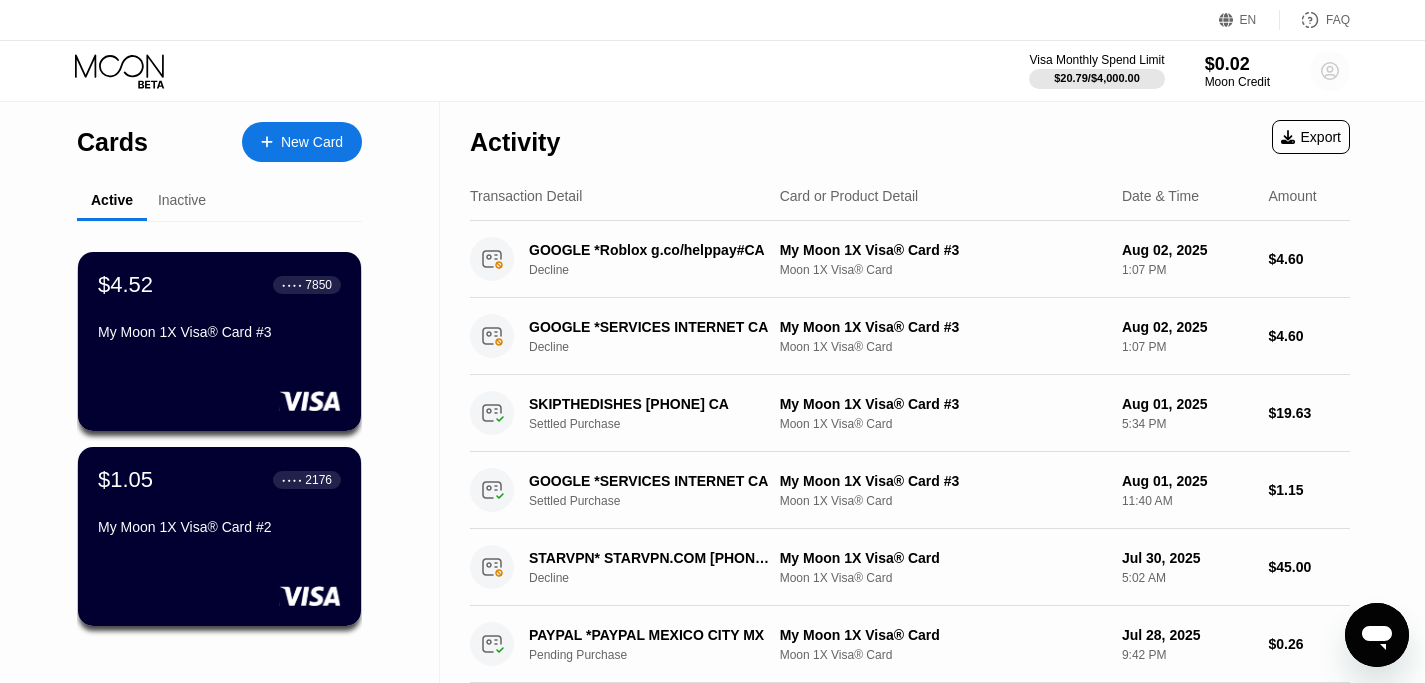 click 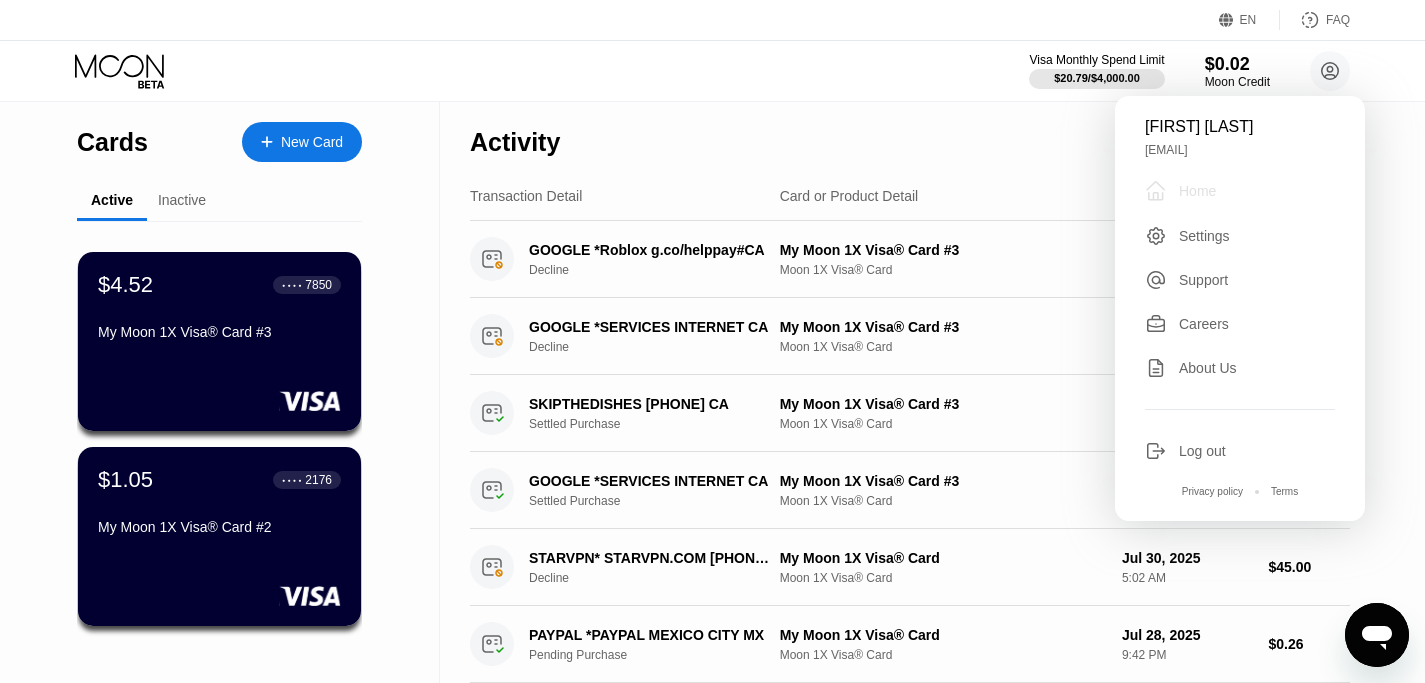 click on " Home" at bounding box center (1240, 191) 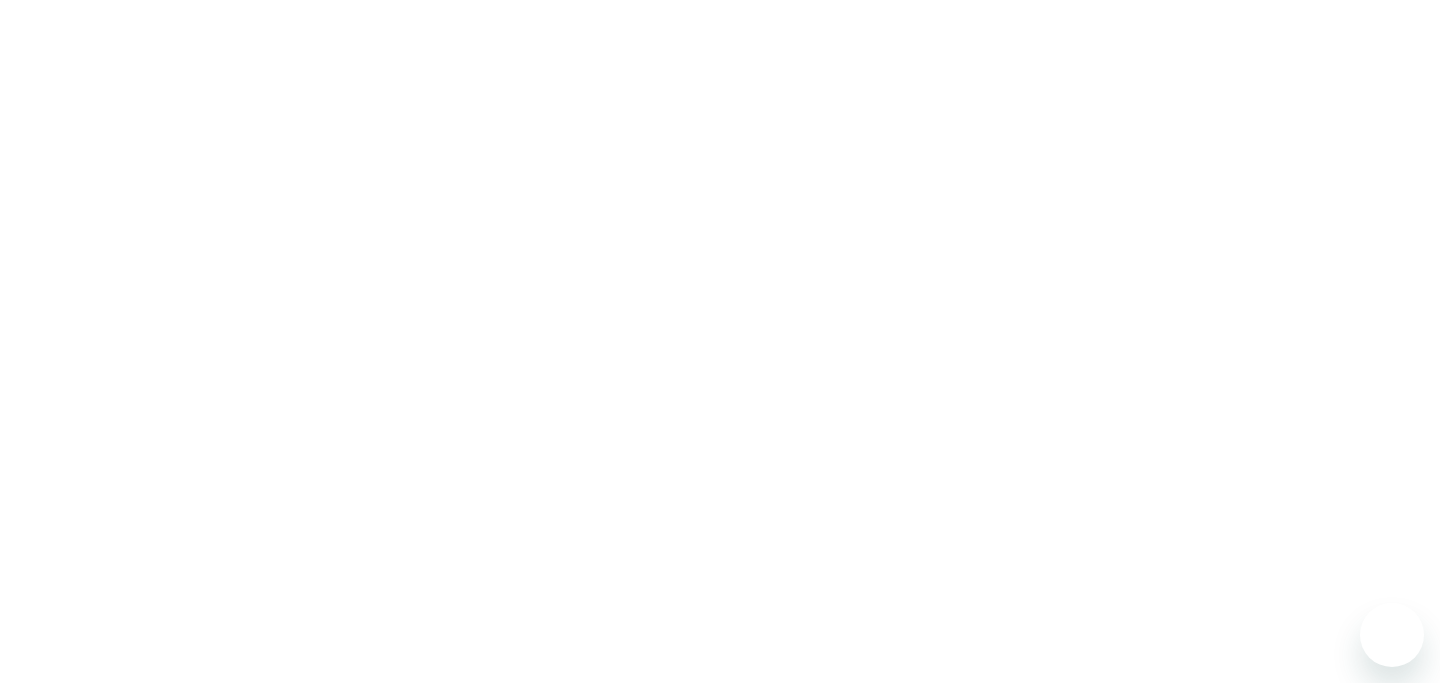 scroll, scrollTop: 0, scrollLeft: 0, axis: both 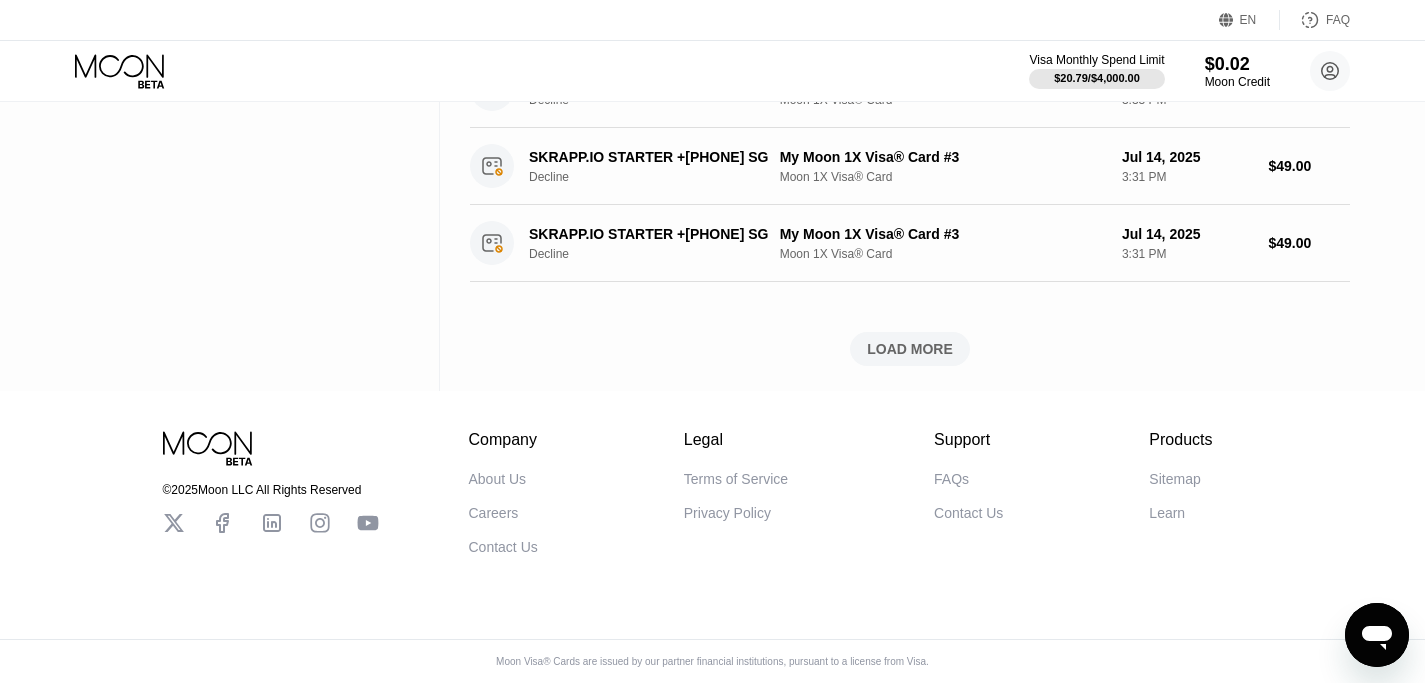 click on "Contact Us" at bounding box center (968, 513) 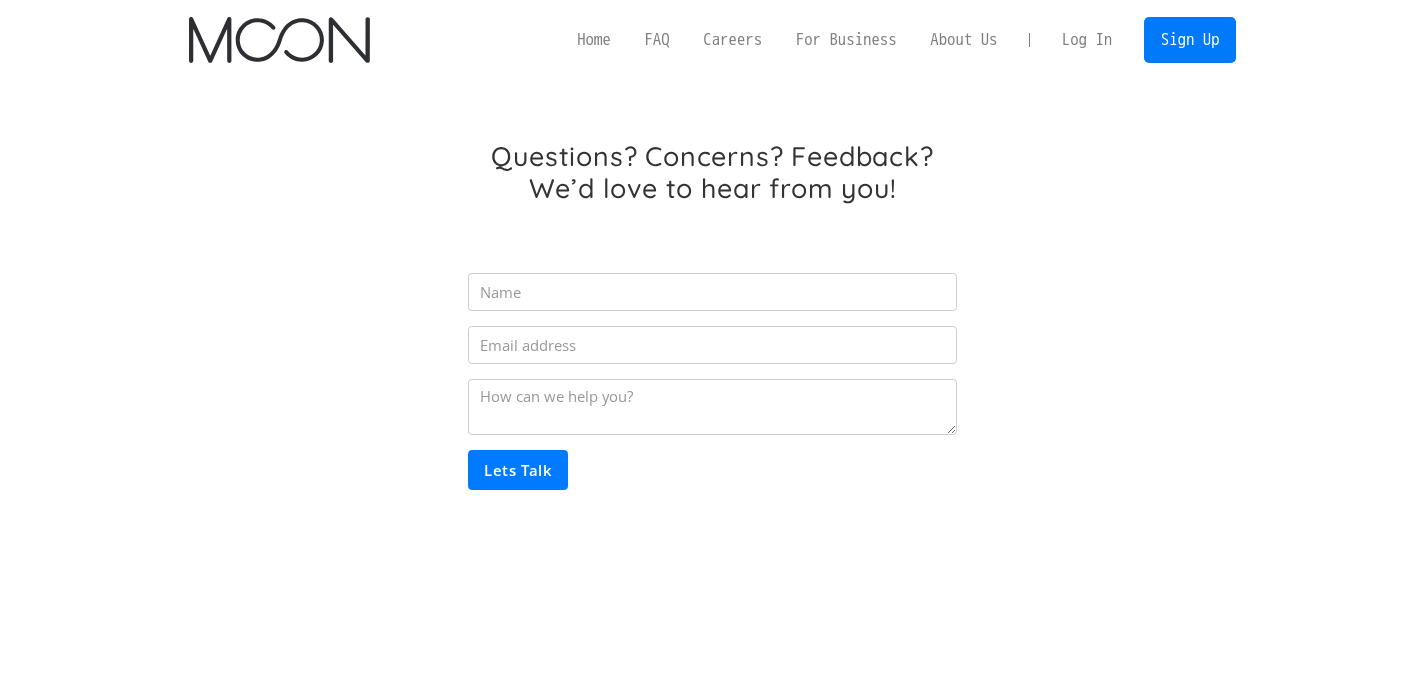 scroll, scrollTop: 0, scrollLeft: 0, axis: both 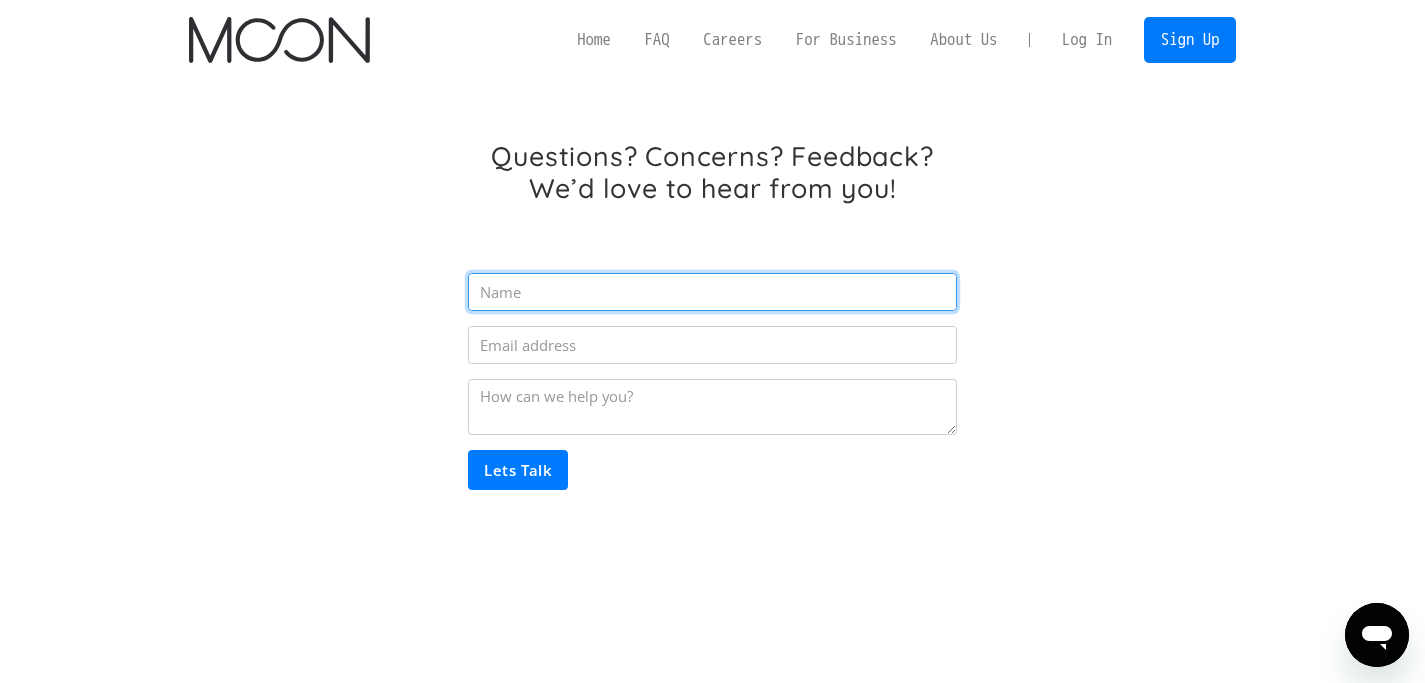 click at bounding box center [712, 292] 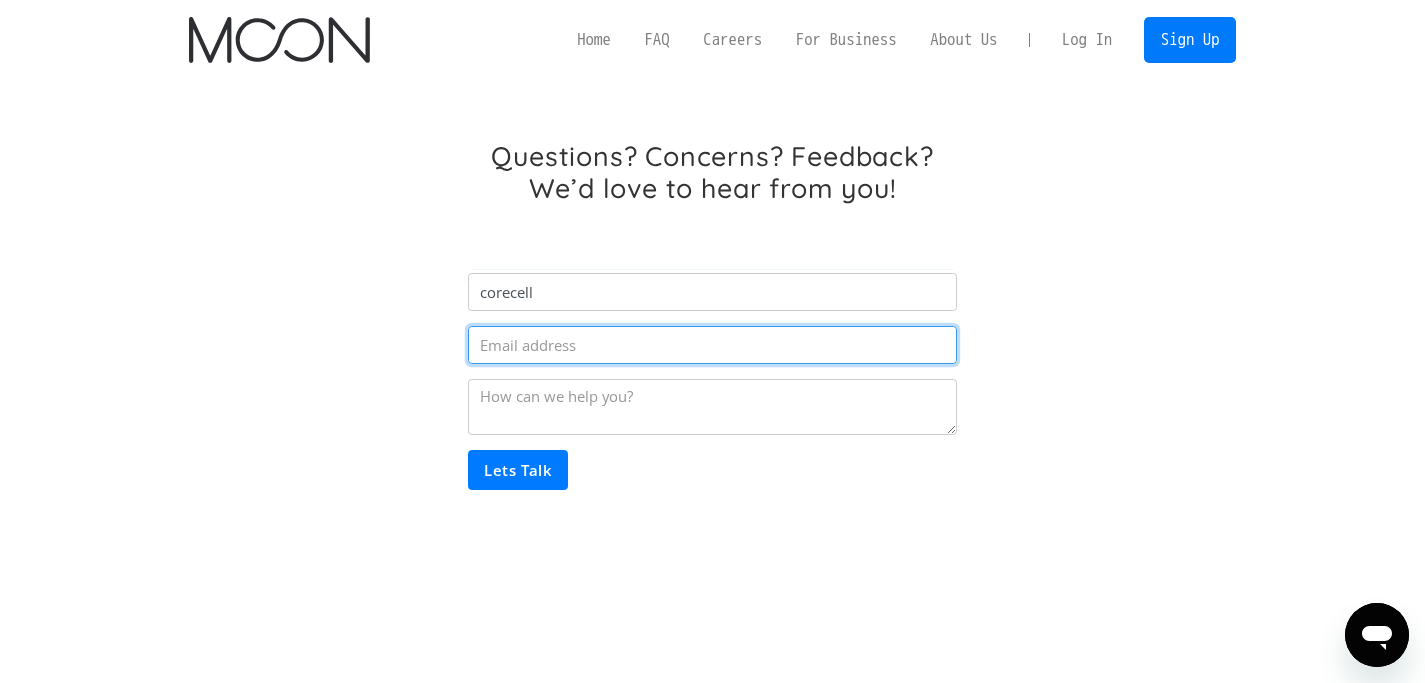click at bounding box center [712, 345] 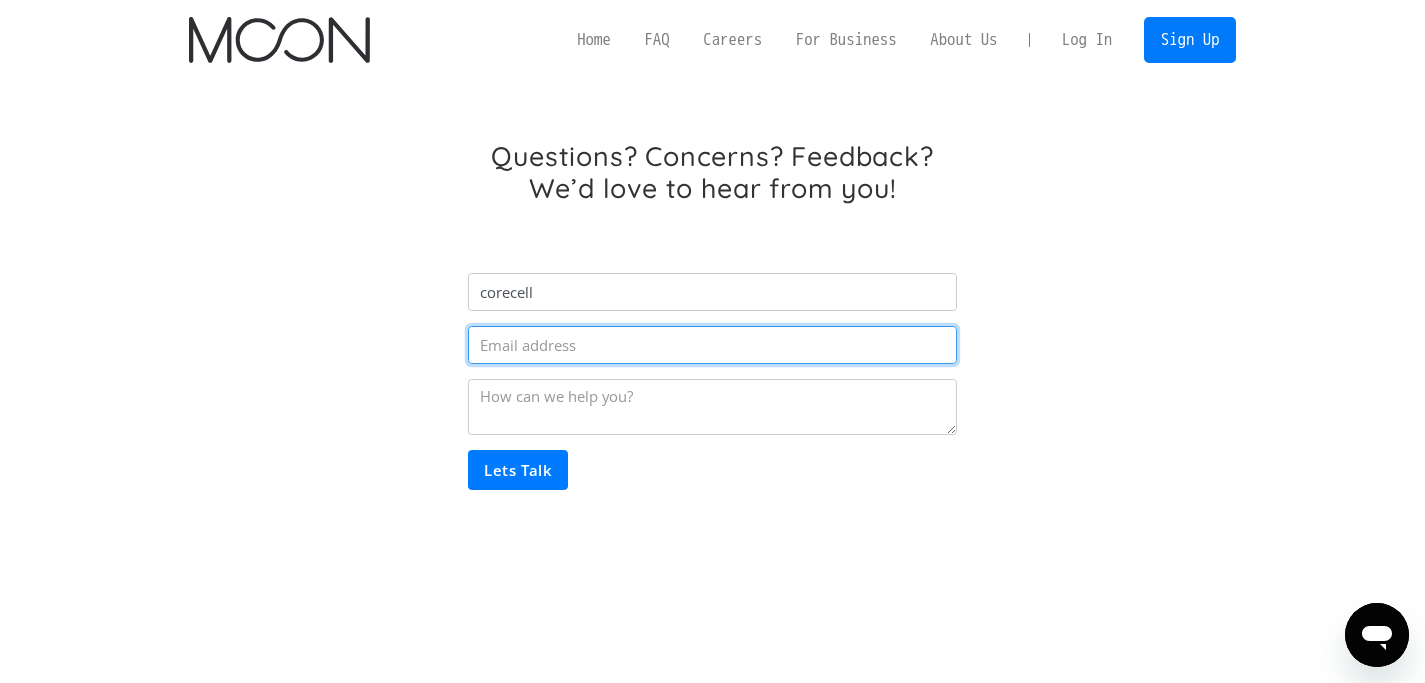 type on "[USERNAME]@[DOMAIN]" 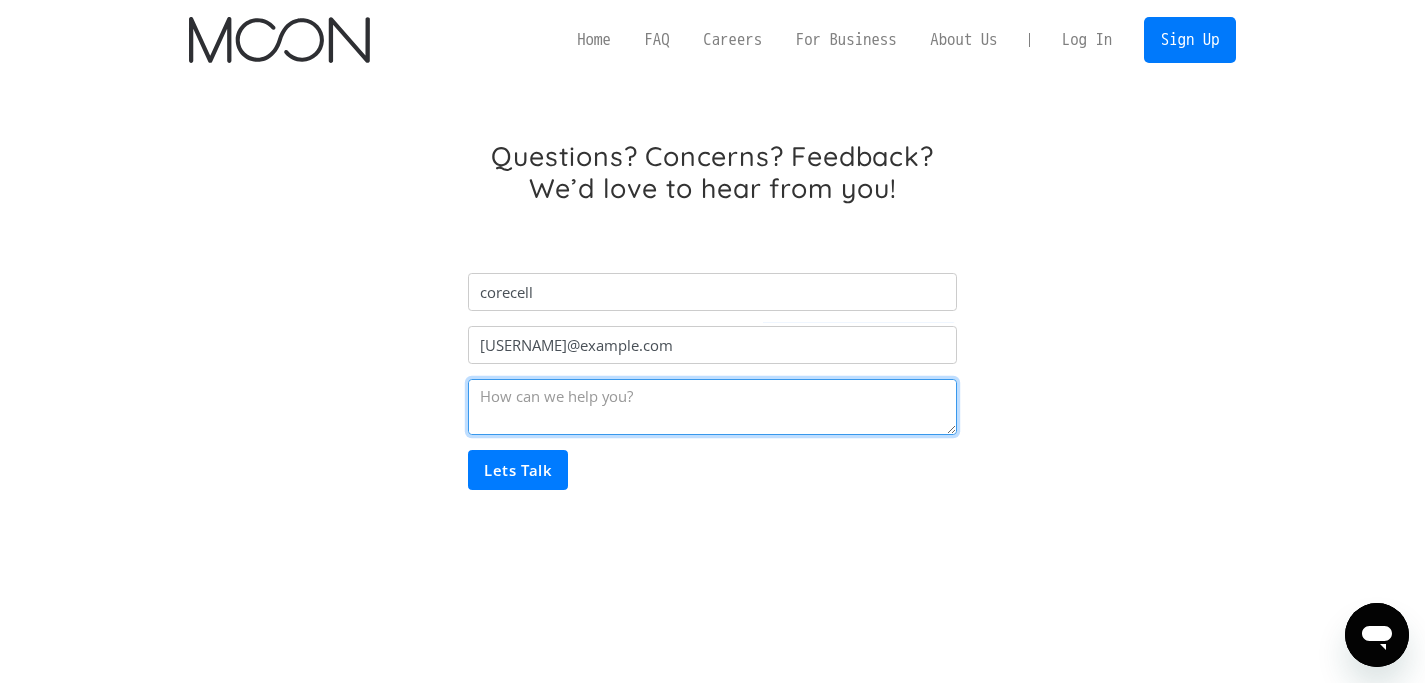 click at bounding box center [712, 407] 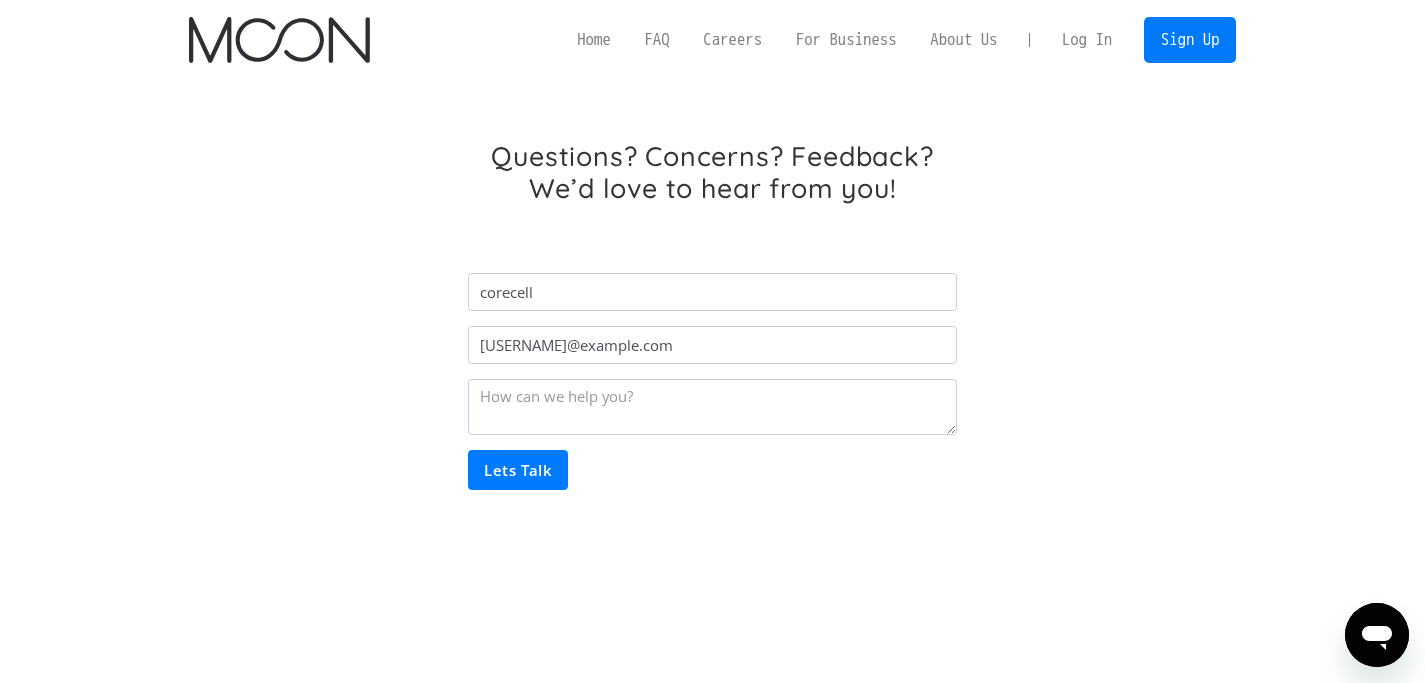 click on "Log In" at bounding box center (1087, 40) 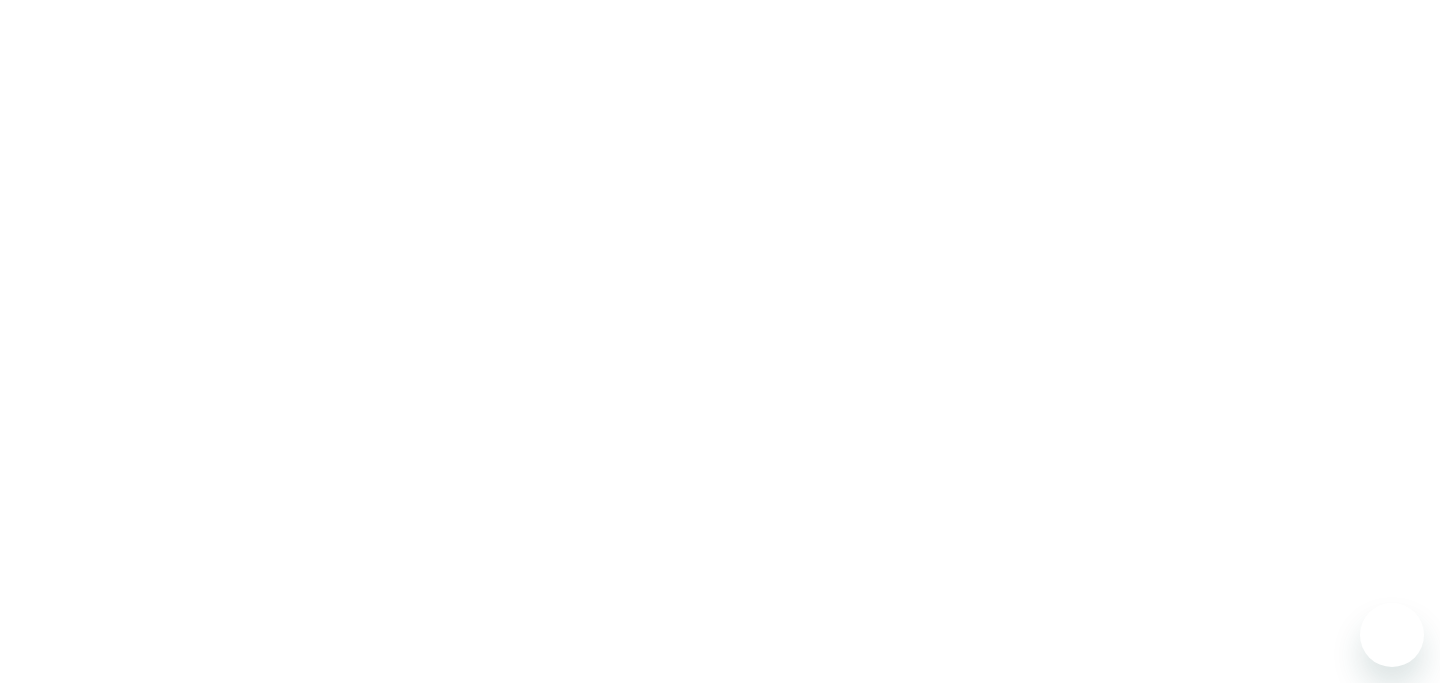 scroll, scrollTop: 0, scrollLeft: 0, axis: both 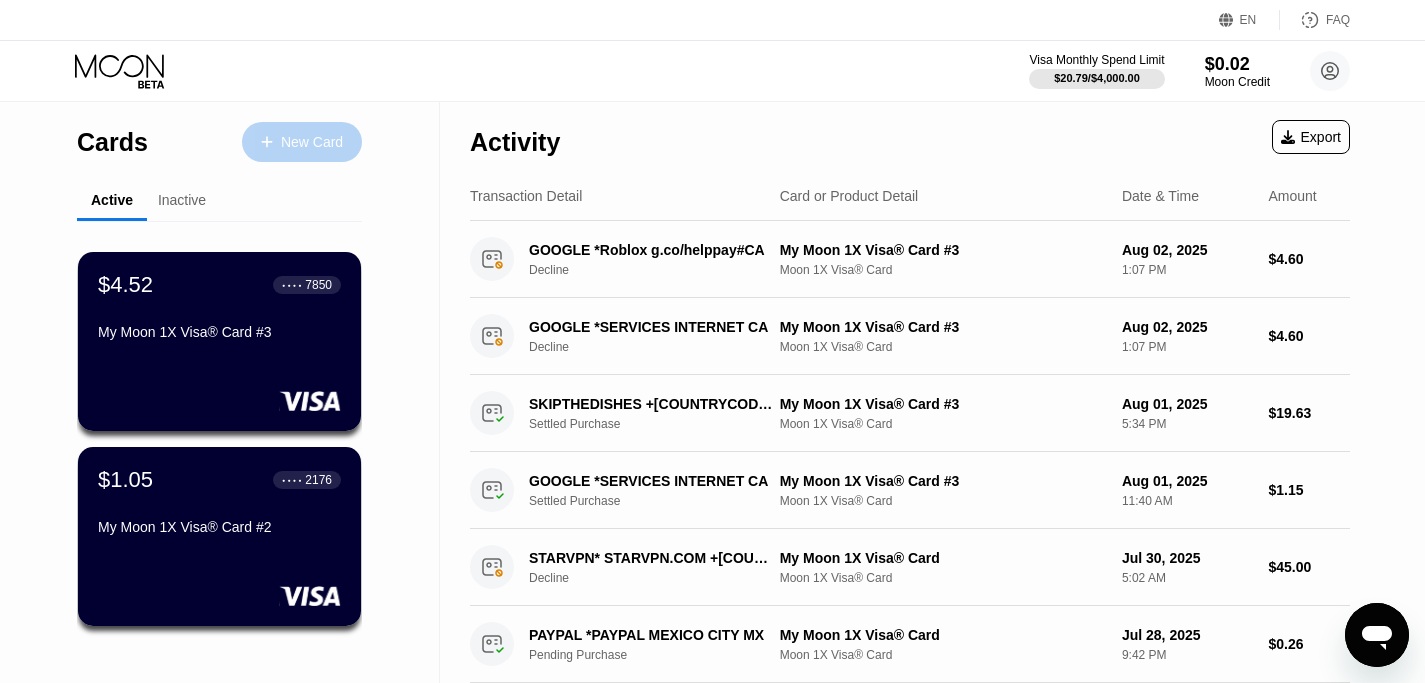 click on "New Card" at bounding box center (302, 142) 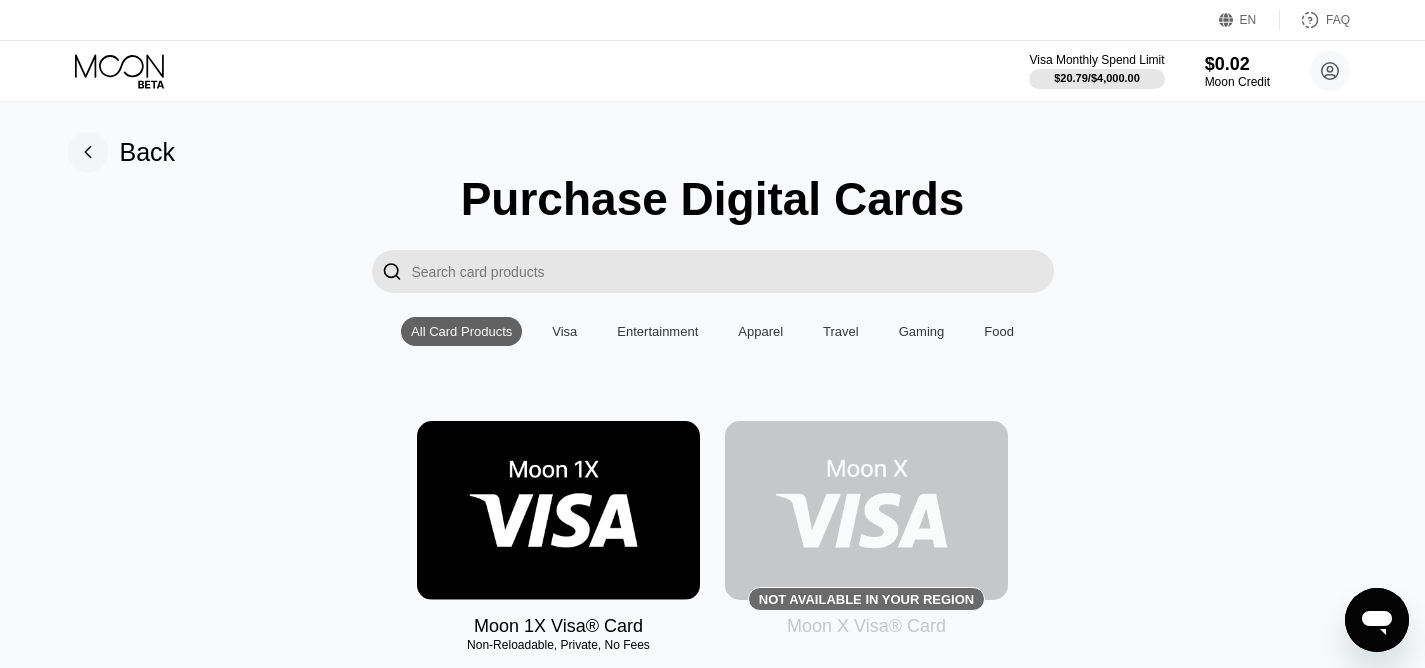 click at bounding box center (558, 510) 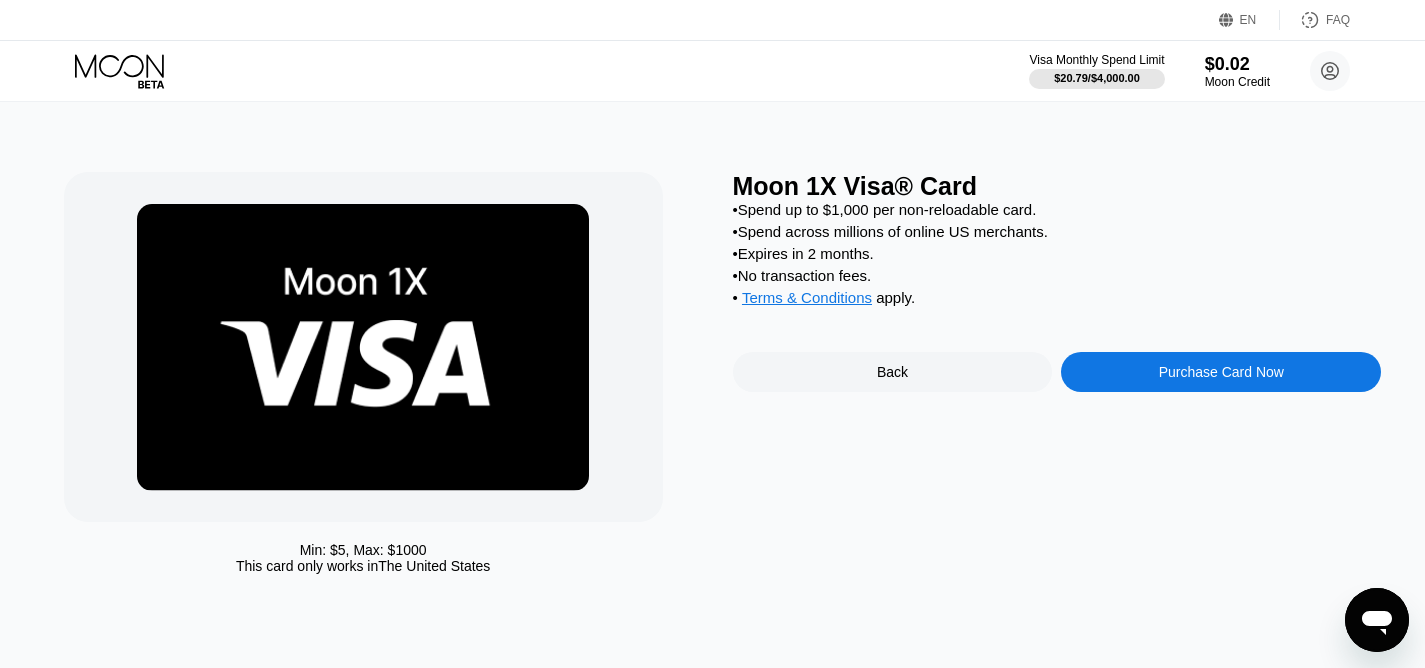 click on "Purchase Card Now" at bounding box center (1221, 372) 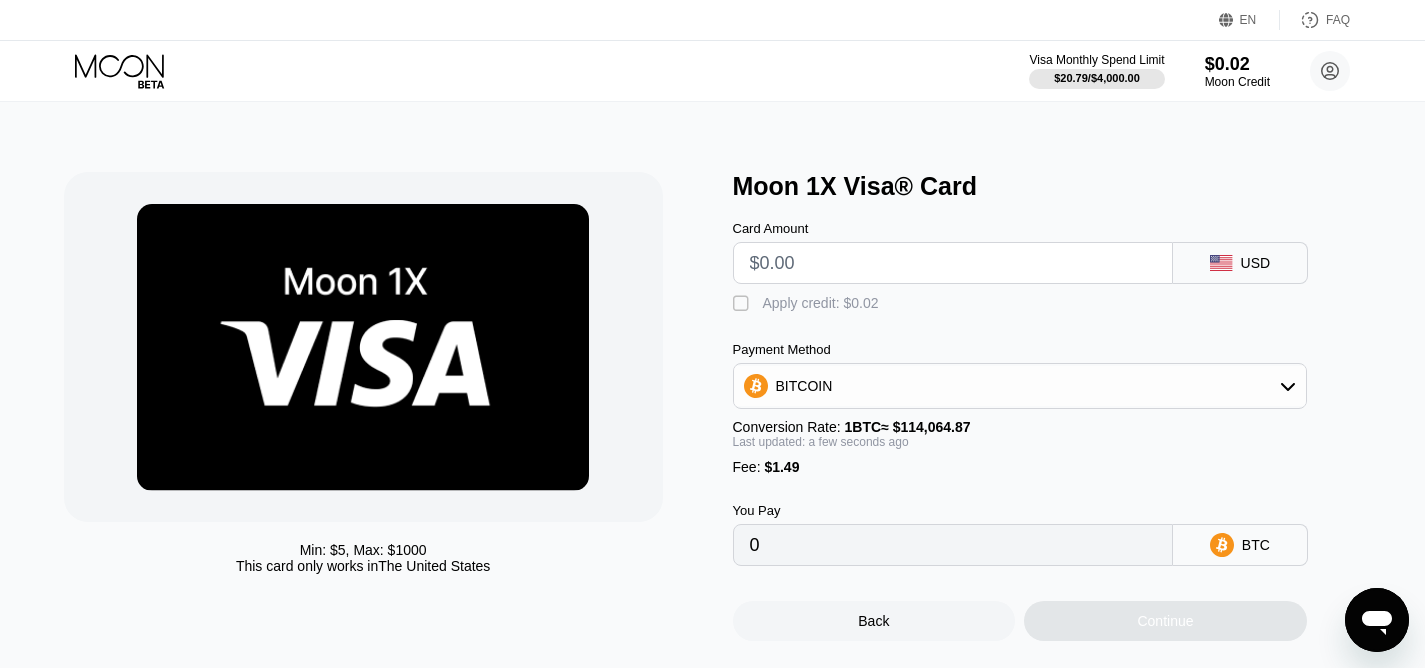click at bounding box center [953, 263] 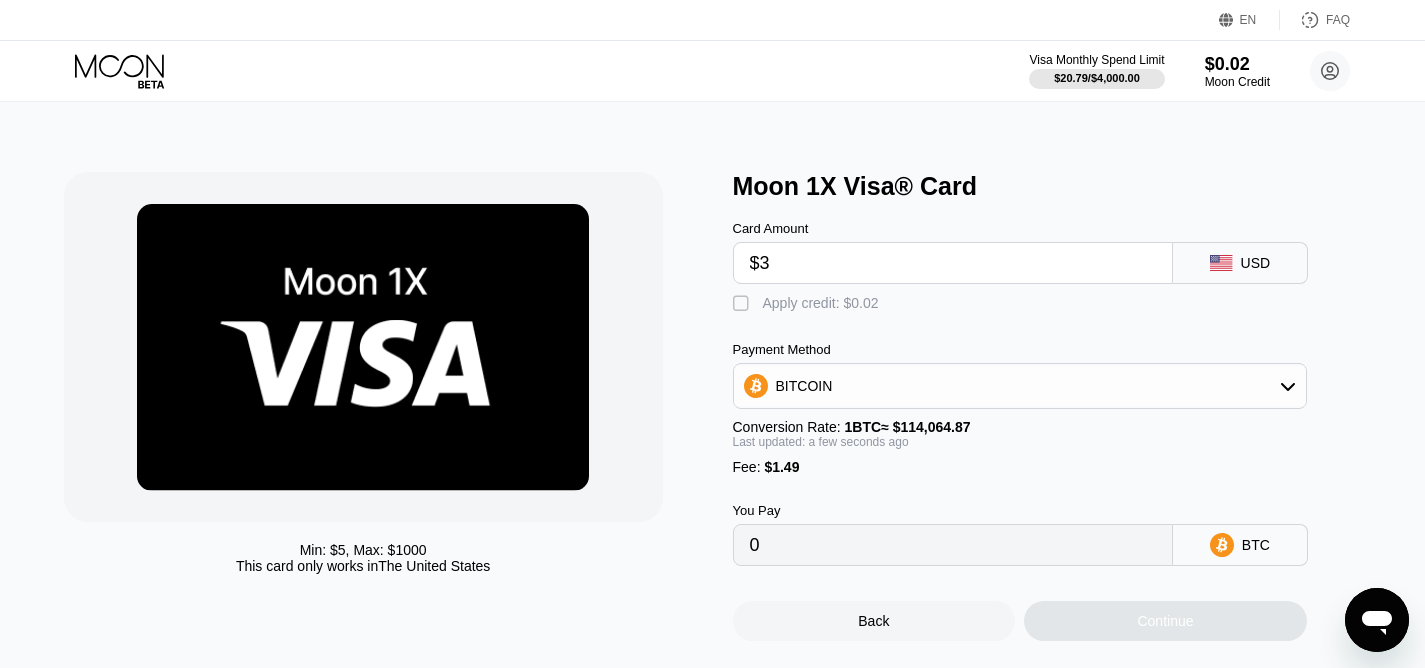 type on "0.00003937" 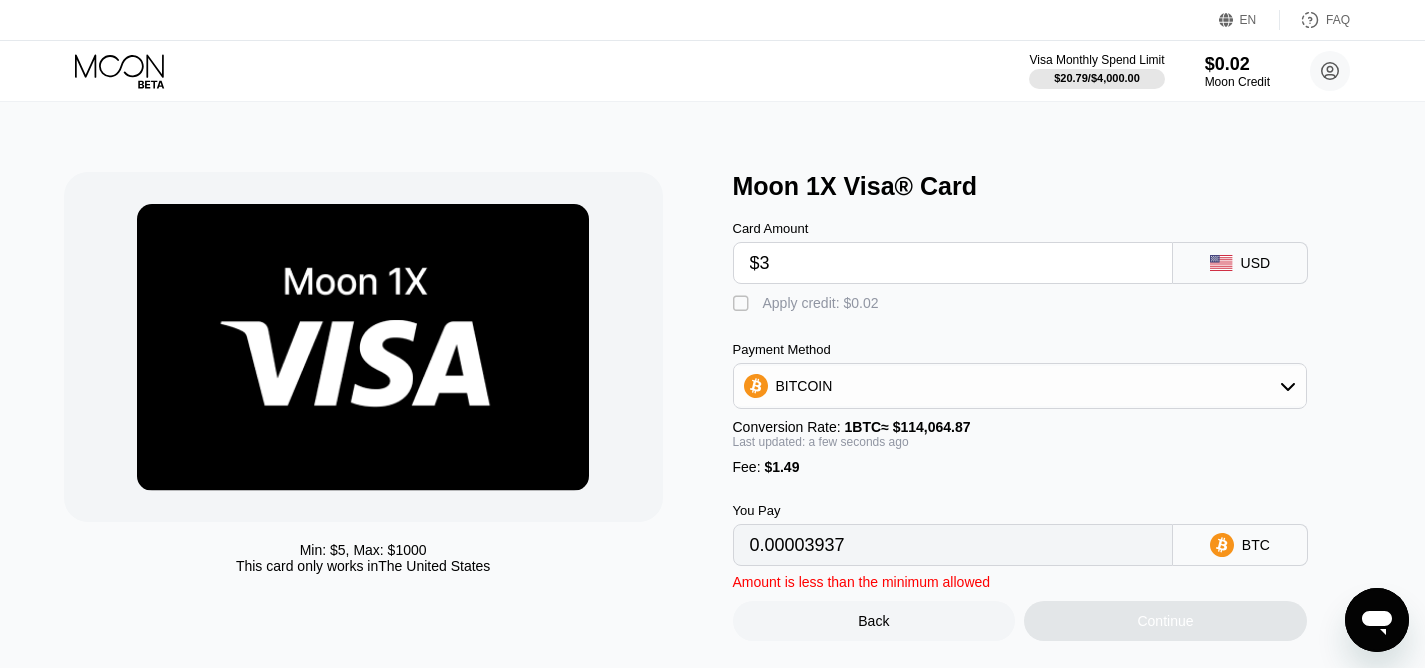 type on "$30" 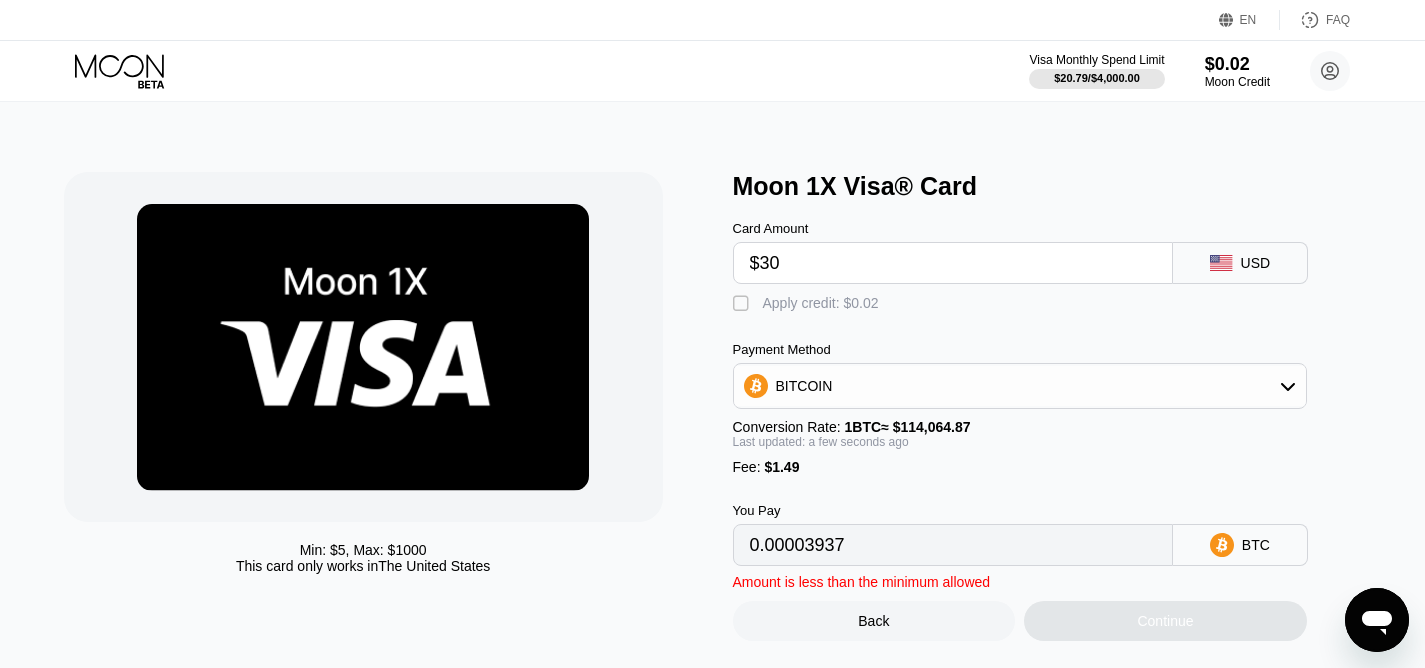 type on "0.00027608" 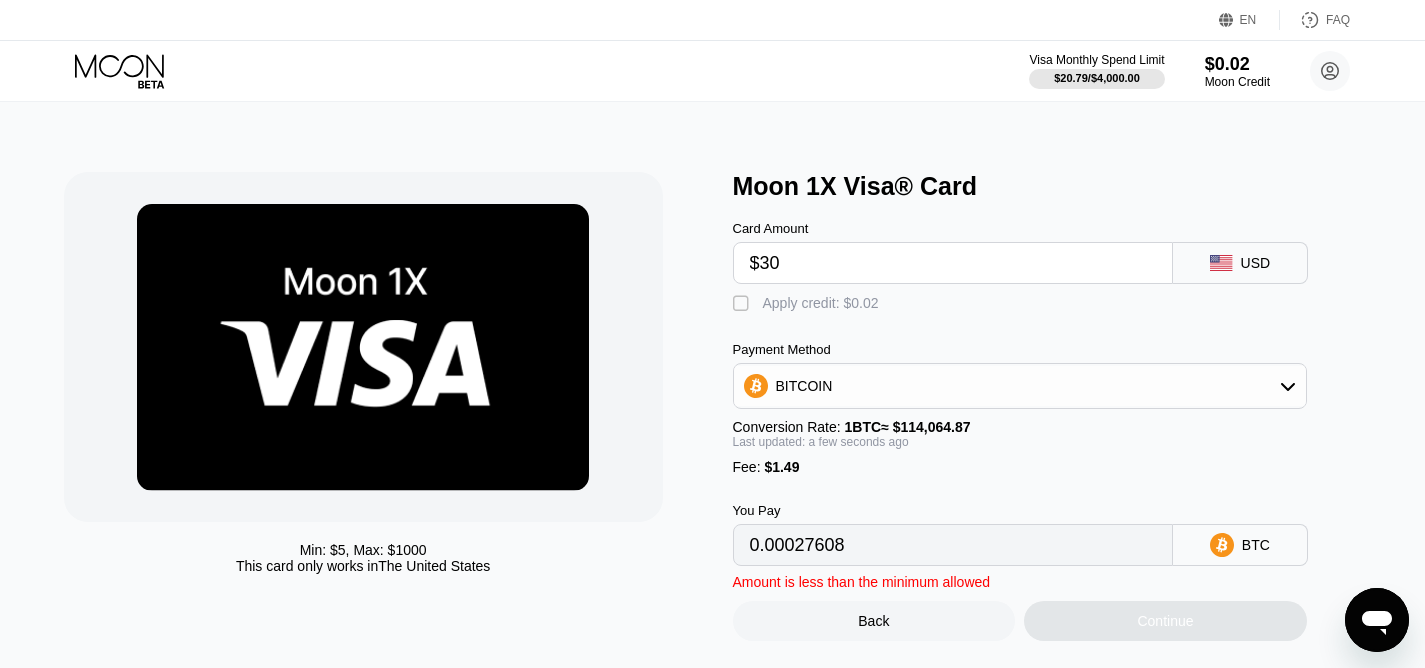 type on "$300" 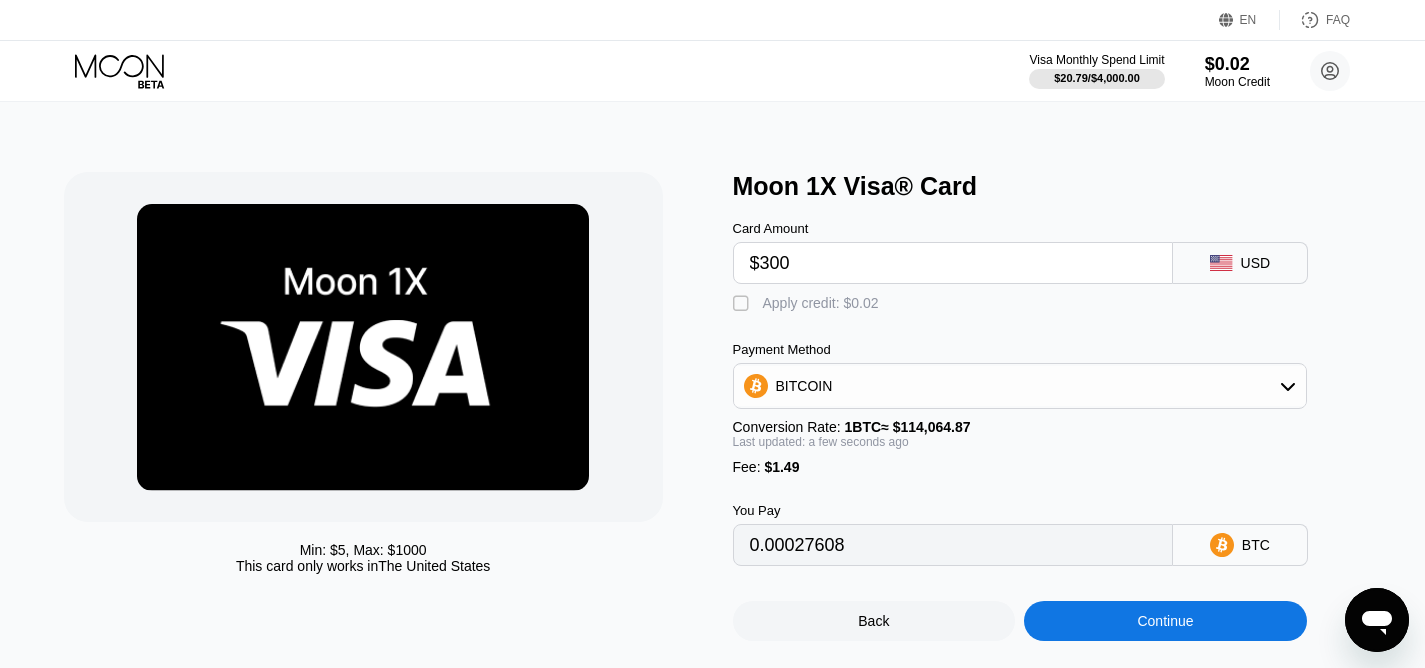 type on "0.00264315" 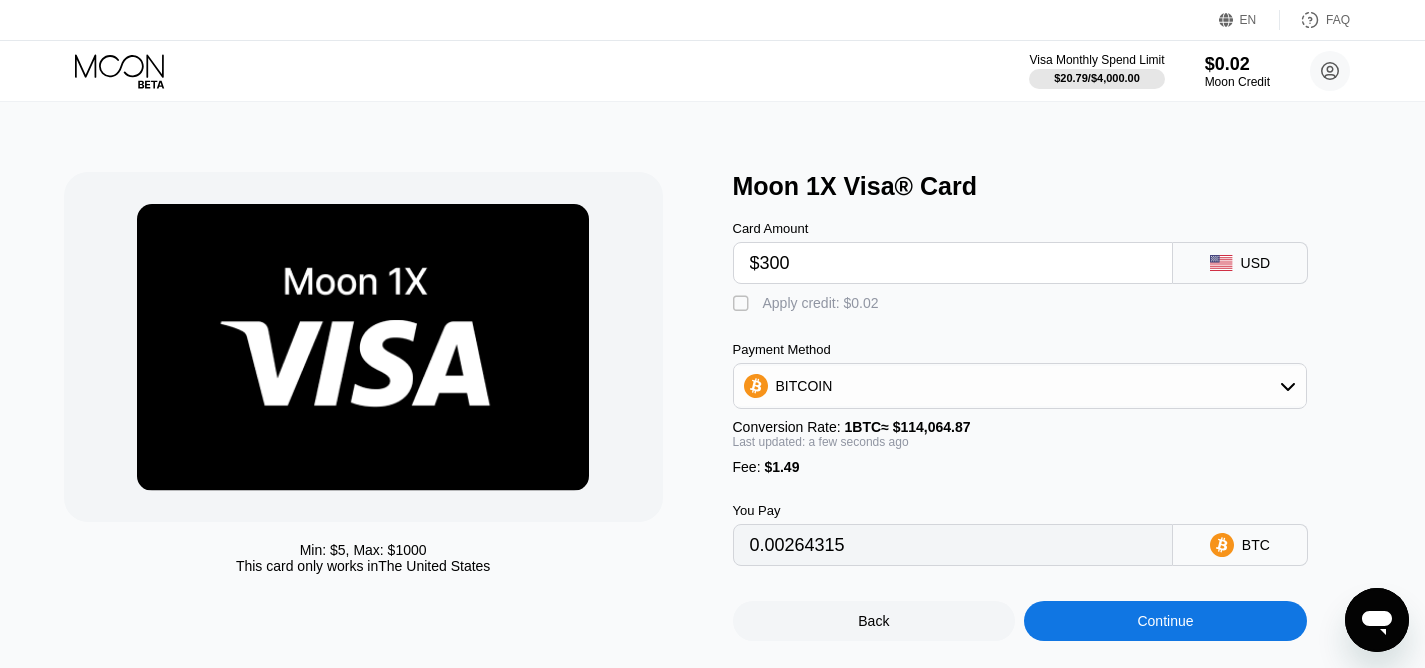 type on "$300" 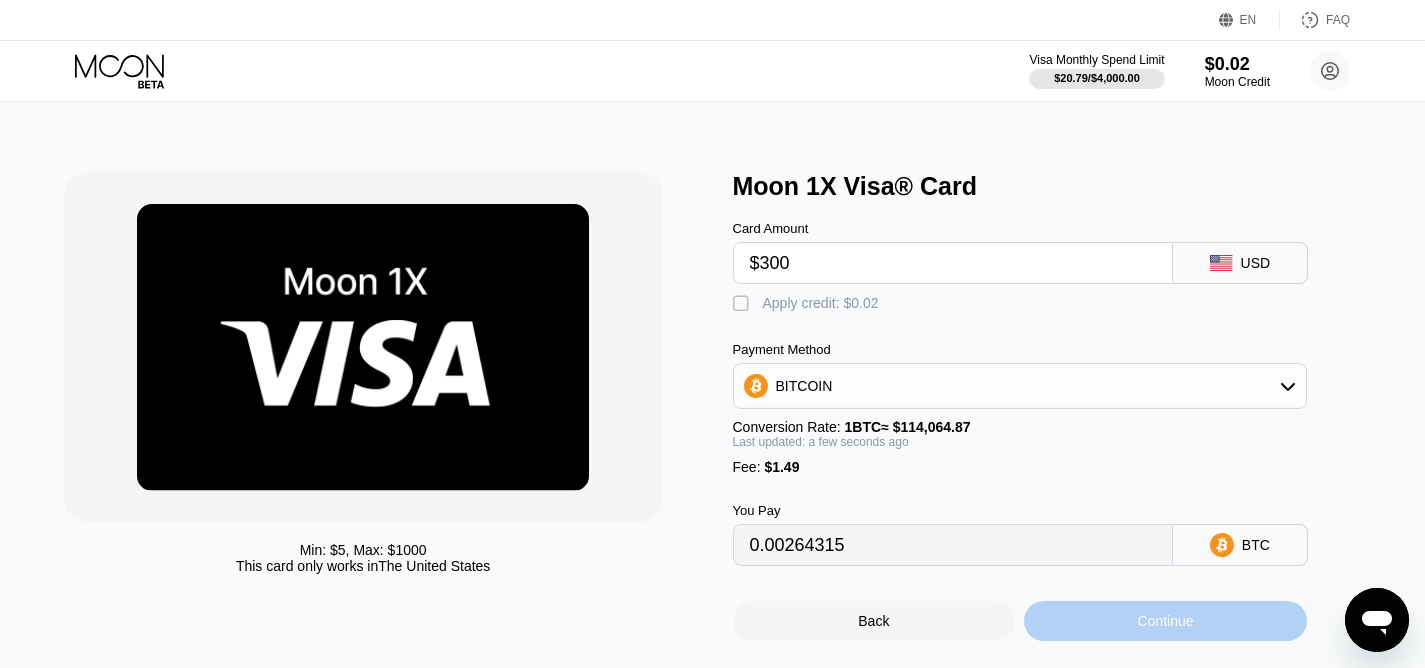 click on "Continue" at bounding box center [1165, 621] 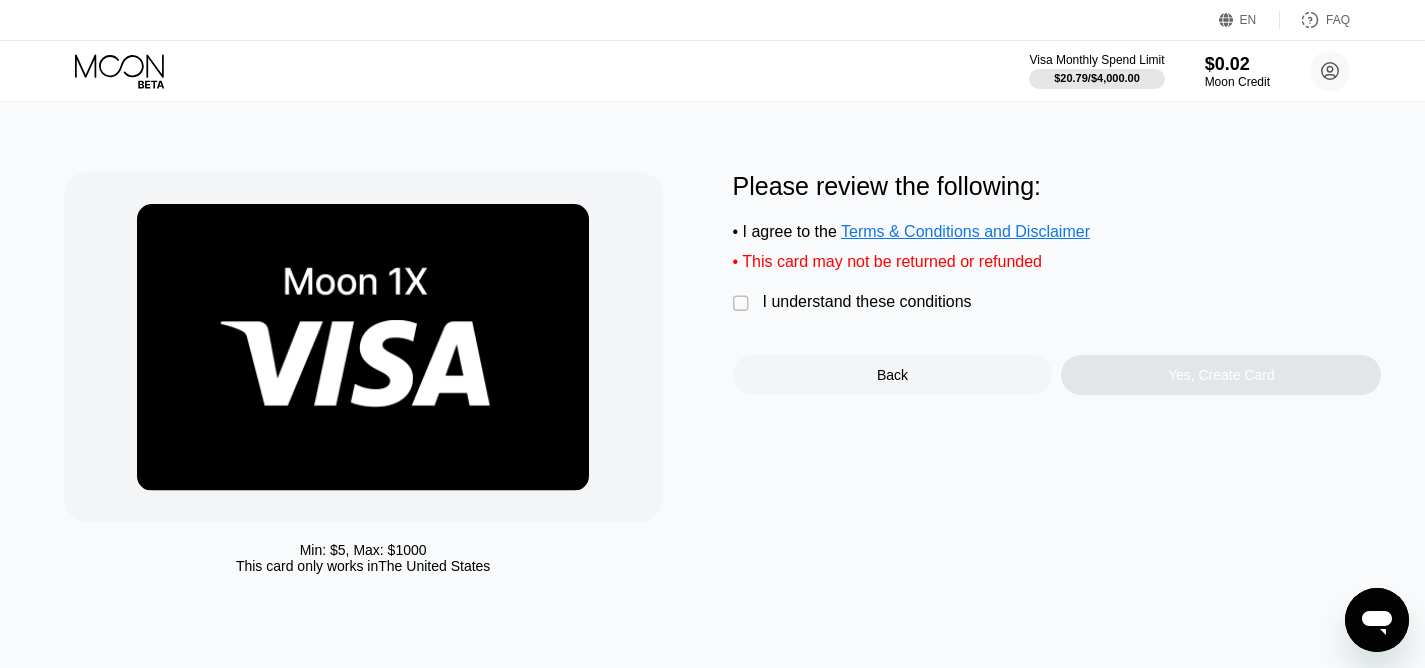click on "" at bounding box center (743, 304) 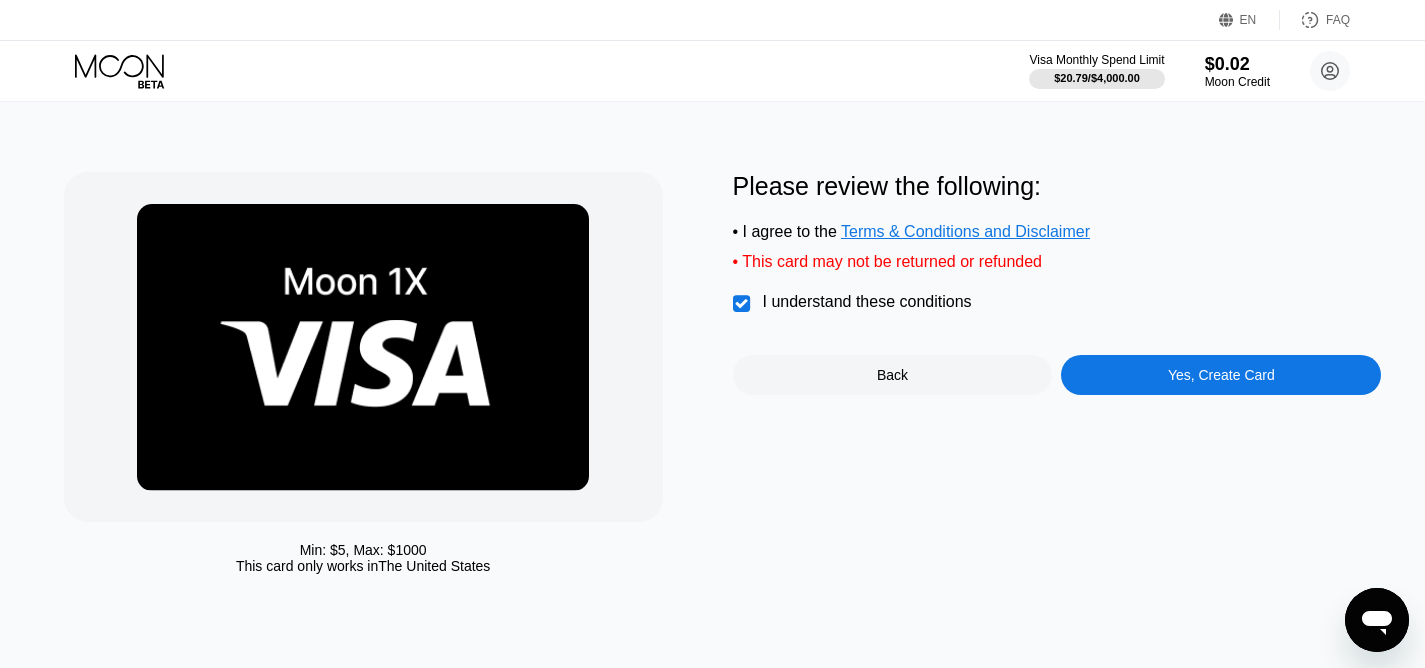 click on "Yes, Create Card" at bounding box center (1221, 375) 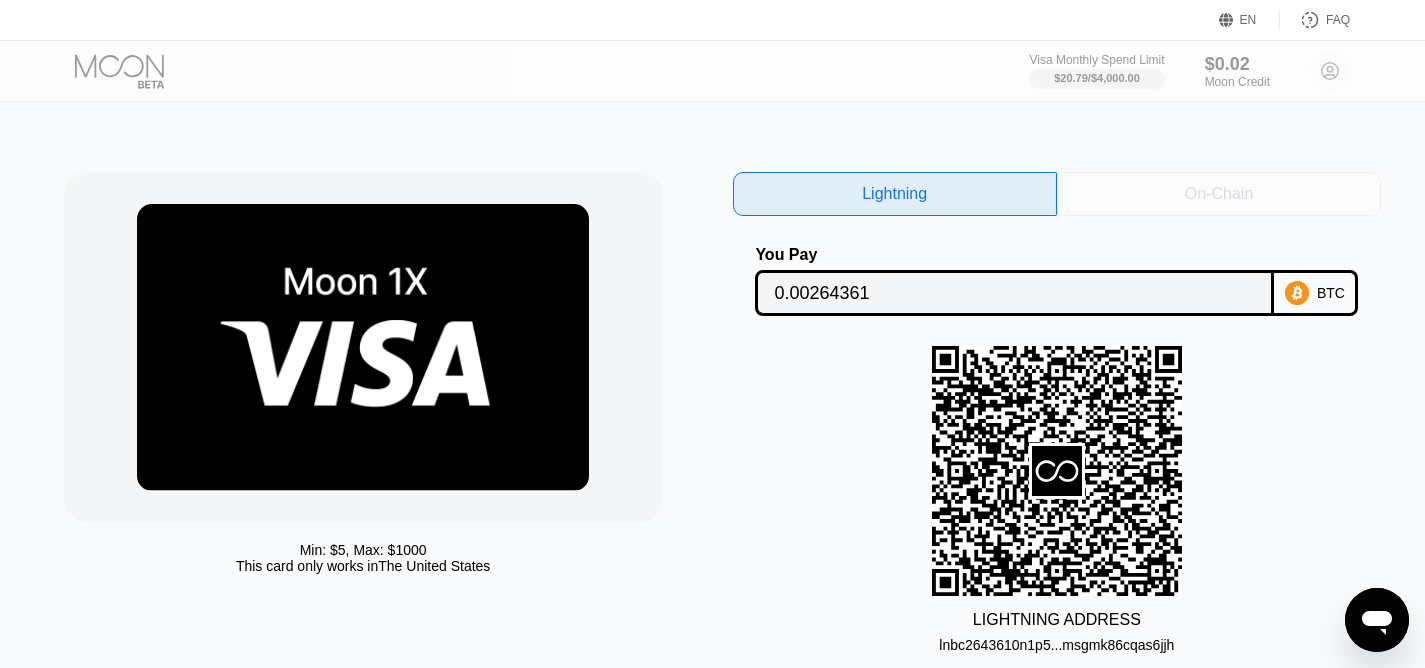 click on "On-Chain" at bounding box center [1219, 194] 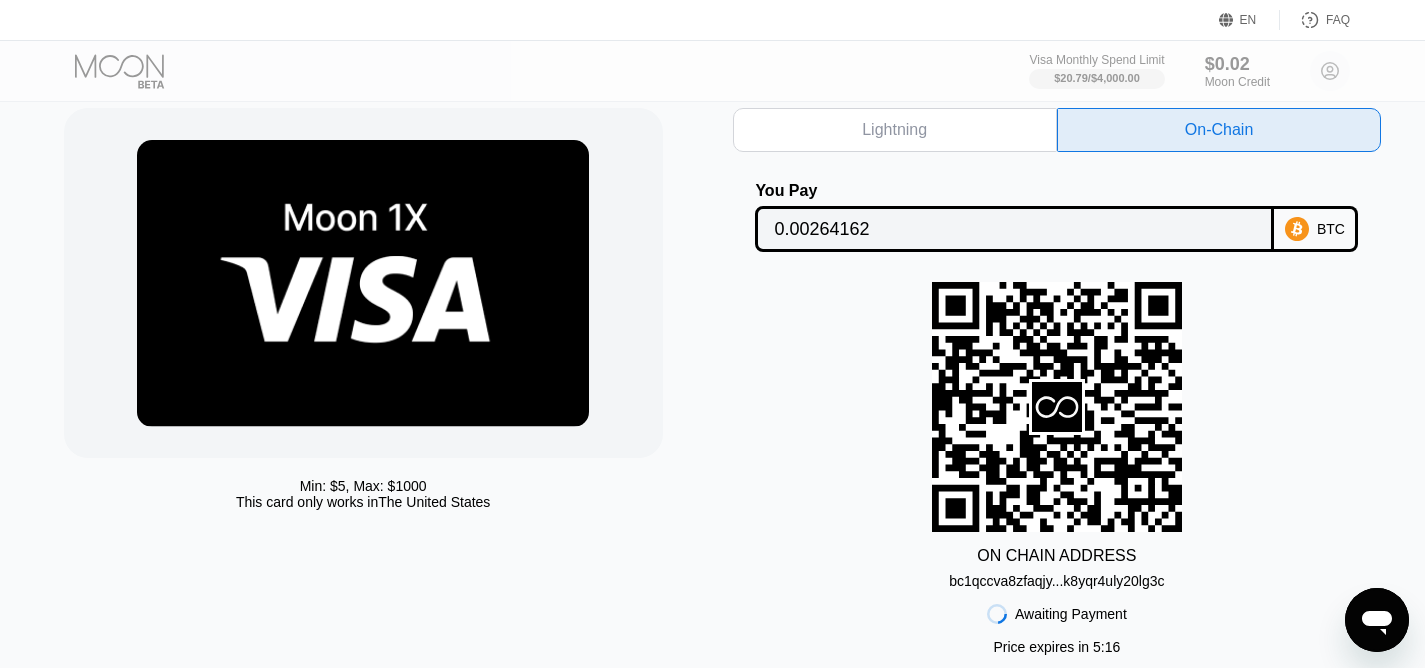 scroll, scrollTop: 0, scrollLeft: 0, axis: both 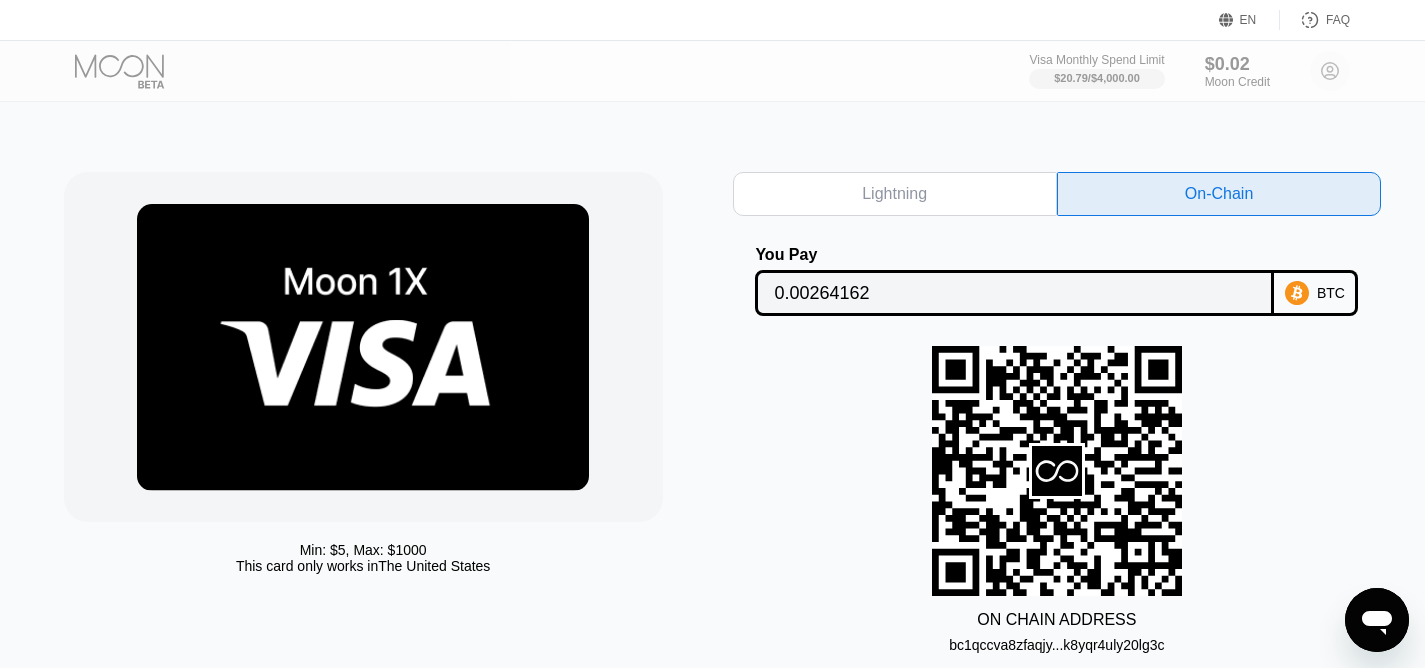 drag, startPoint x: 113, startPoint y: 168, endPoint x: 172, endPoint y: 99, distance: 90.78546 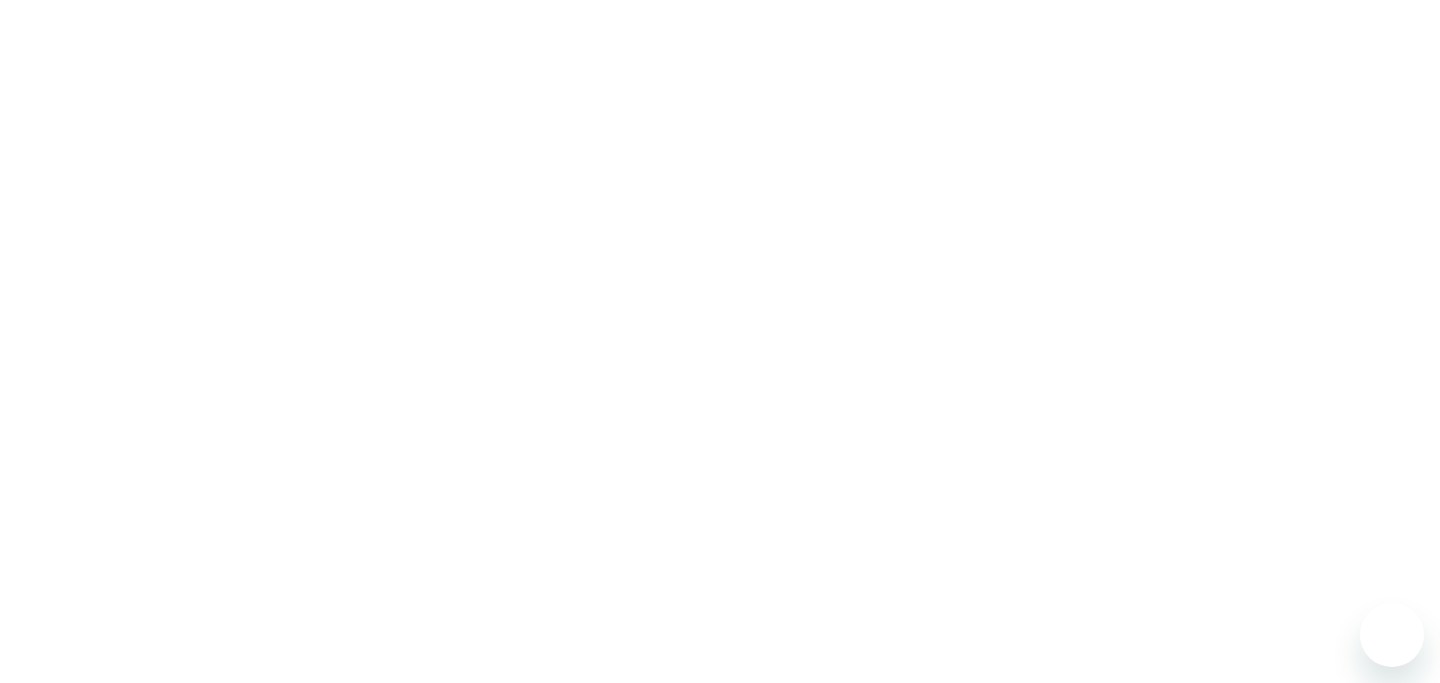 scroll, scrollTop: 0, scrollLeft: 0, axis: both 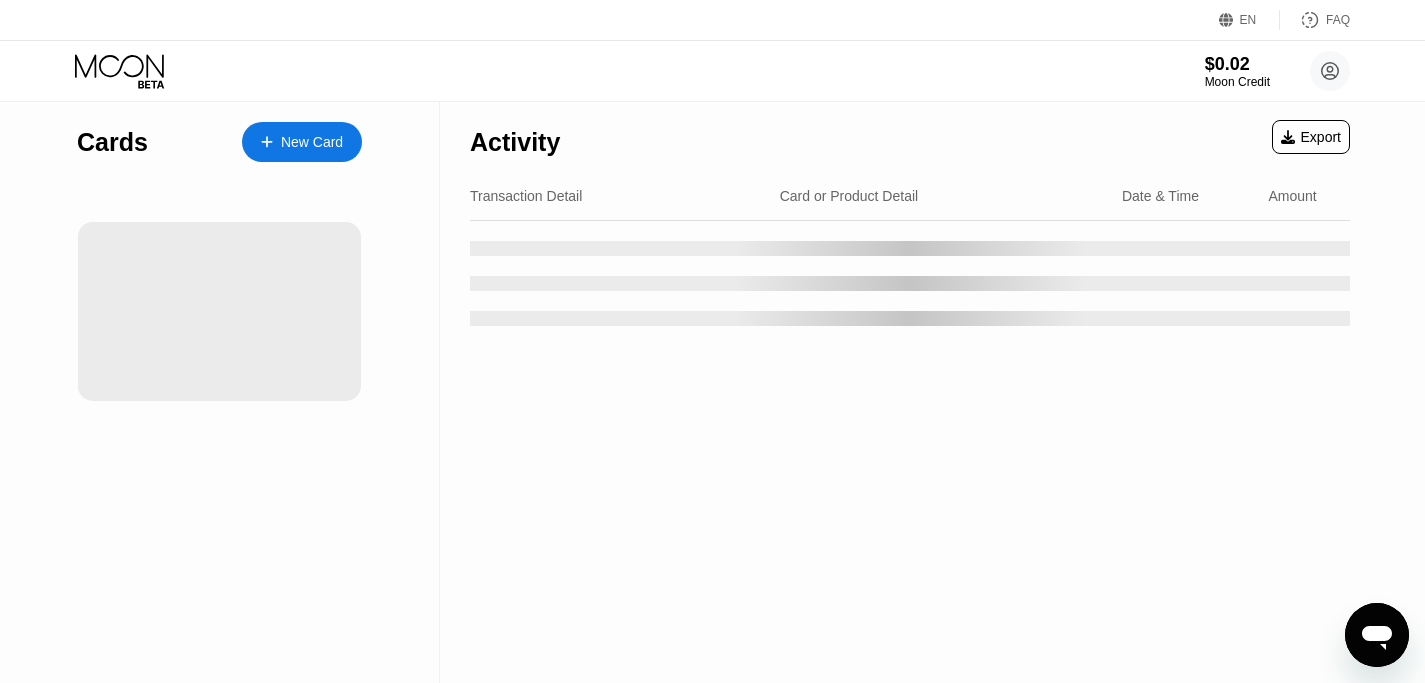 click 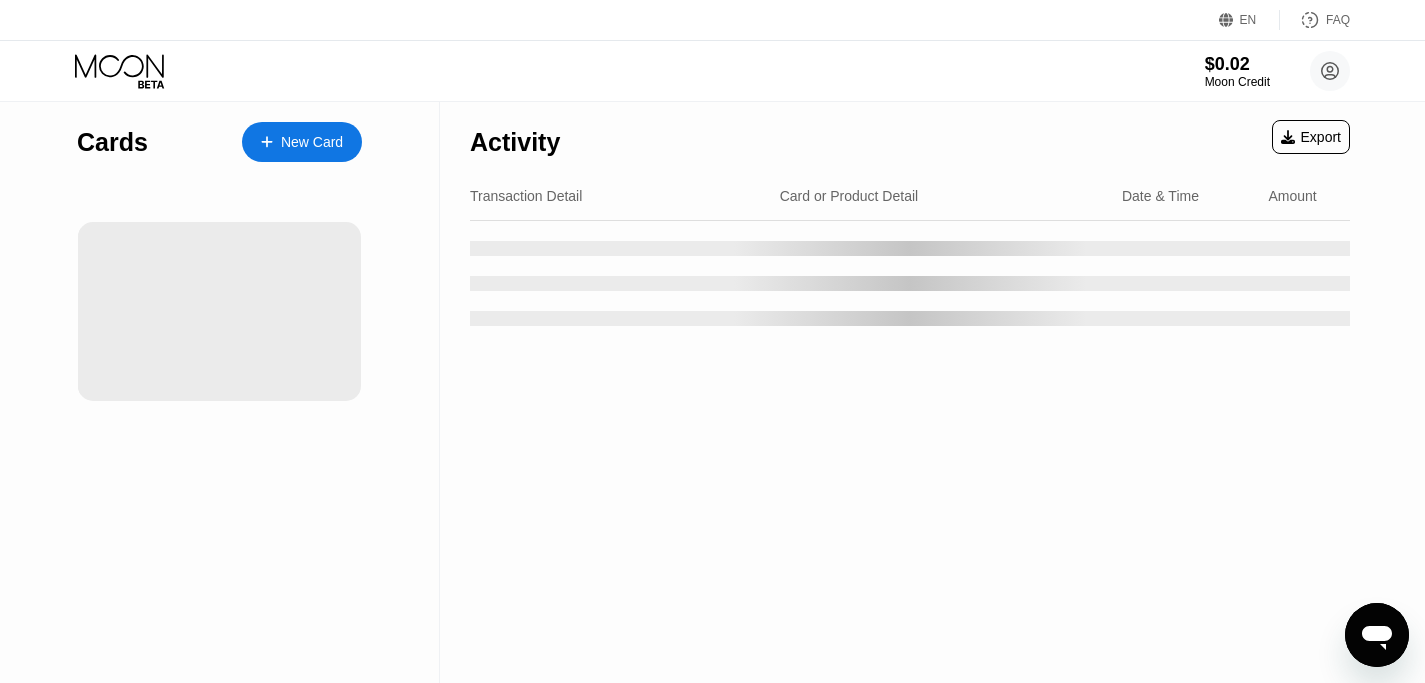 scroll, scrollTop: 0, scrollLeft: 0, axis: both 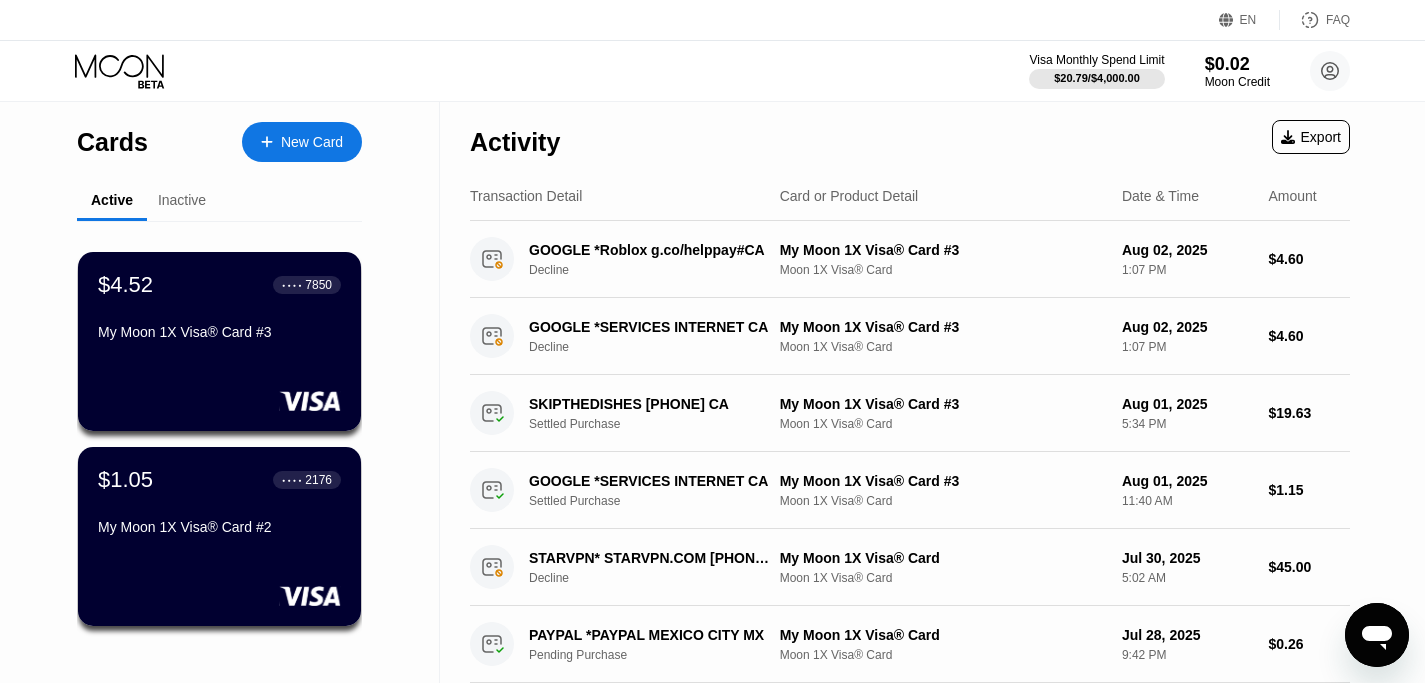 click 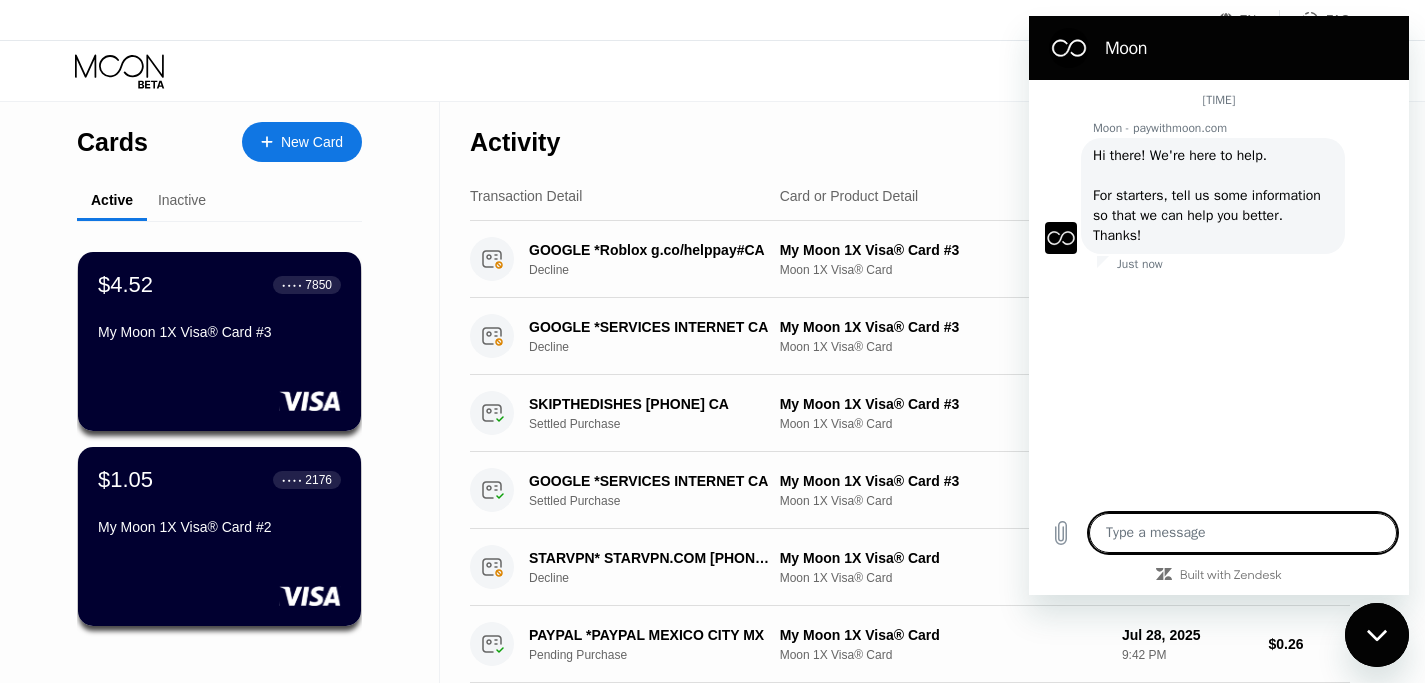 type on "x" 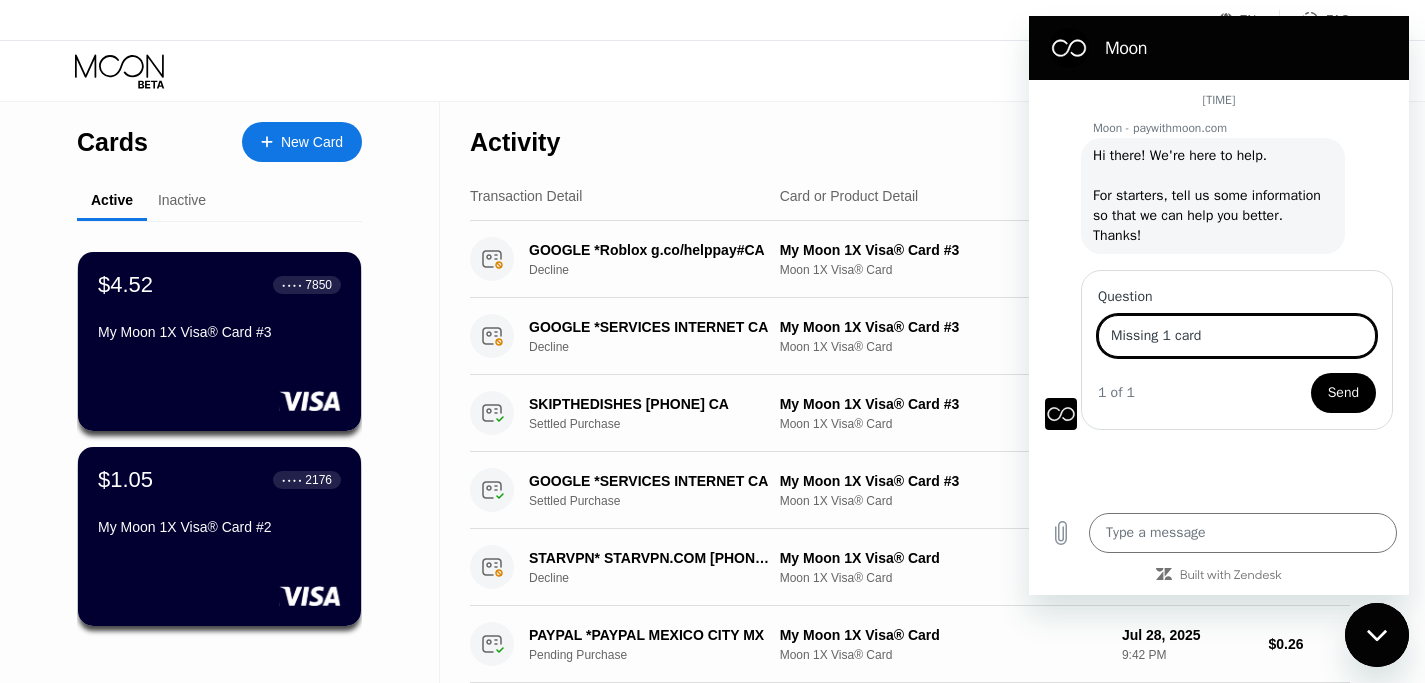 type on "Missing 1 card" 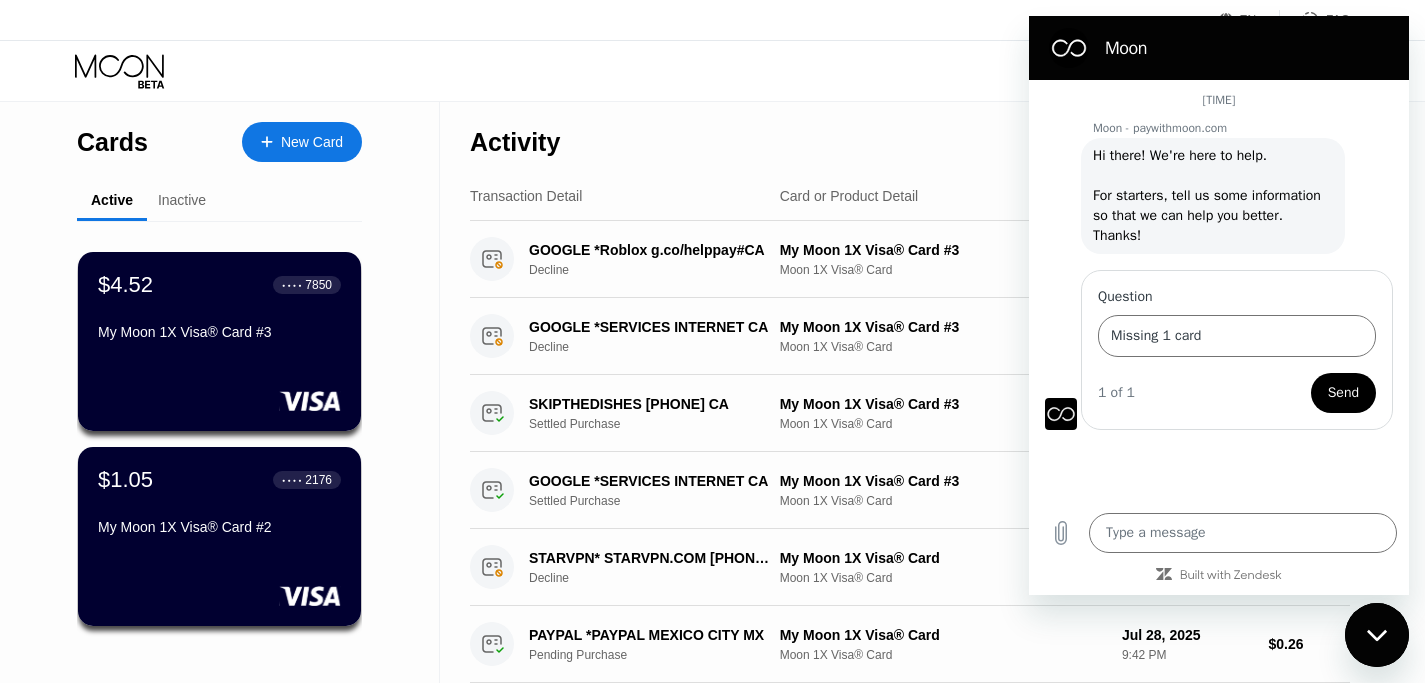 click on "Send" at bounding box center (1343, 393) 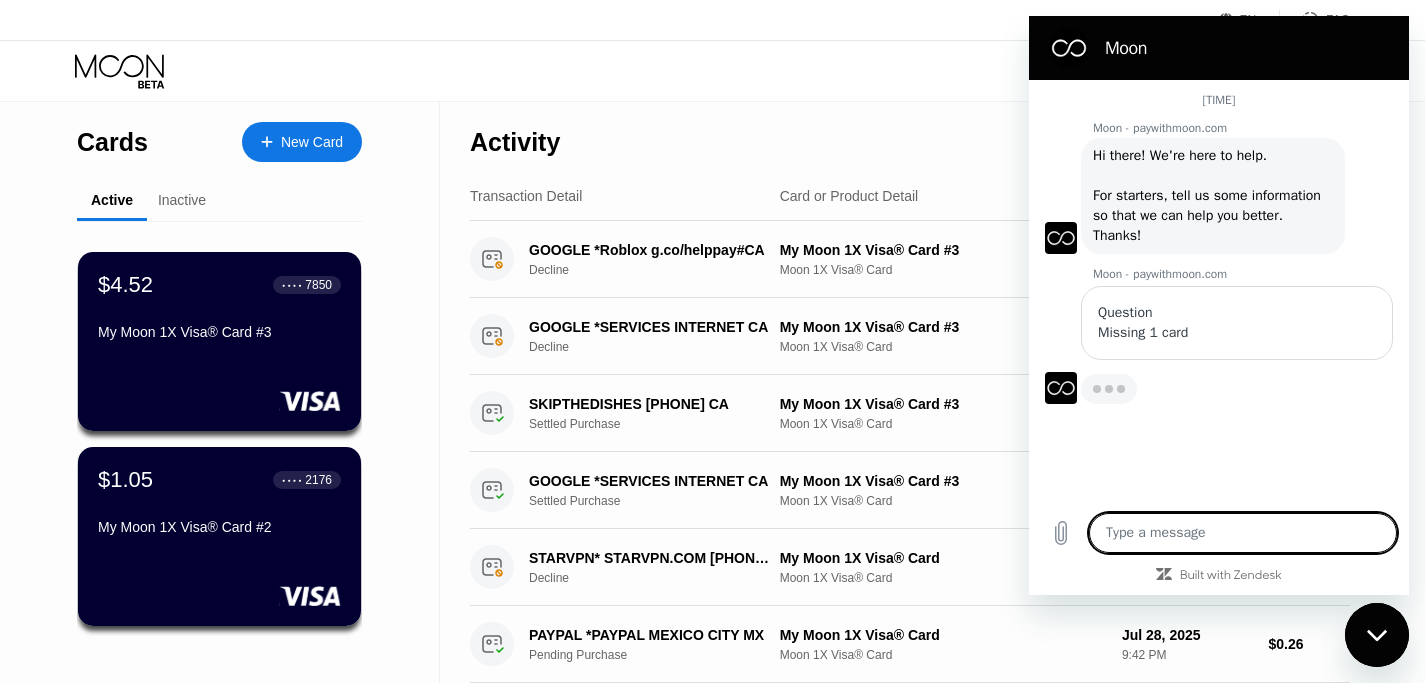 type on "x" 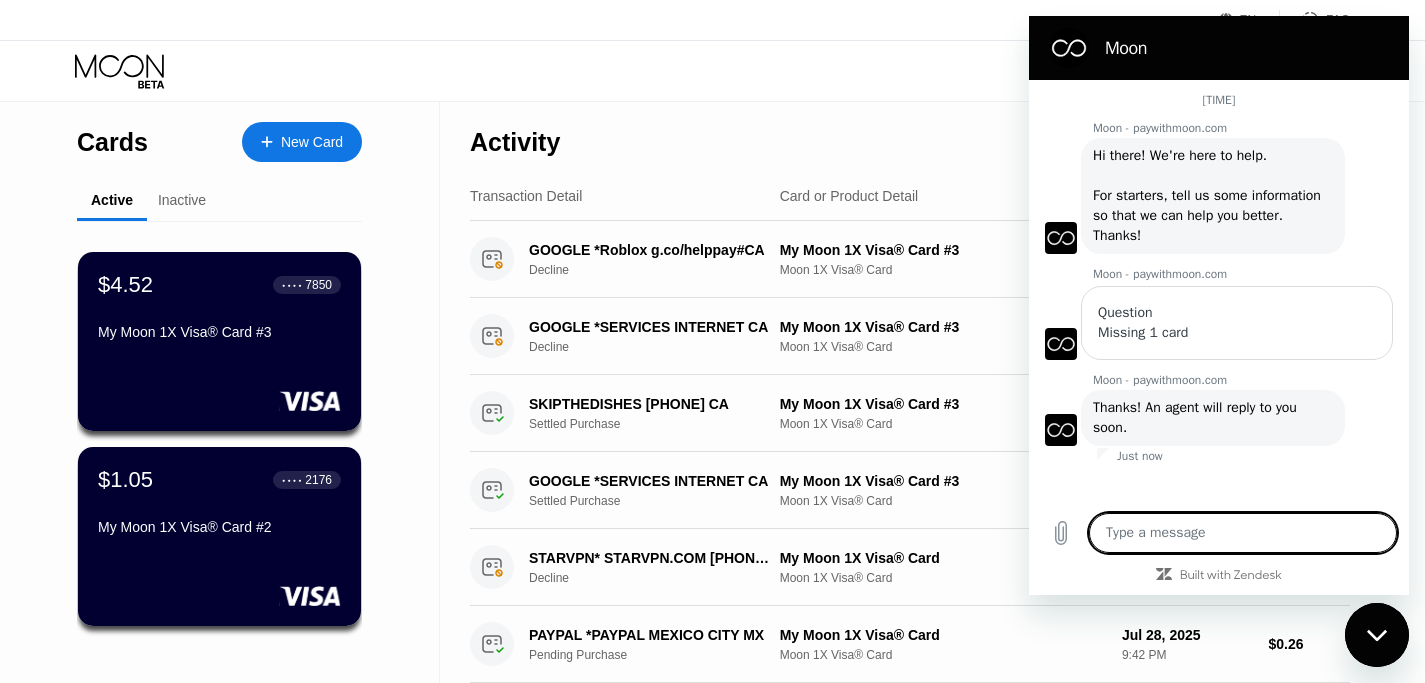 click on "Inactive" at bounding box center [182, 200] 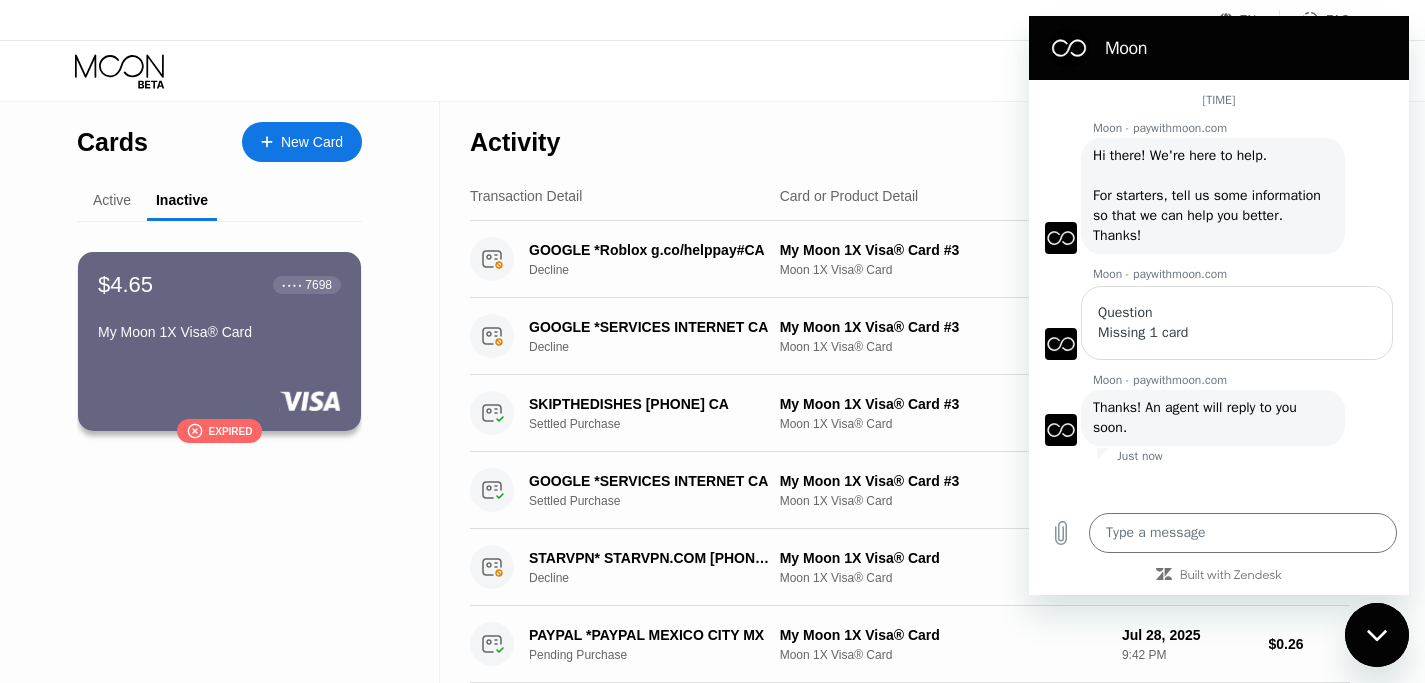 click on "Active" at bounding box center (112, 200) 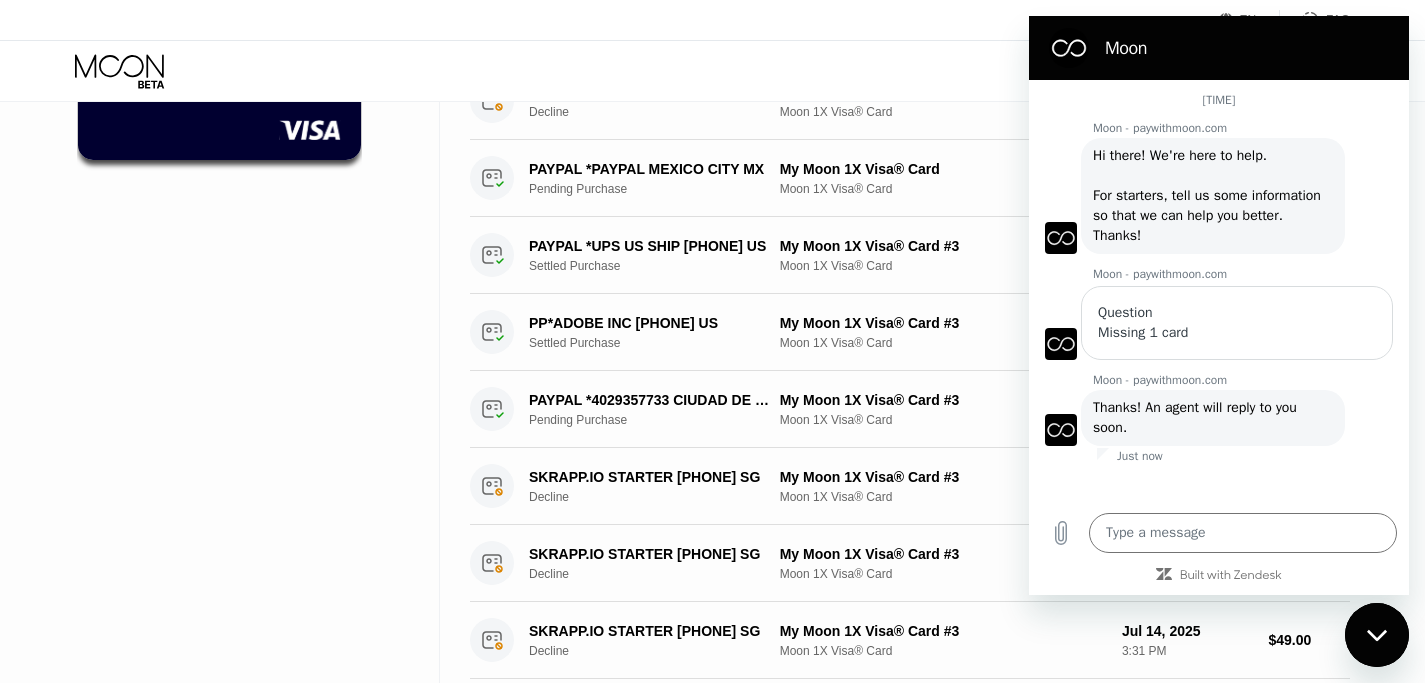 scroll, scrollTop: 0, scrollLeft: 0, axis: both 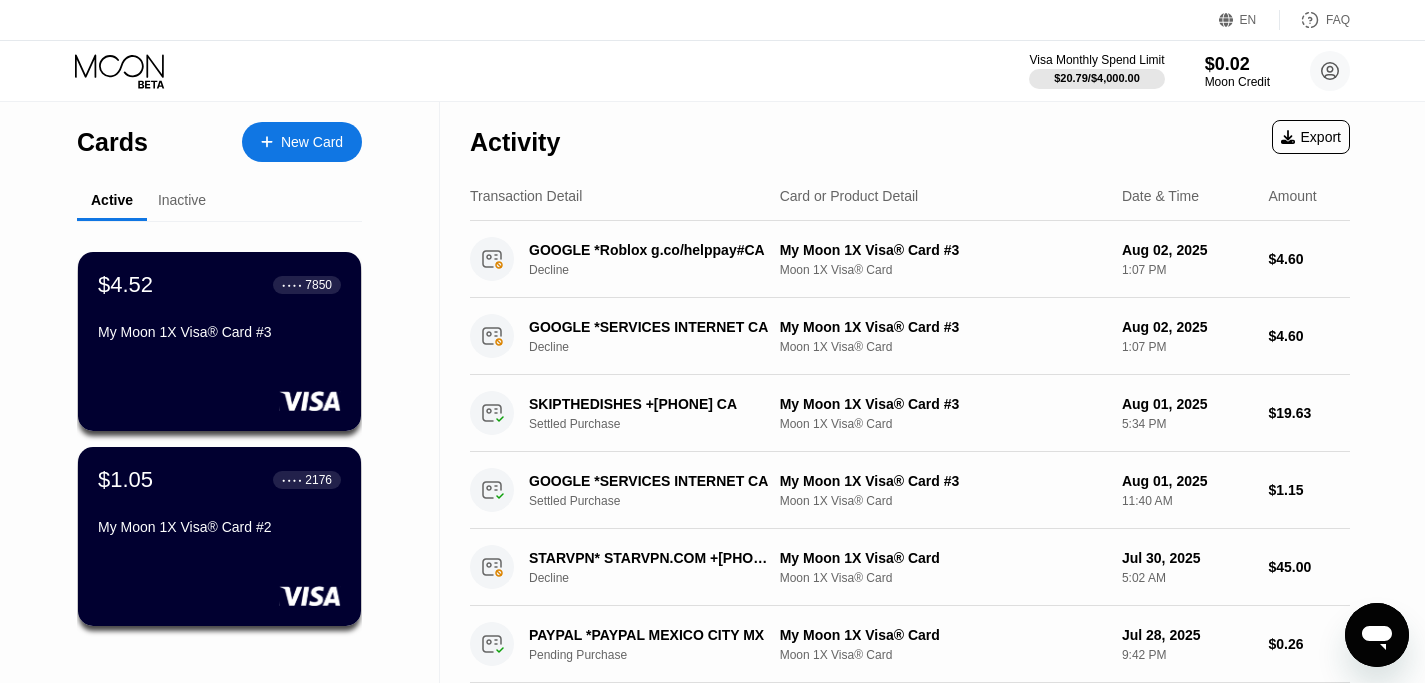 click at bounding box center [1377, 635] 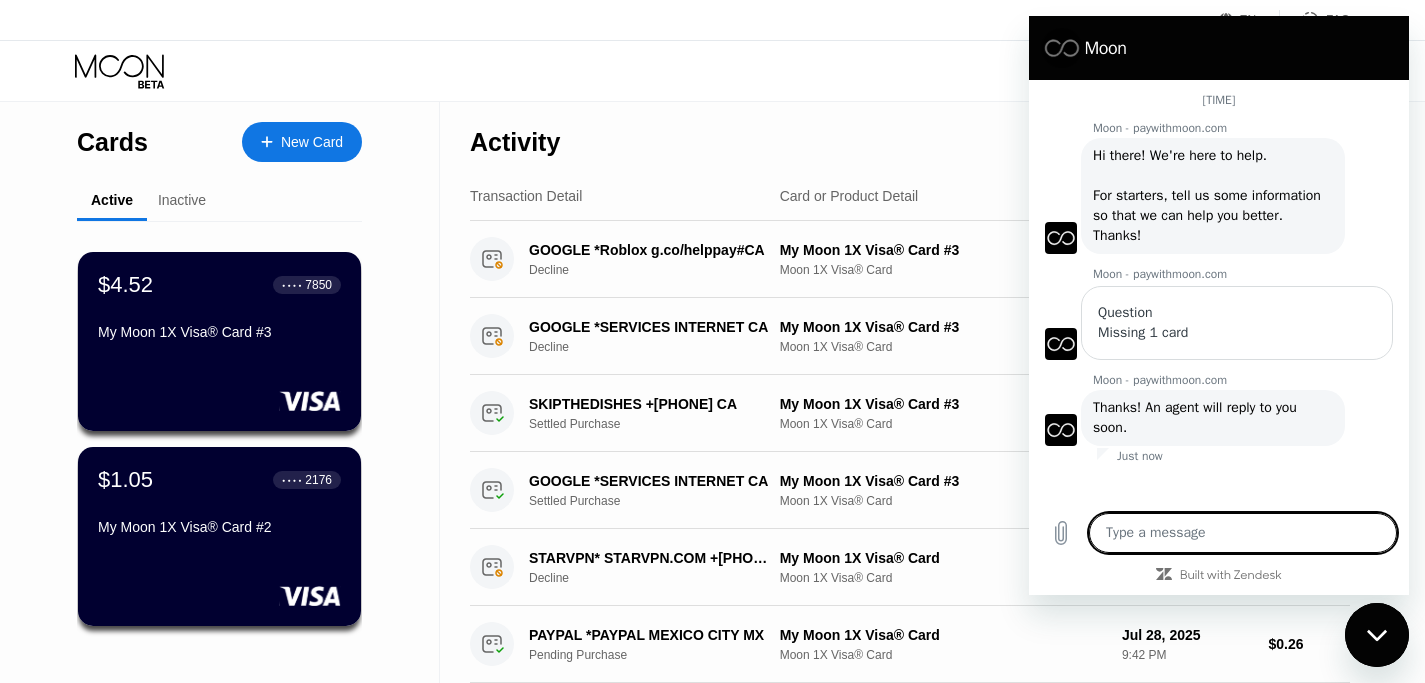 scroll, scrollTop: 0, scrollLeft: 0, axis: both 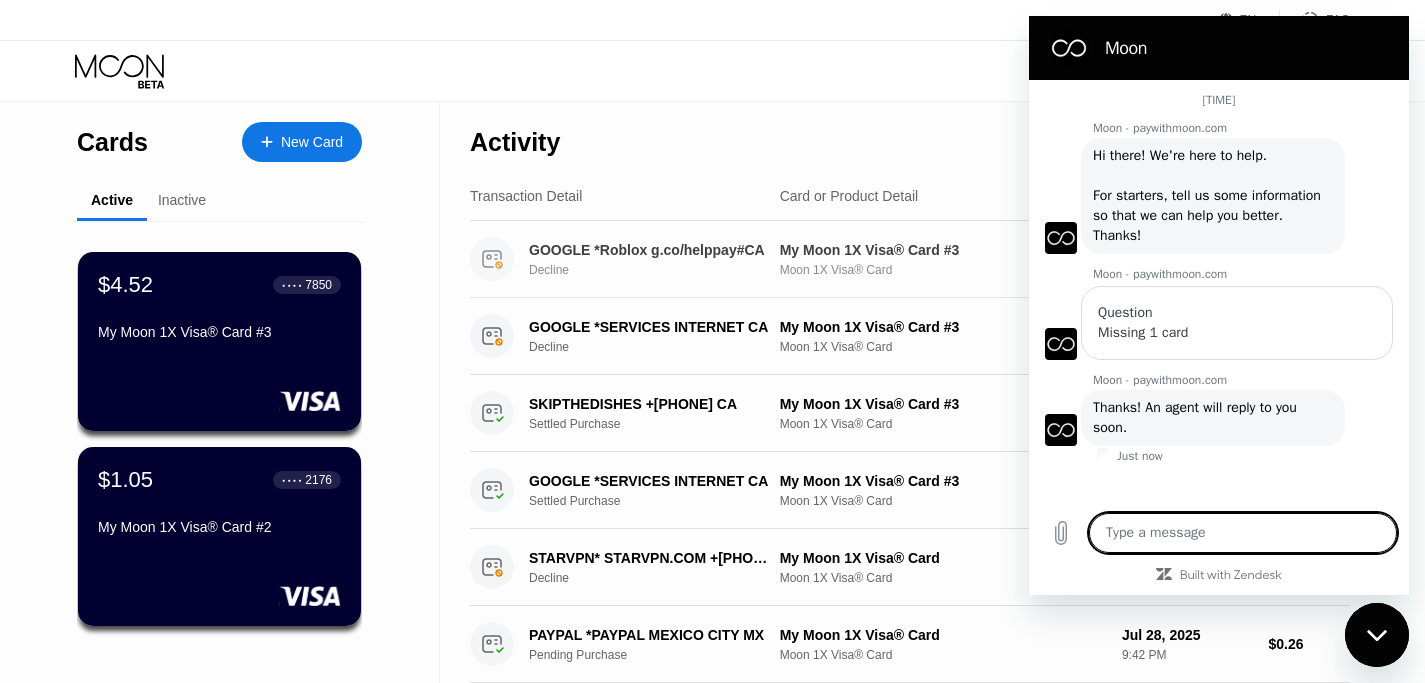 drag, startPoint x: 597, startPoint y: 254, endPoint x: 583, endPoint y: 276, distance: 26.076809 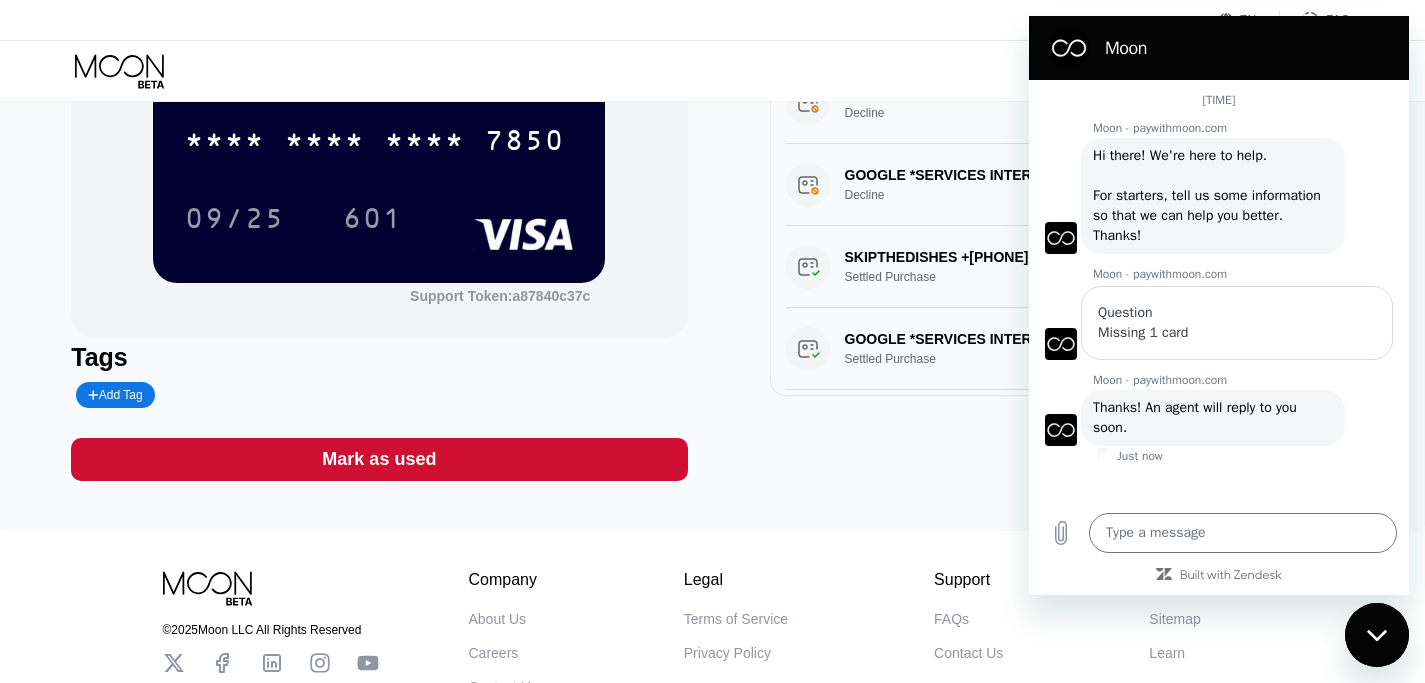 scroll, scrollTop: 0, scrollLeft: 0, axis: both 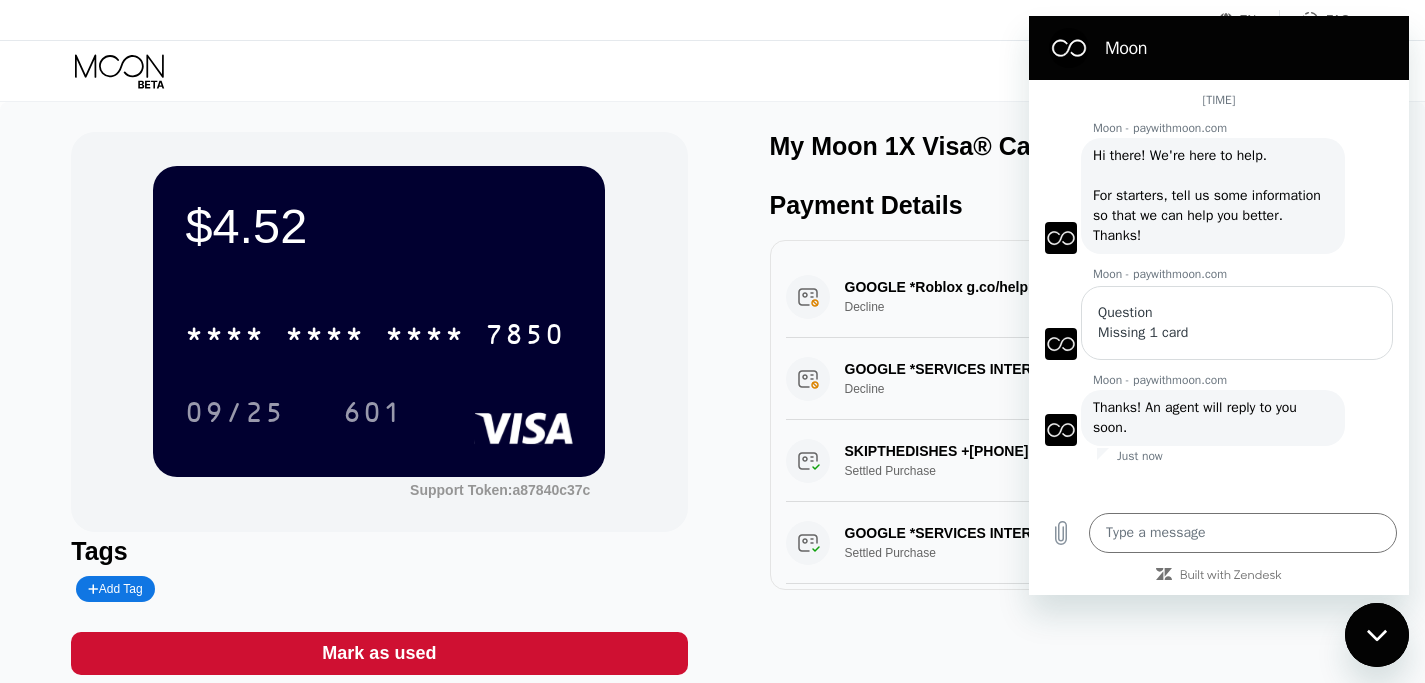 click on "$4.52 * * * * * * * * * * * * 7850 09/[YEAR] 601 Support Token:  a87840c37c Tags  Add Tag Mark as used My Moon 1X Visa® Card #3 Payment Details GOOGLE *Roblox           g.co/helppay#CA Decline $4.60 [MONTH] [NUMBER], [YEAR] [TIME] GOOGLE *SERVICES         INTERNET     CA Decline $4.60 [MONTH] [NUMBER], [YEAR] [TIME] SKIPTHEDISHES            +[PHONE] CA Settled Purchase $19.63 [MONTH] [NUMBER], [YEAR] [TIME] GOOGLE *SERVICES         INTERNET     CA Settled Purchase $1.15 [MONTH] [NUMBER], [YEAR] [TIME] PAYPAL *UPS US SHIP      [PHONE]   US Settled Purchase $9.43 [MONTH] [NUMBER], [YEAR] [TIME] PP*ADOBE INC             [PHONE]   US Settled Purchase $14.99 [MONTH] [NUMBER], [YEAR] [TIME] PAYPAL *[PHONE]       CIUDAD DE MEXMX Pending Purchase $0.26 [MONTH] [NUMBER], [YEAR] [TIME] SKRAPP.IO STARTER        +[PHONE]  SG Decline $49.00 [MONTH] [NUMBER], [YEAR] [TIME] SKRAPP.IO STARTER        +[PHONE]  SG Decline $49.00 [MONTH] [NUMBER], [YEAR] [TIME] SKRAPP.IO STARTER        +[PHONE]  SG Decline $49.00 [MONTH] [NUMBER], [YEAR] [TIME] SKRAPP.IO STARTER        +[PHONE]  SG Decline $49.00 Decline $49.00" at bounding box center [712, 403] 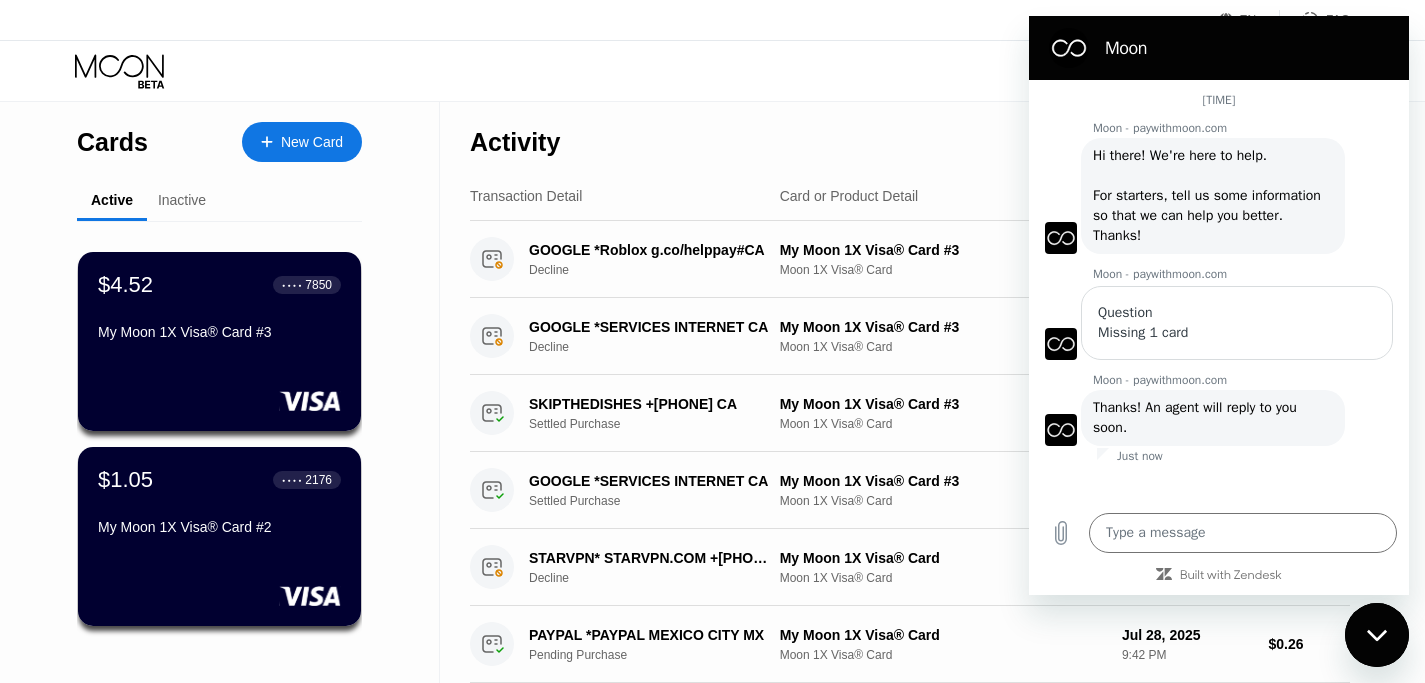 click on "Inactive" at bounding box center [182, 200] 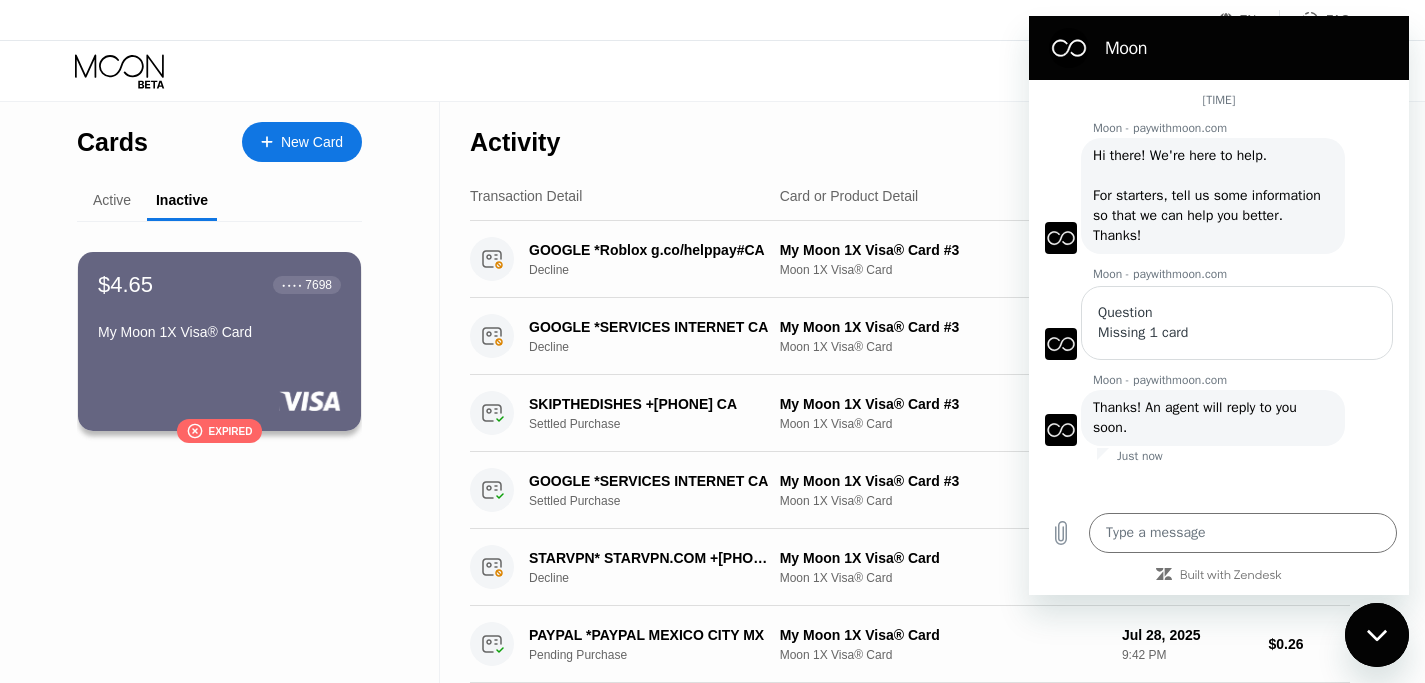 click on "Active" at bounding box center (112, 200) 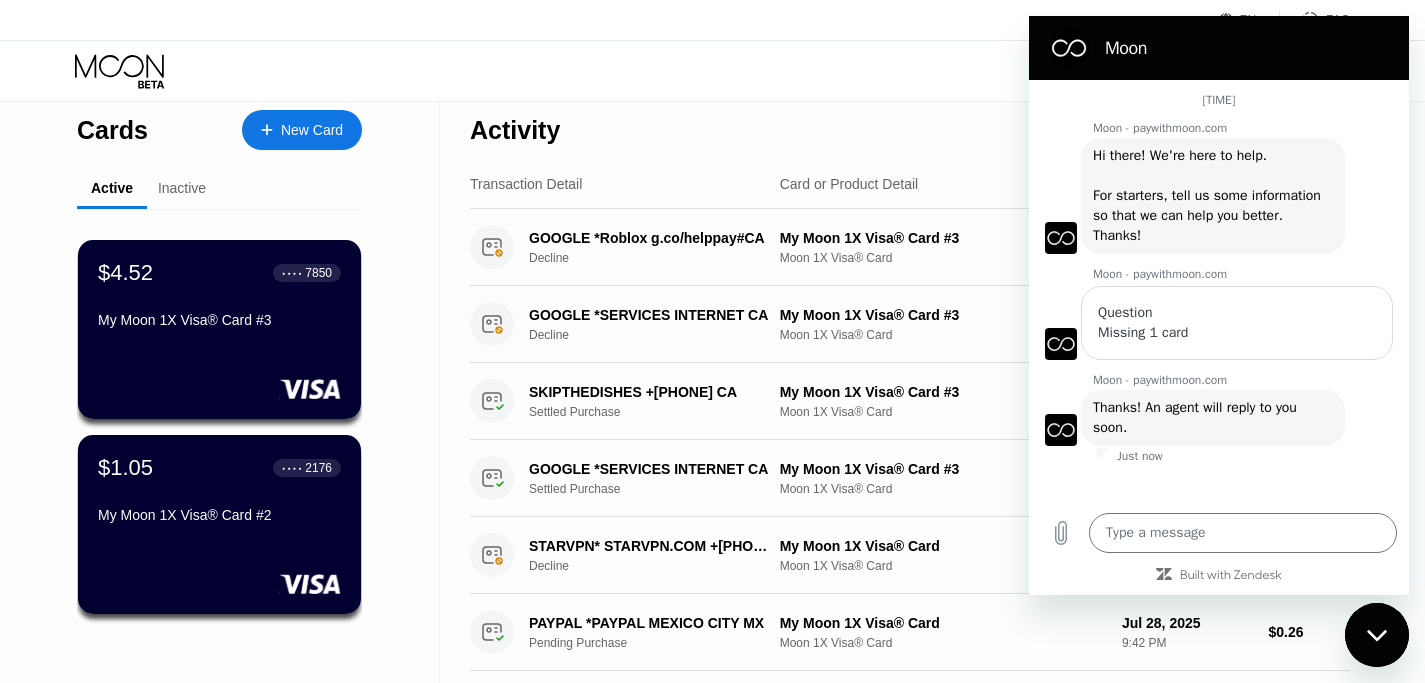 scroll, scrollTop: 0, scrollLeft: 0, axis: both 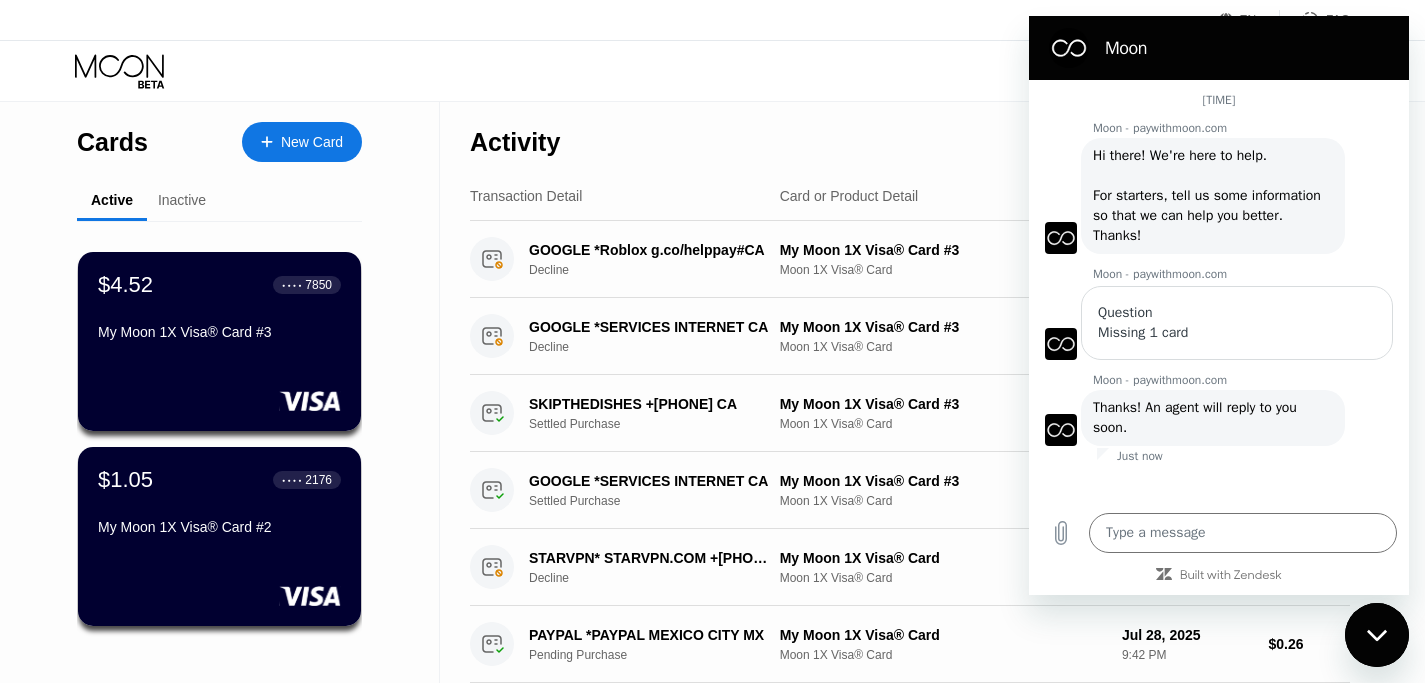 click 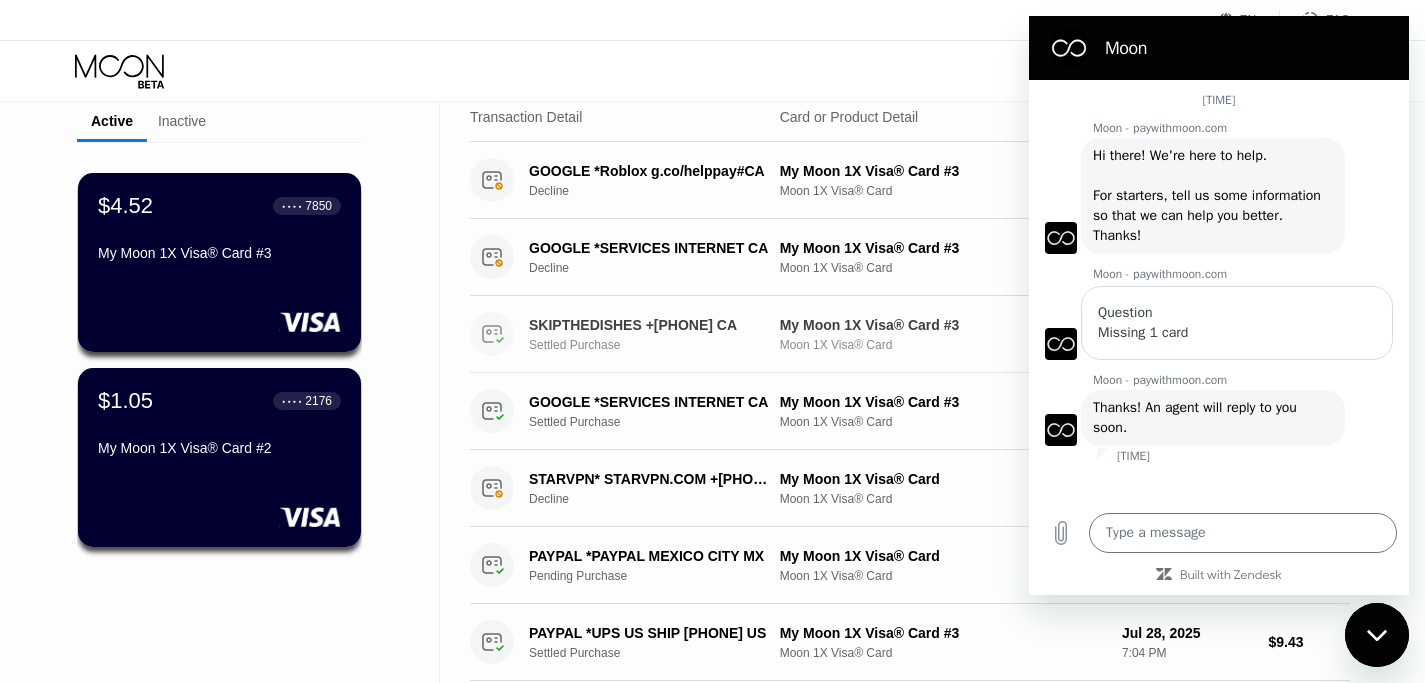 scroll, scrollTop: 0, scrollLeft: 0, axis: both 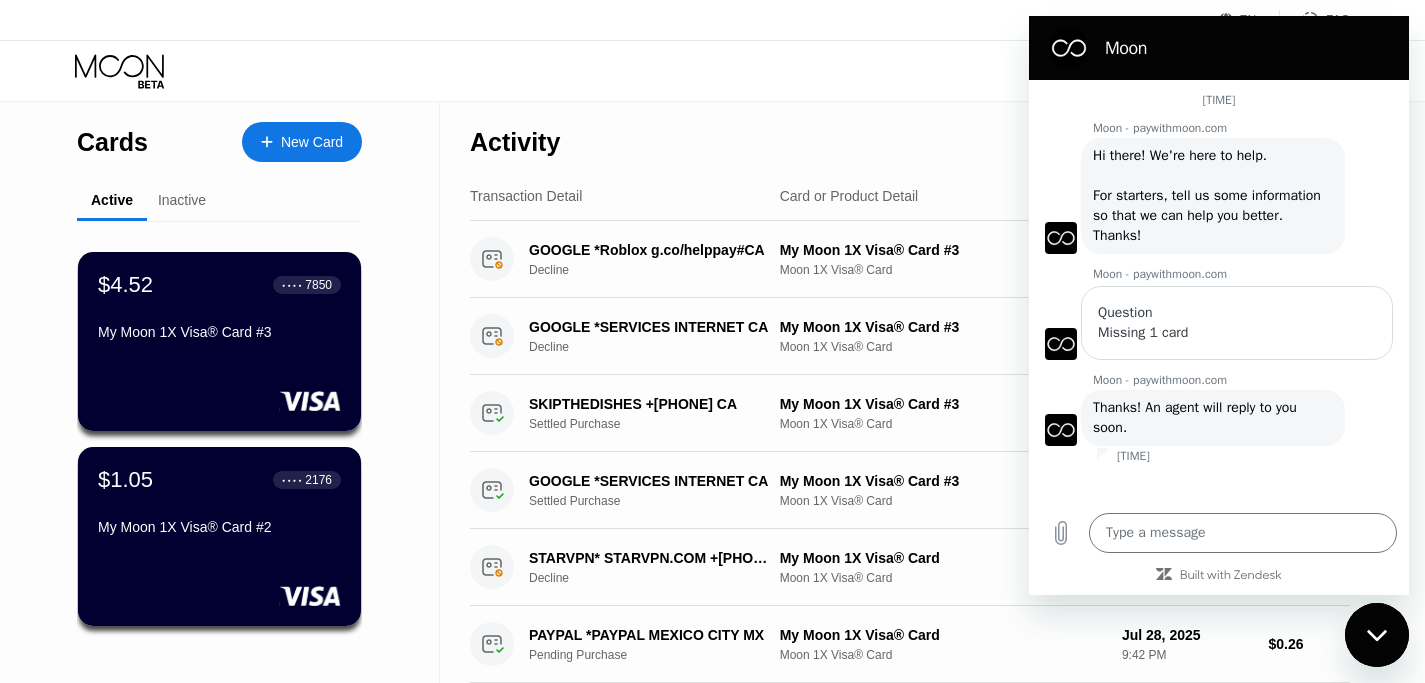 click at bounding box center [1377, 635] 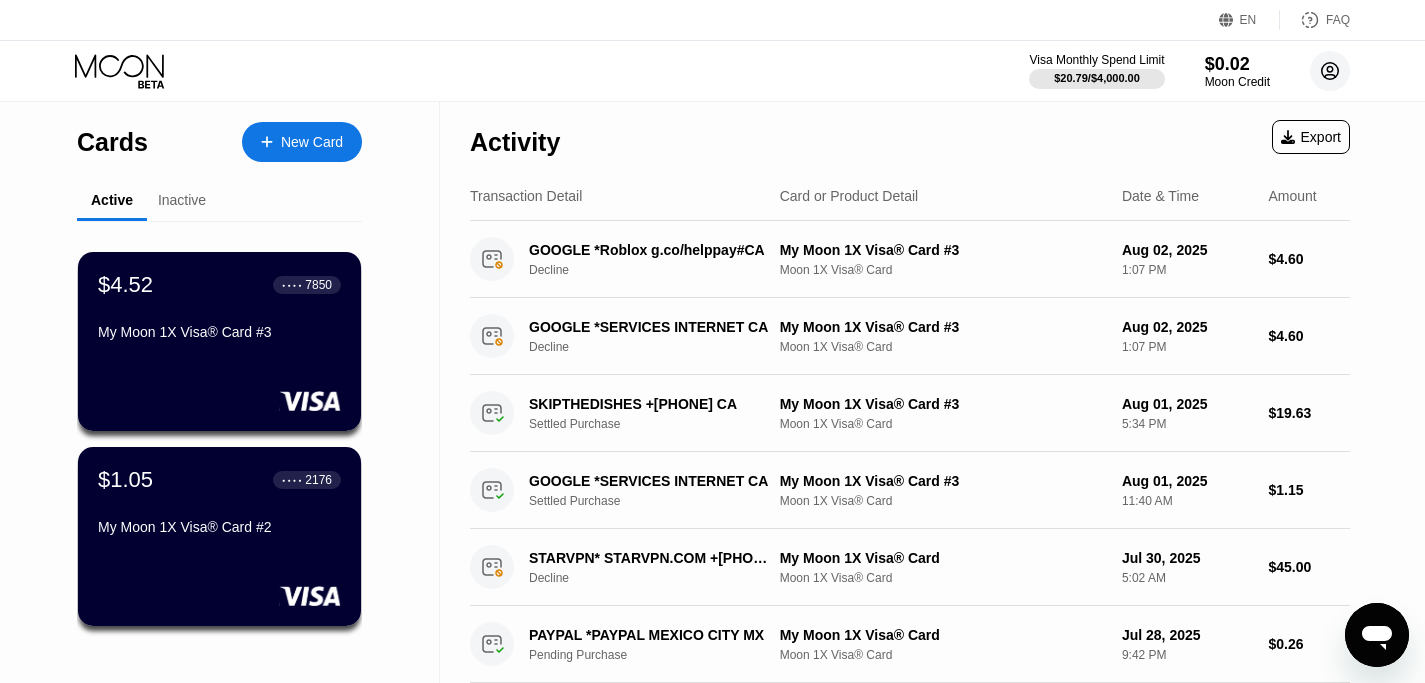 click 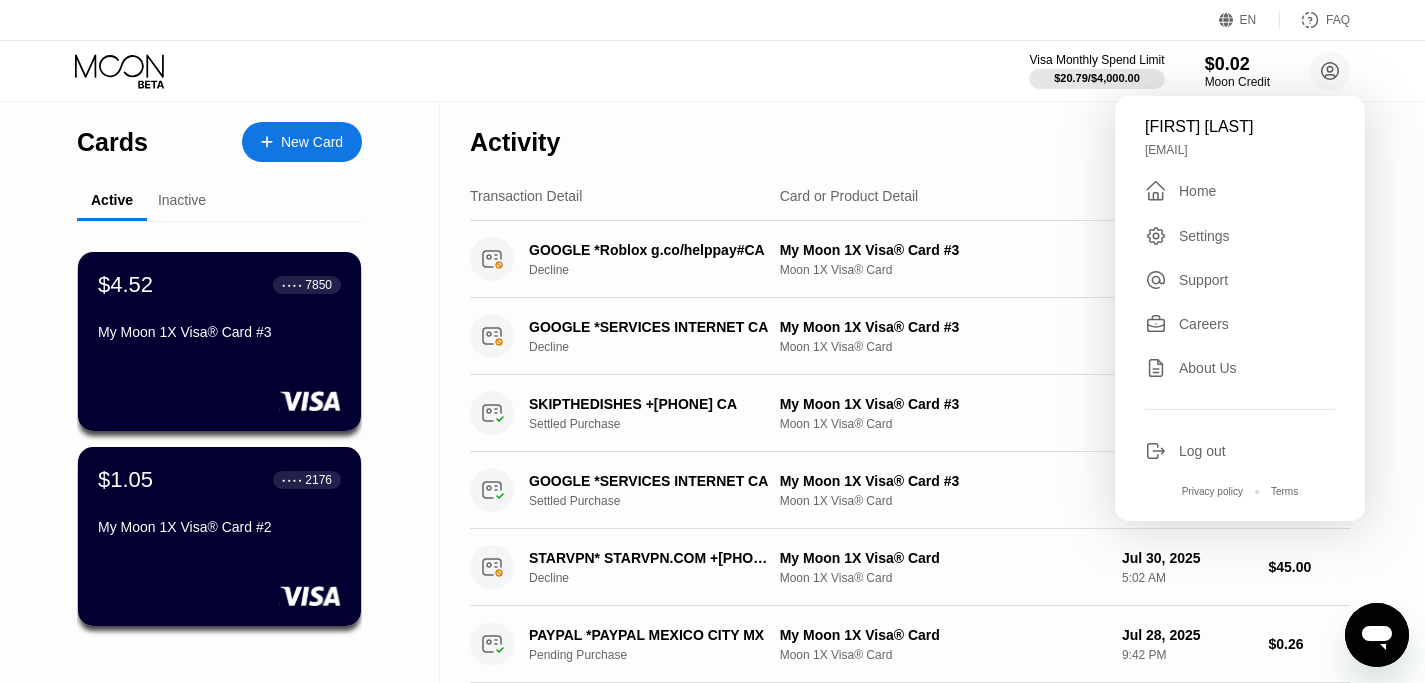 click on "Home" at bounding box center (1197, 191) 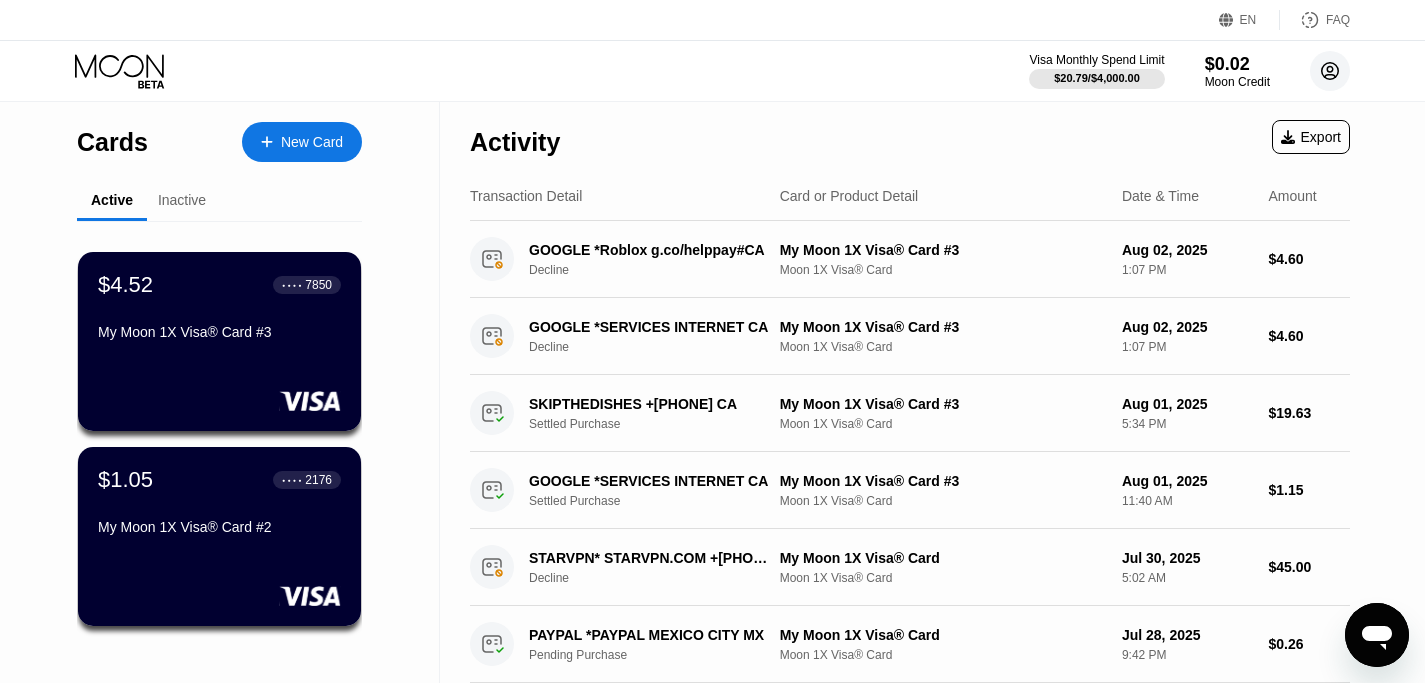 click 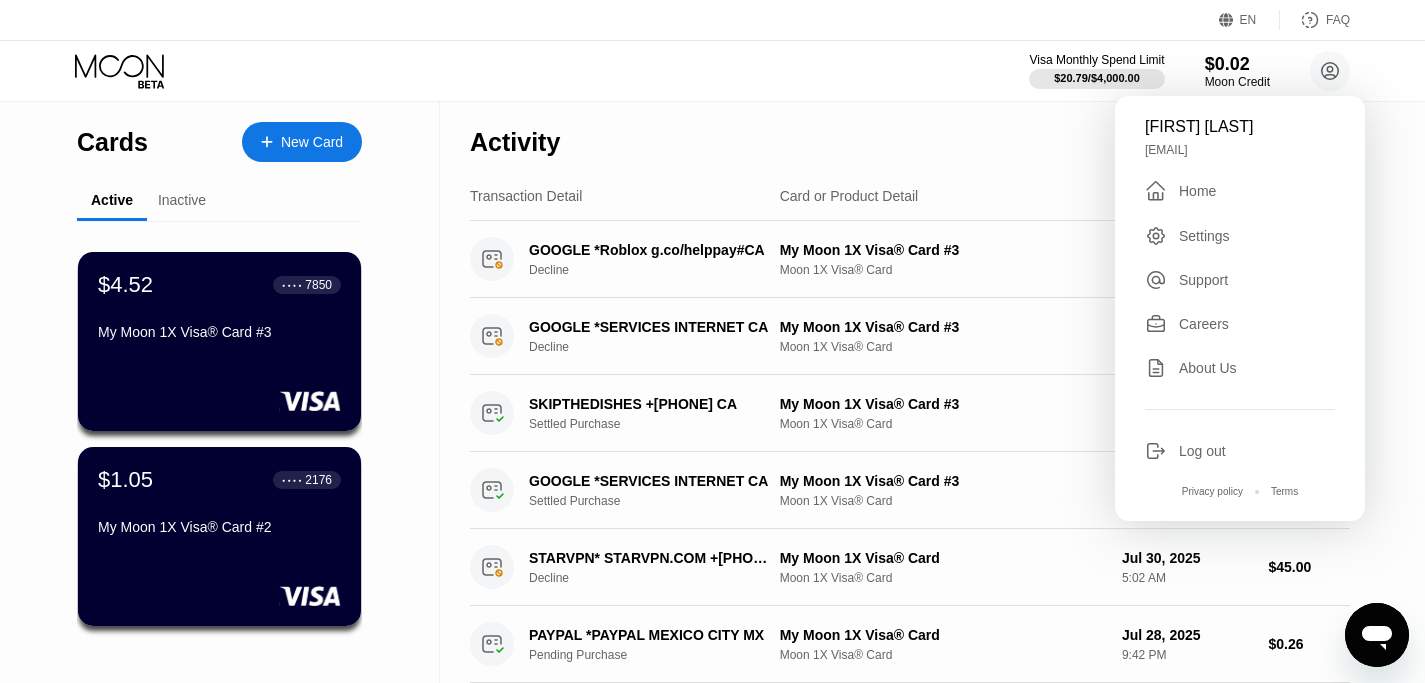 click on "Support" at bounding box center (1203, 280) 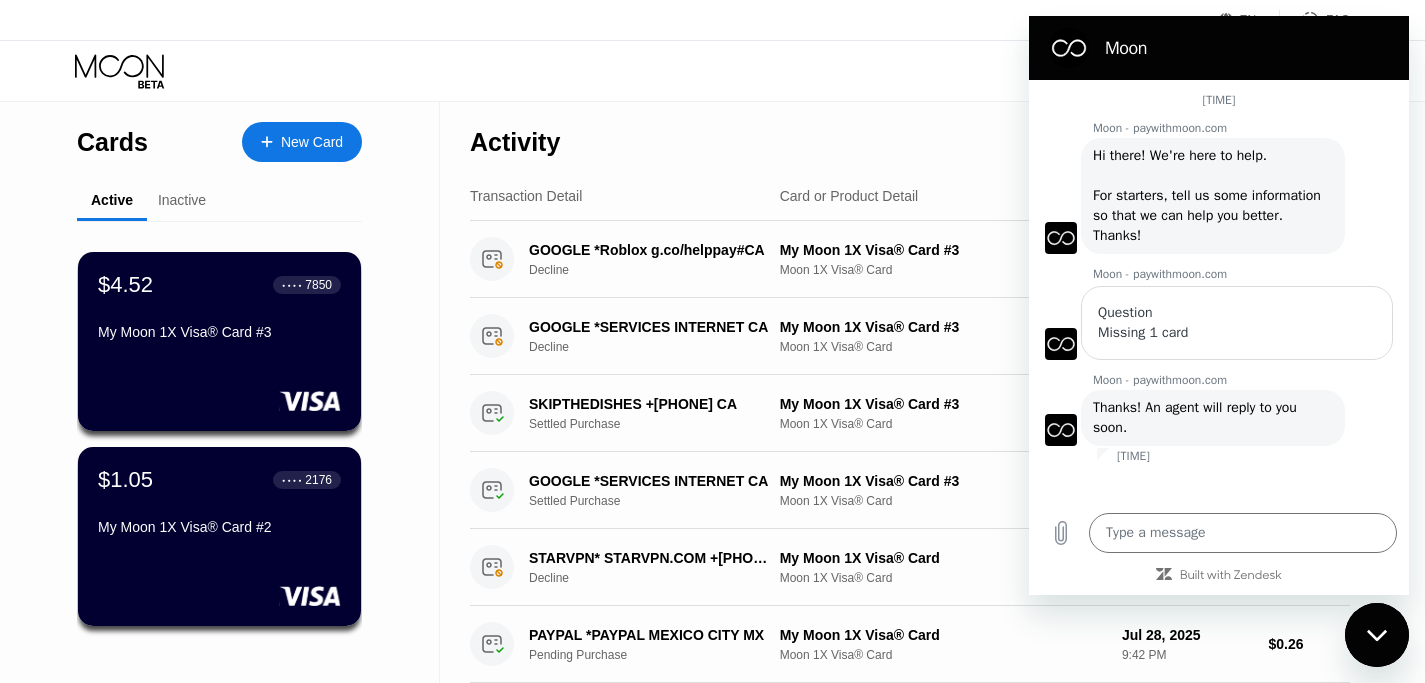 click on "Activity Export" at bounding box center (910, 137) 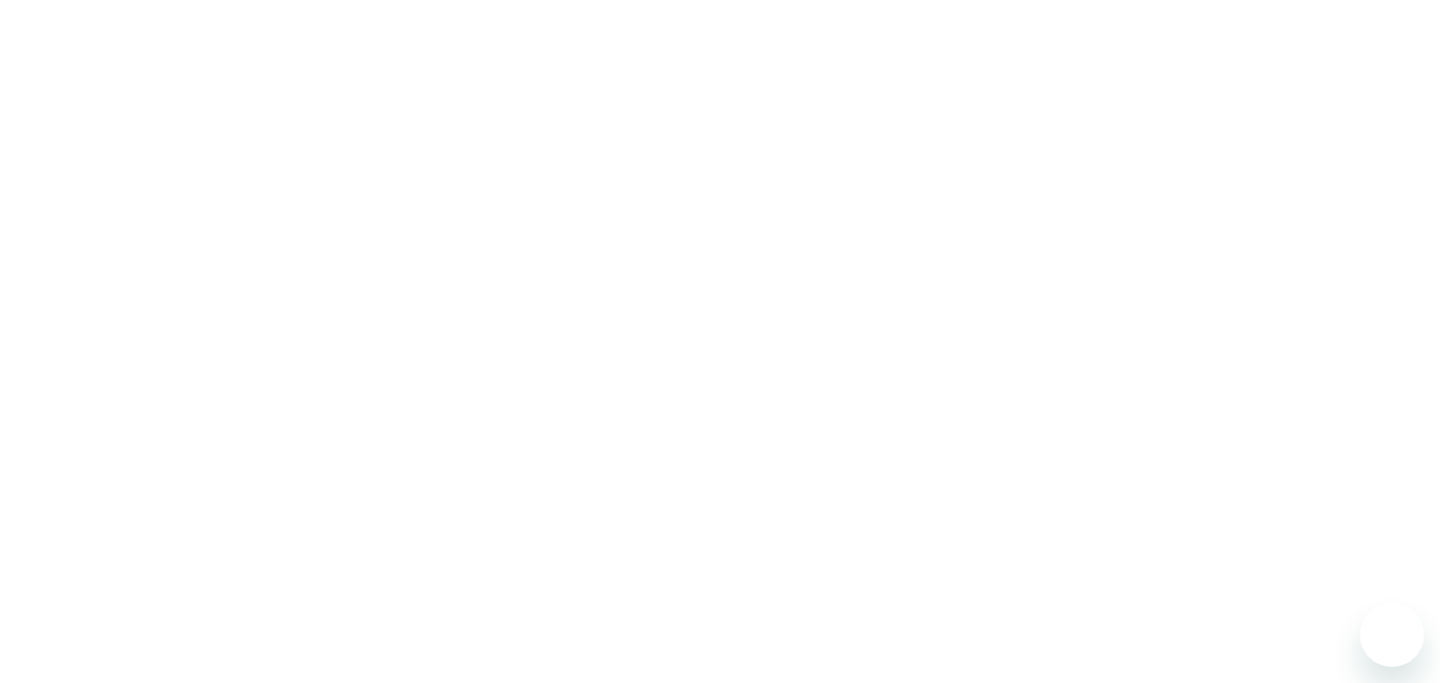 scroll, scrollTop: 0, scrollLeft: 0, axis: both 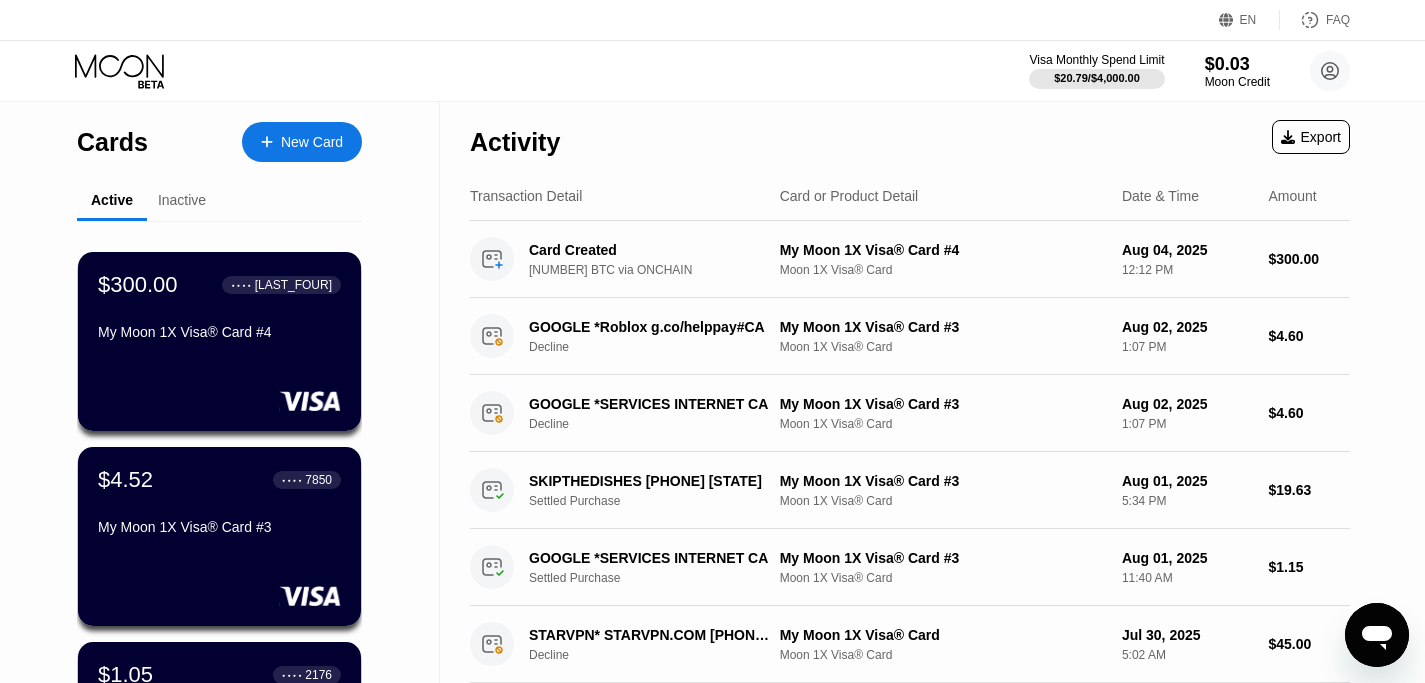 click 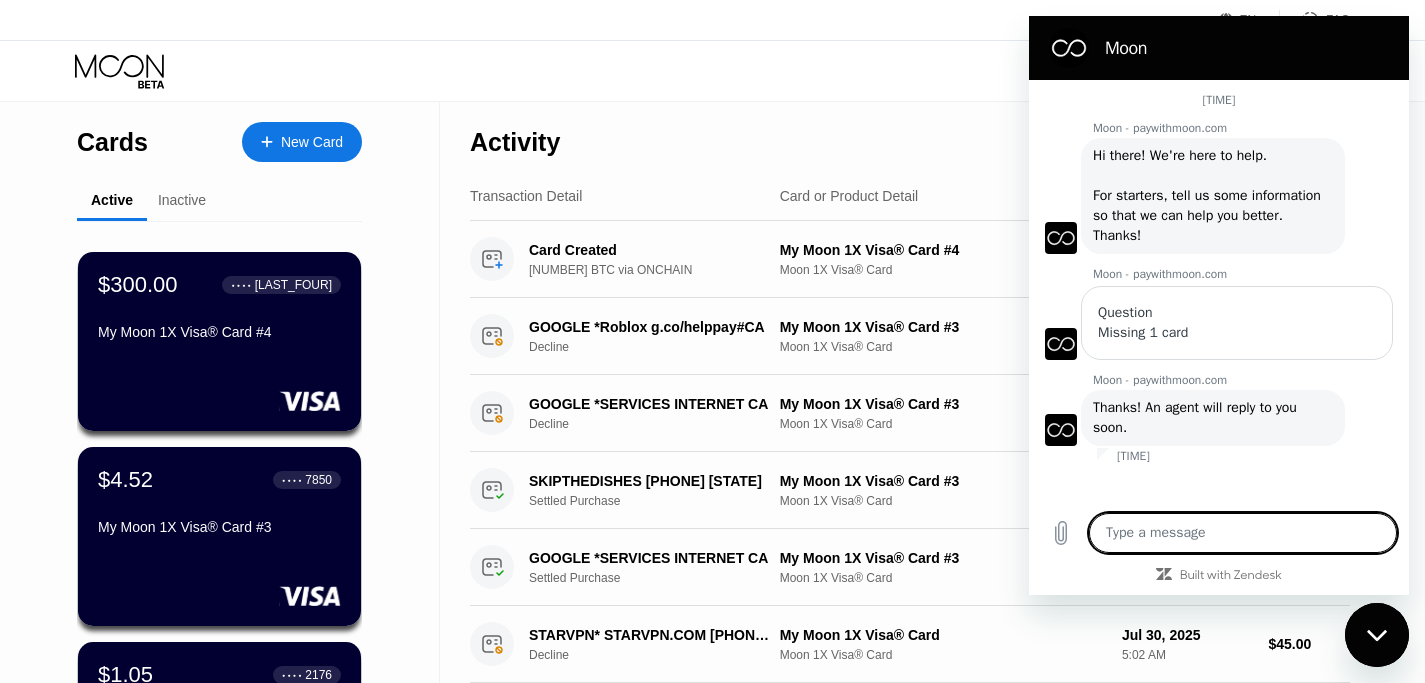 scroll, scrollTop: 0, scrollLeft: 0, axis: both 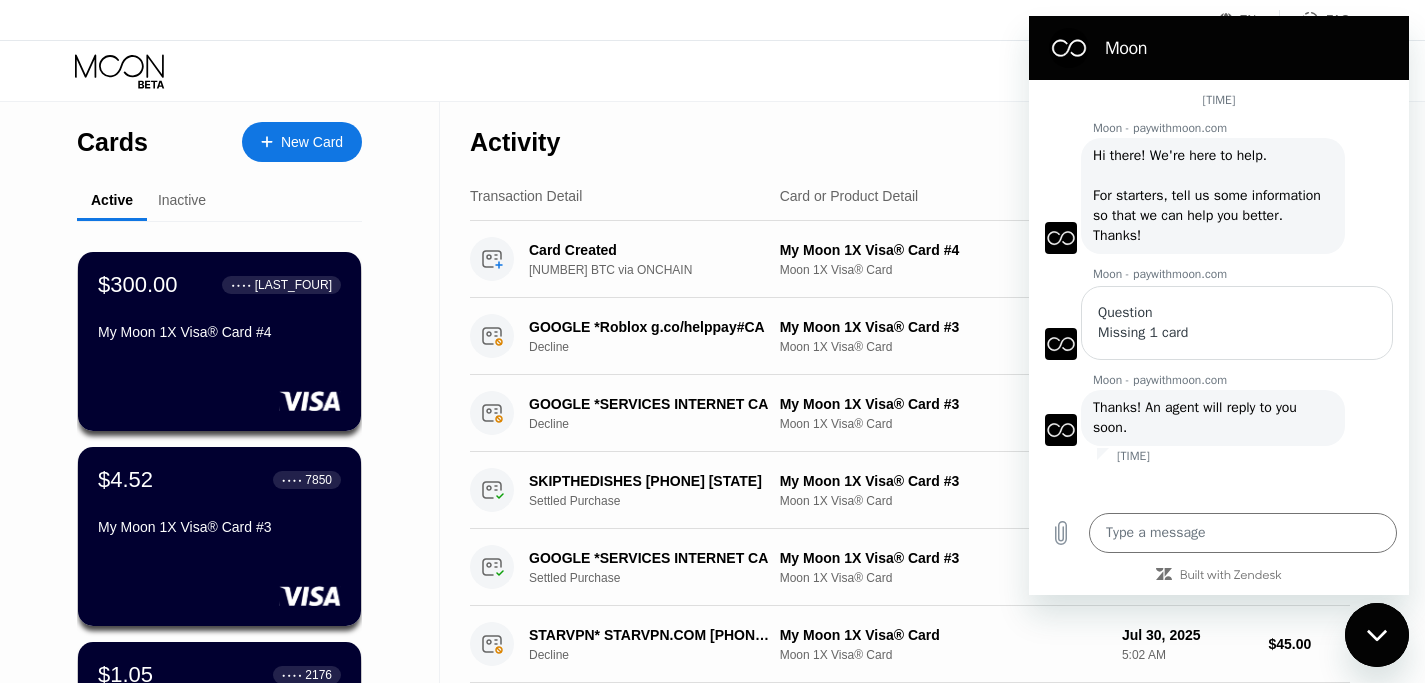 click on "Cards    New Card Active Inactive $300.00 ● ● ● ● [LAST_FOUR] [CARD_NAME] Visa® Card #4 $4.52 ● ● ● ● [LAST_FOUR] [CARD_NAME] Visa® Card #3 $1.05 ● ● ● ● [LAST_FOUR] [CARD_NAME] Visa® Card #2 $4.65 ● ● ● ● [LAST_FOUR] [CARD_NAME]  Expired" at bounding box center [220, 678] 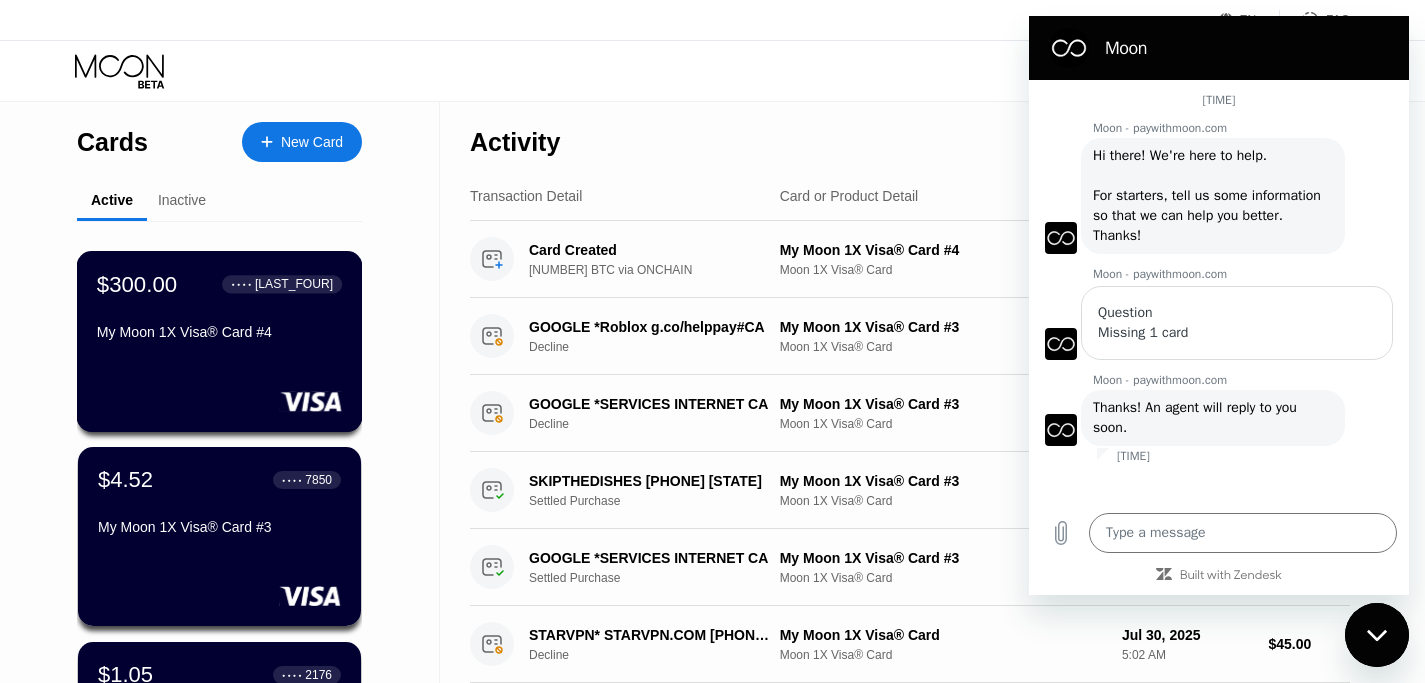 click on "$300.00 ● ● ● ● [LAST_FOUR] [CARD_NAME] Visa® Card #4" at bounding box center (220, 341) 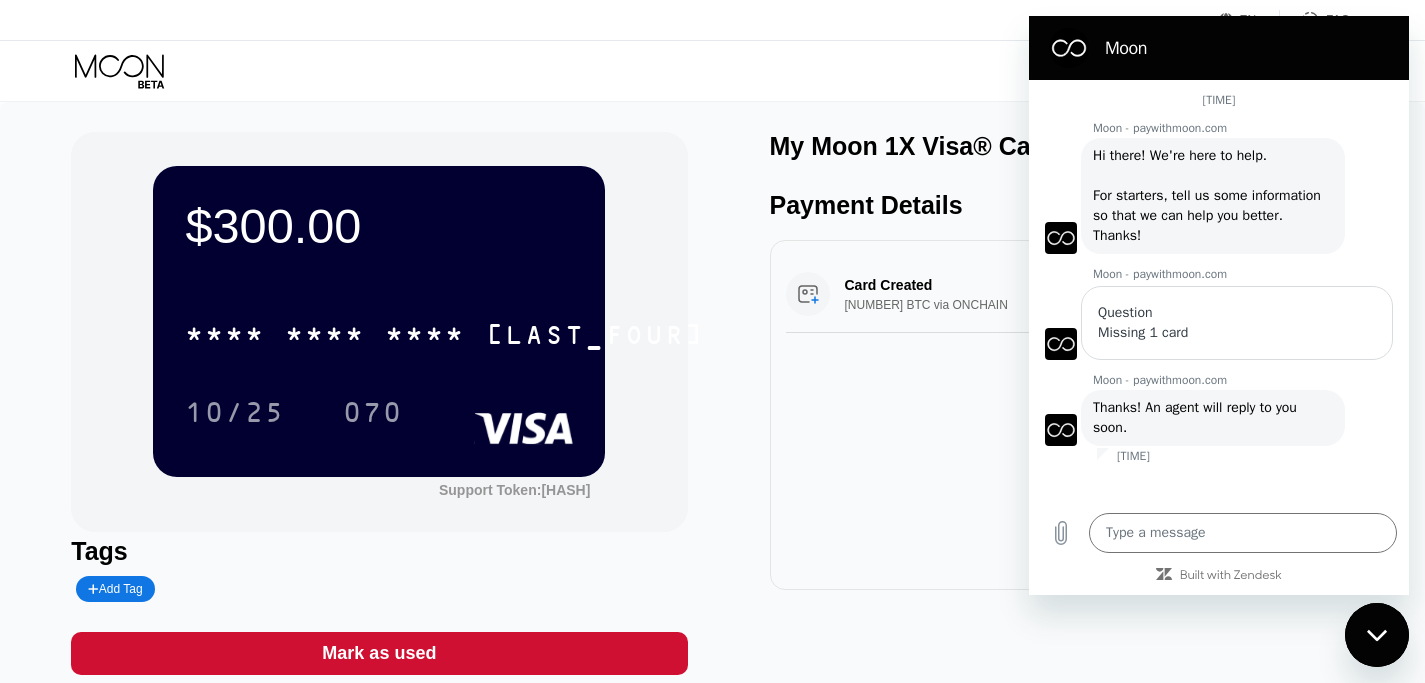 click at bounding box center (1377, 635) 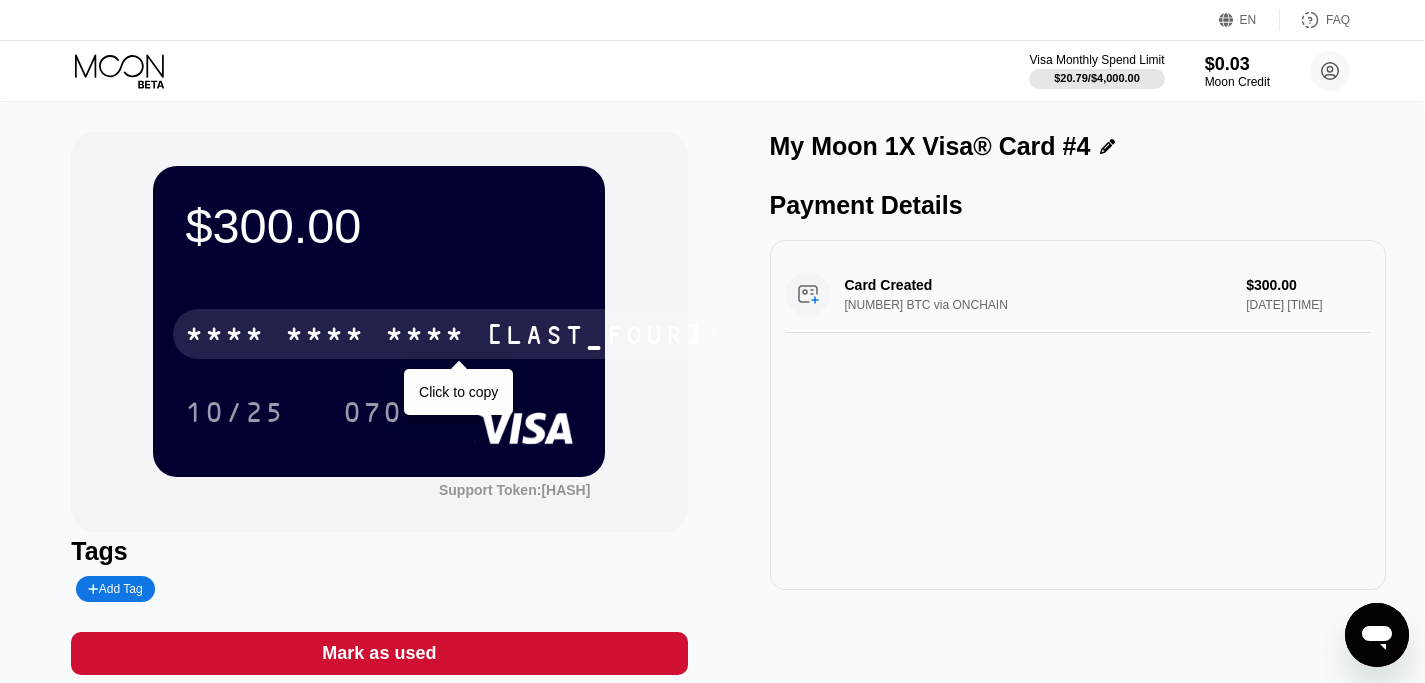 click on "* * * *" at bounding box center (425, 337) 